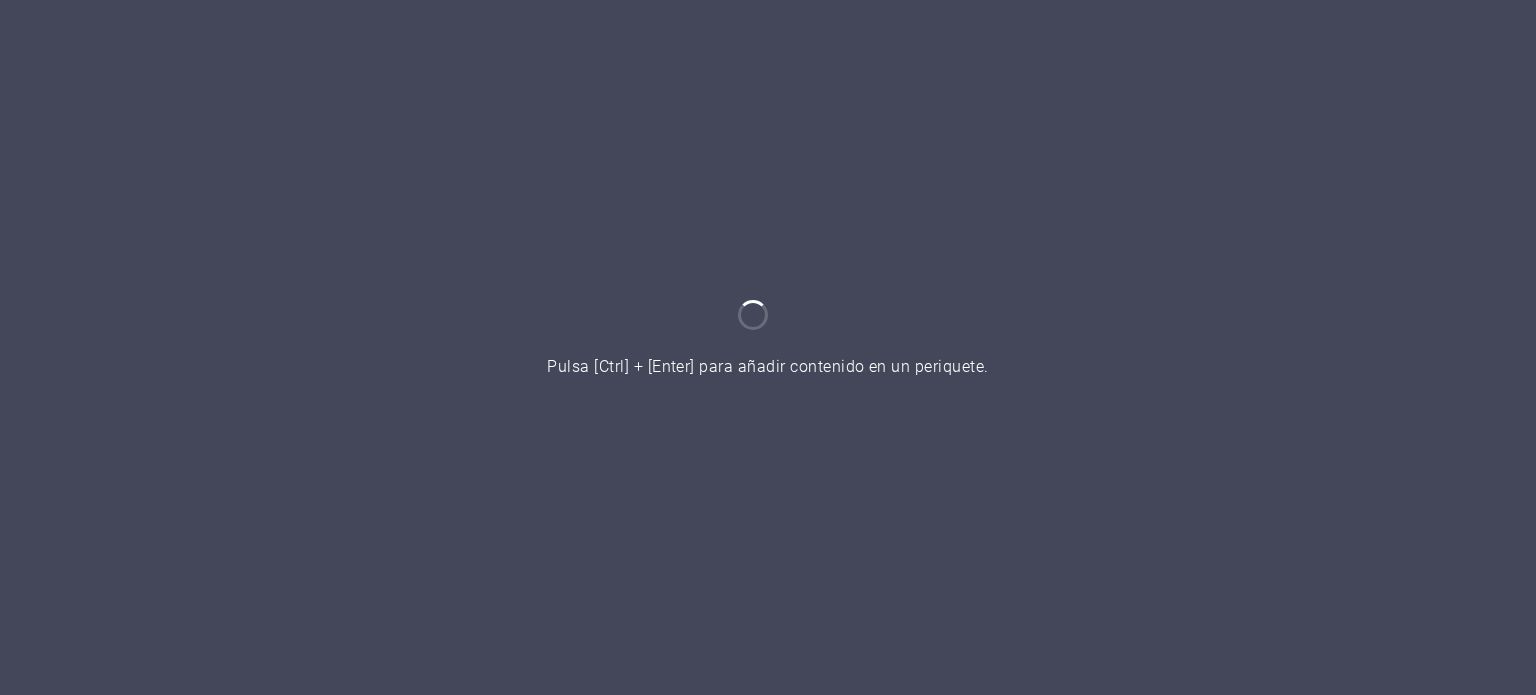 scroll, scrollTop: 0, scrollLeft: 0, axis: both 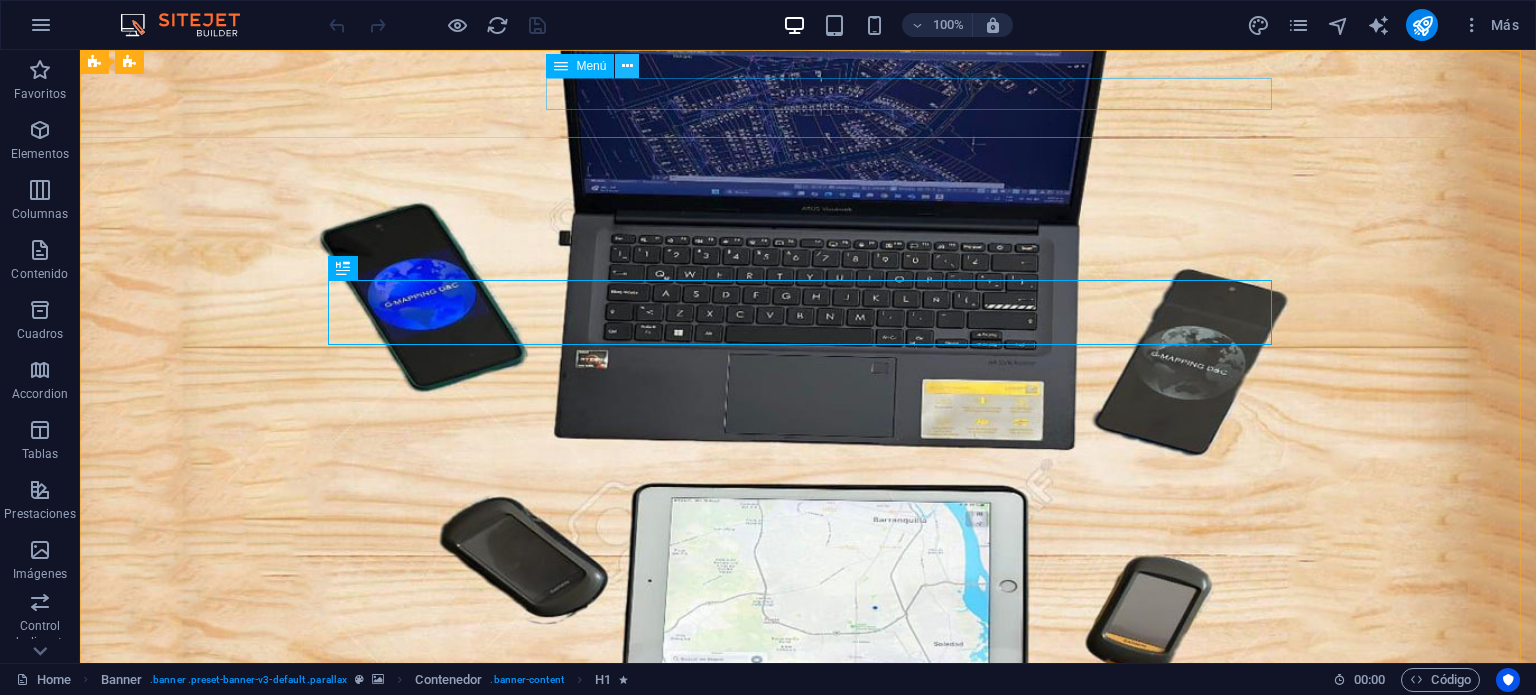 click at bounding box center [627, 66] 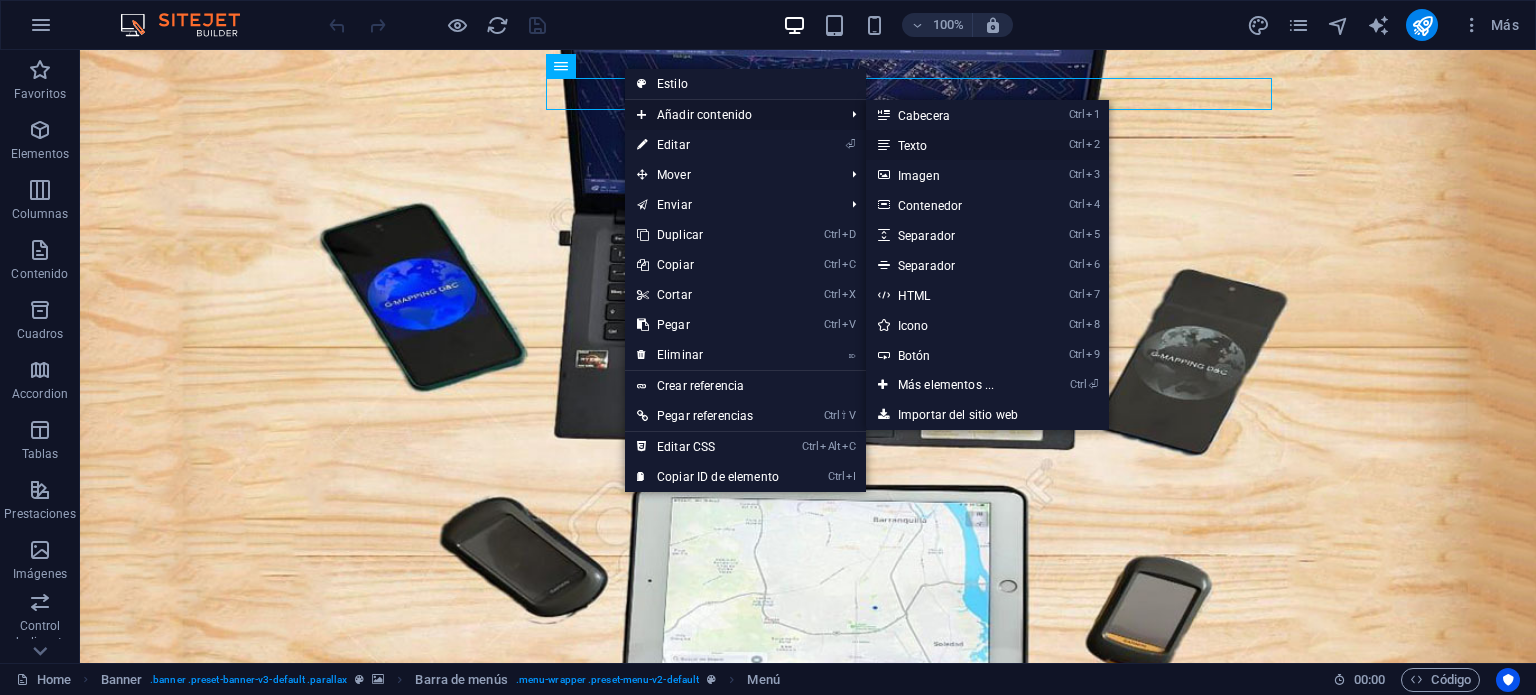 click on "Ctrl 2  Texto" at bounding box center (950, 145) 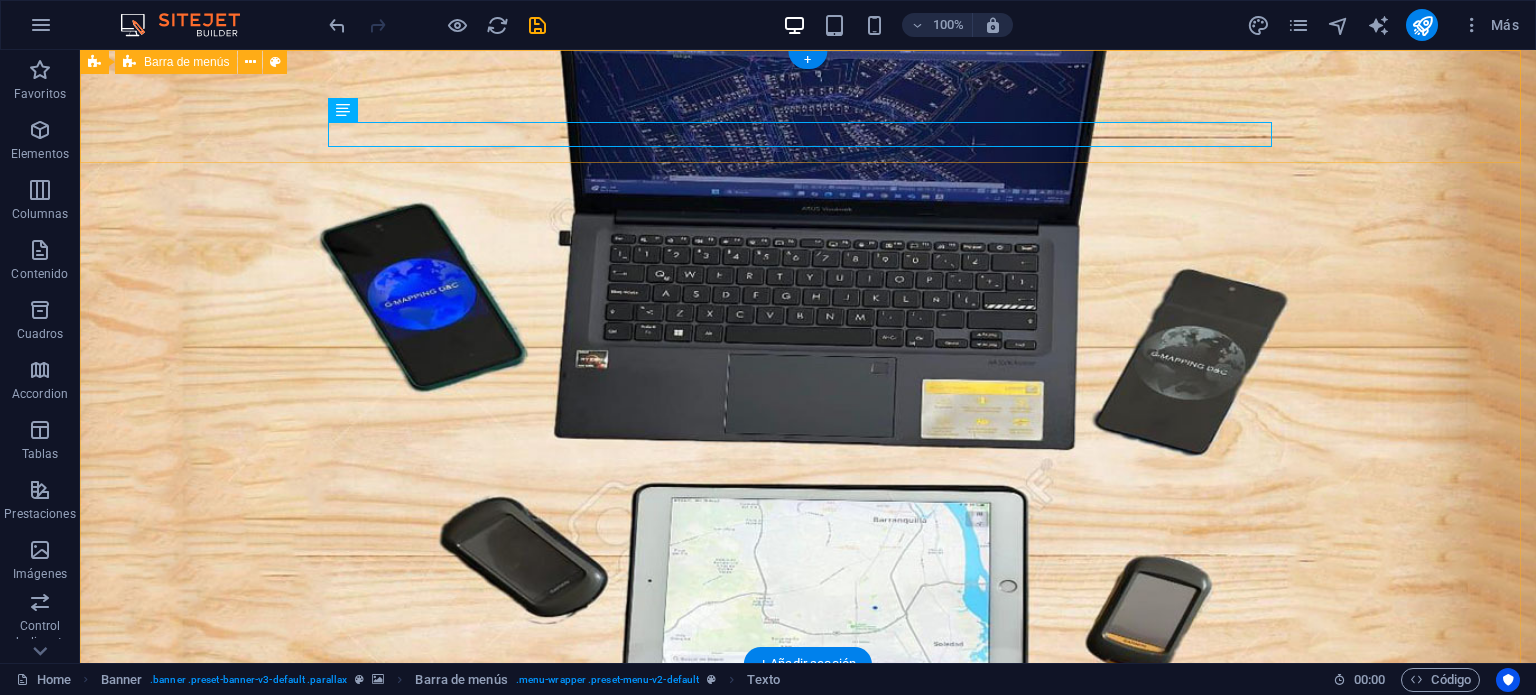 click on "Hogar Sobre nosotros Servicios Proyectos Equipo Contacto Nuevo elemento de texto" at bounding box center [808, 736] 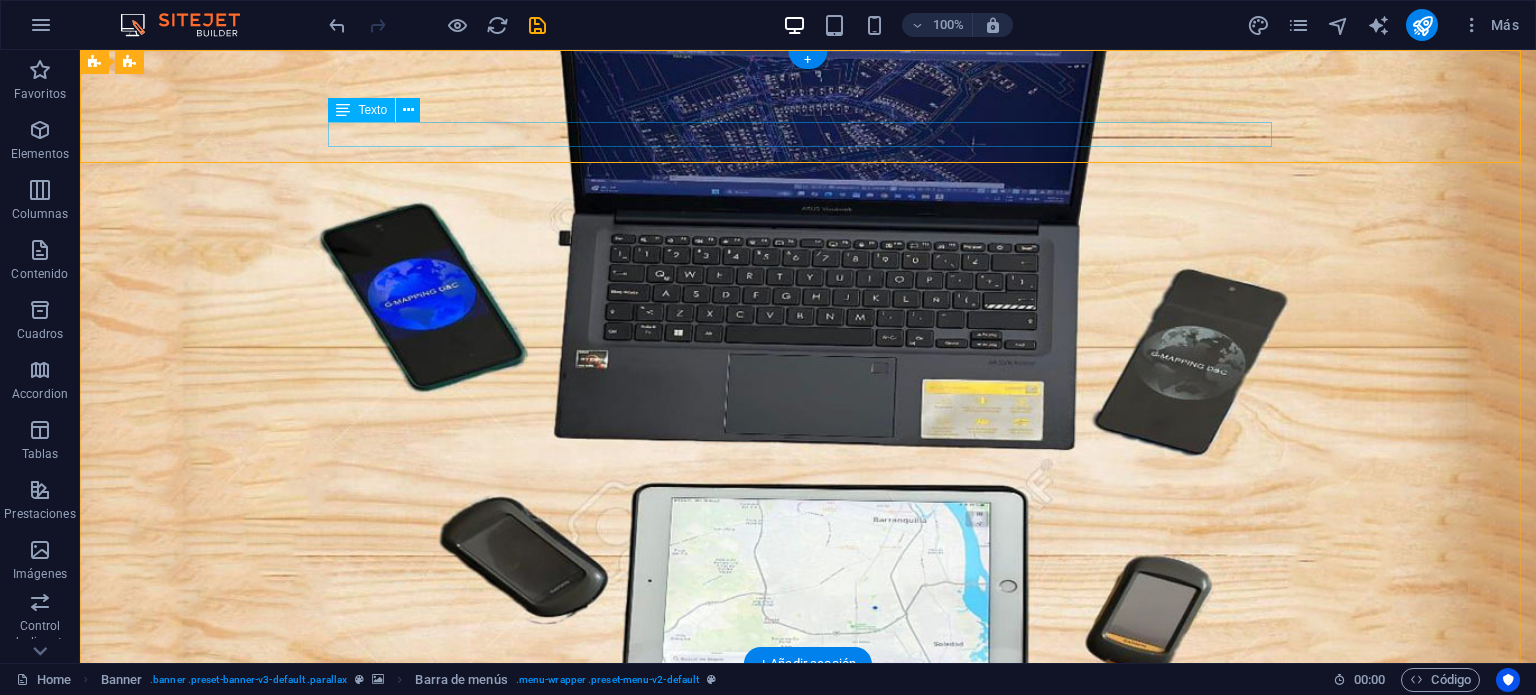 click on "Nuevo elemento de texto" at bounding box center (808, 780) 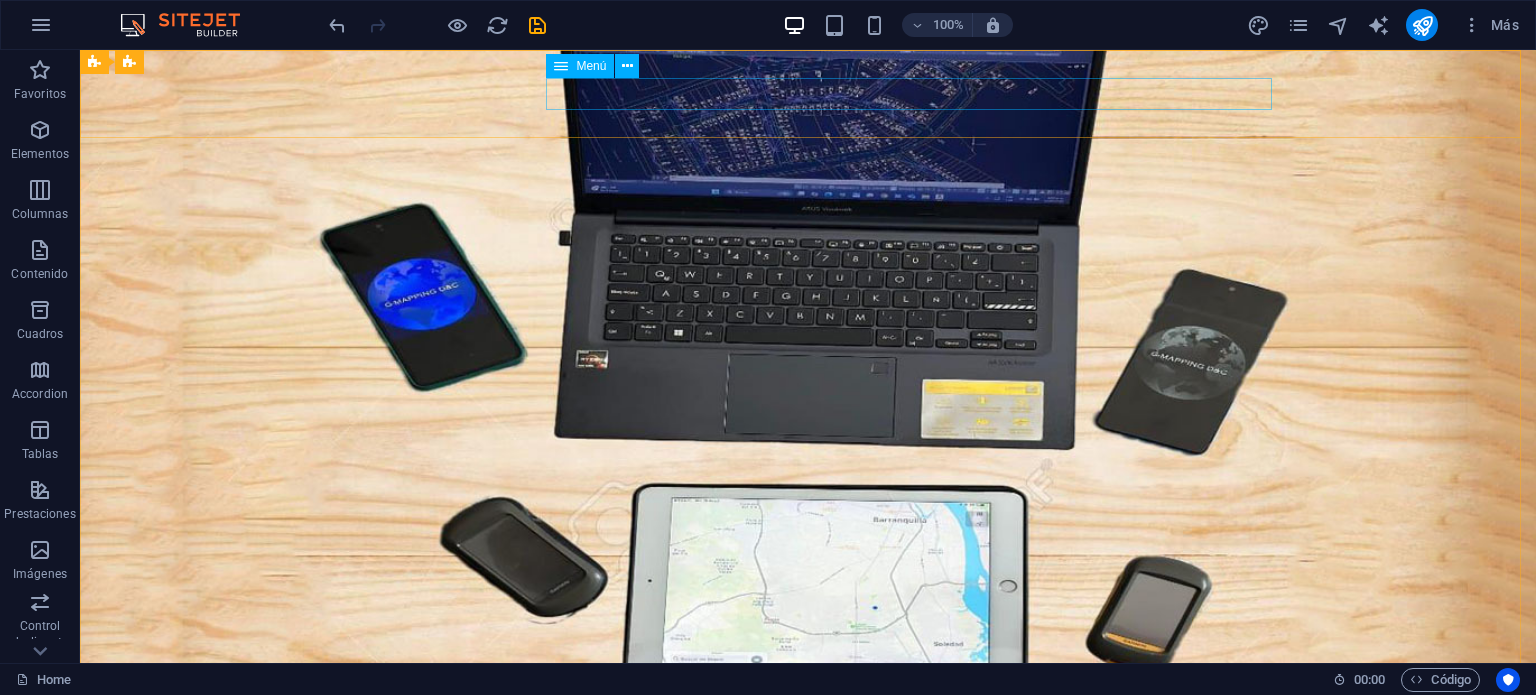 click at bounding box center (561, 66) 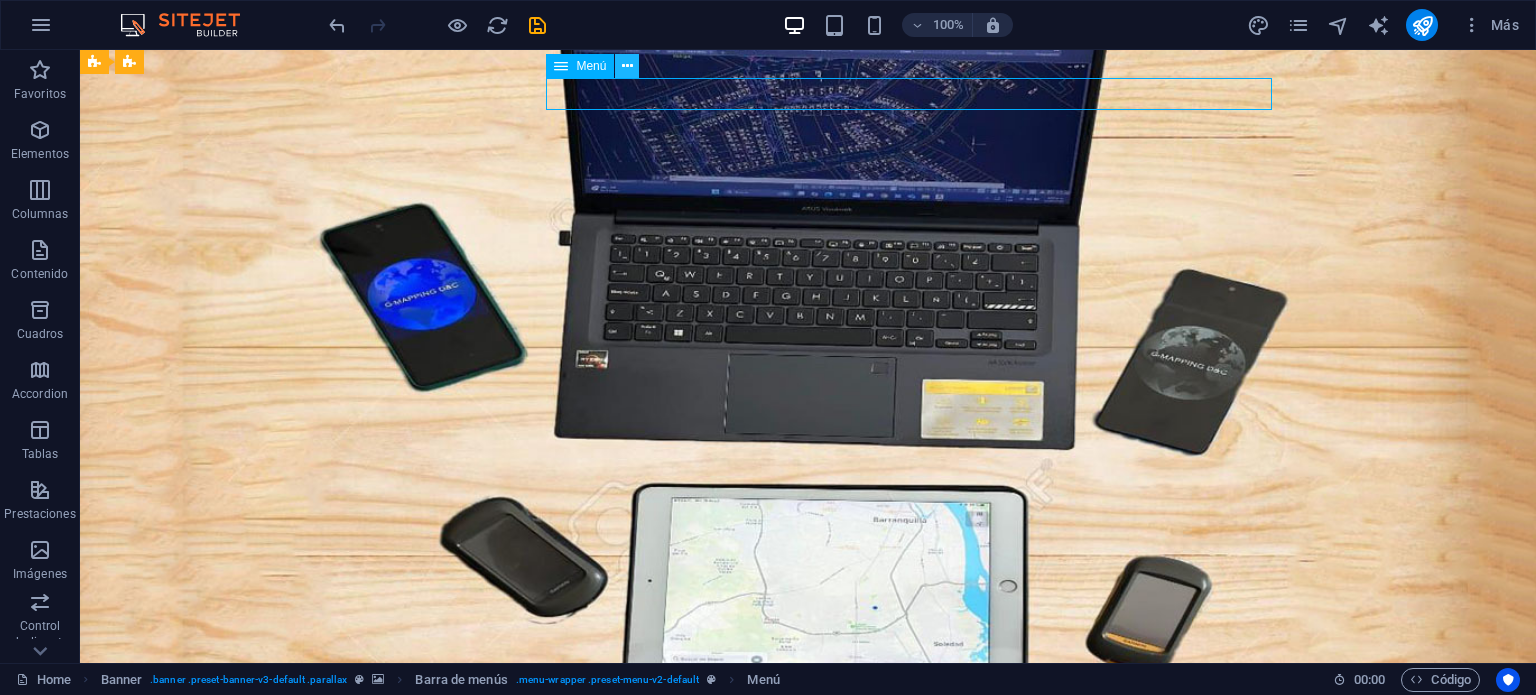 click at bounding box center (627, 66) 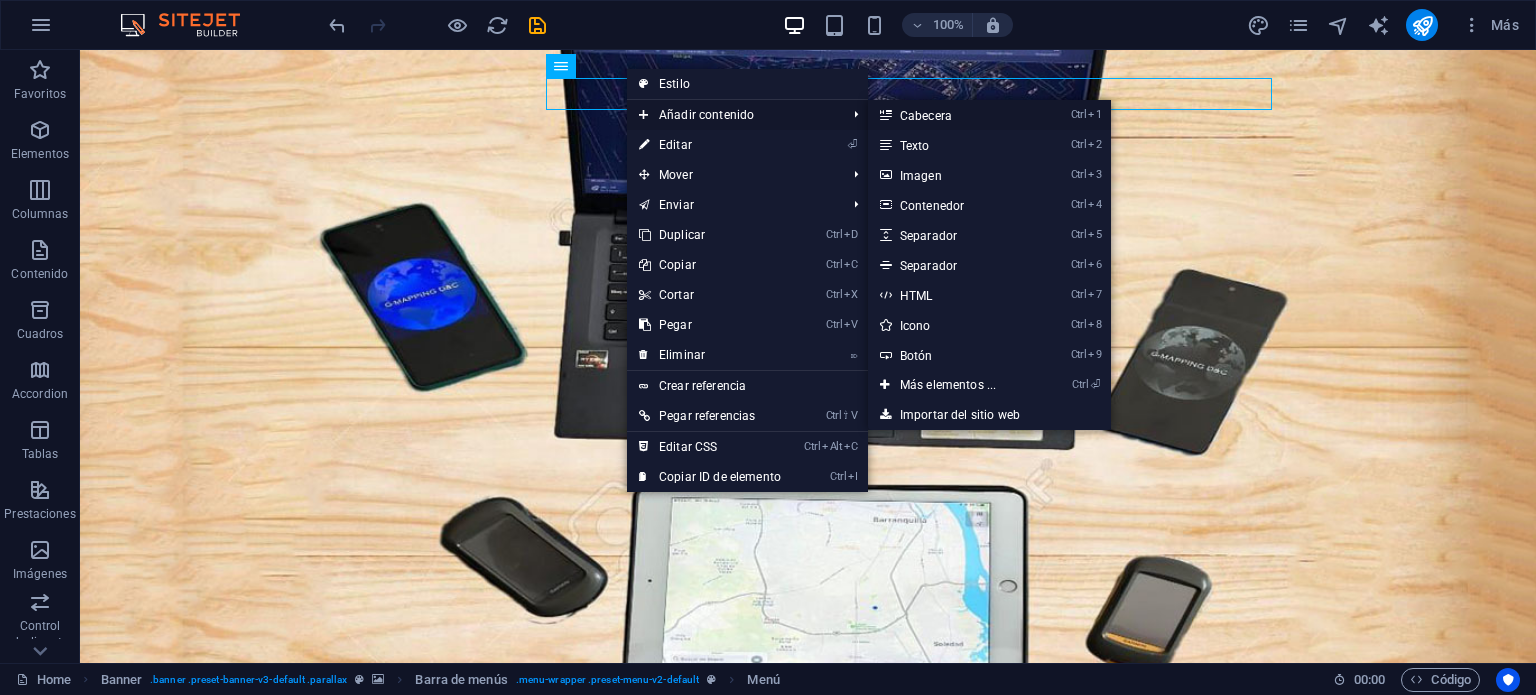 click on "Ctrl 1  Cabecera" at bounding box center [952, 115] 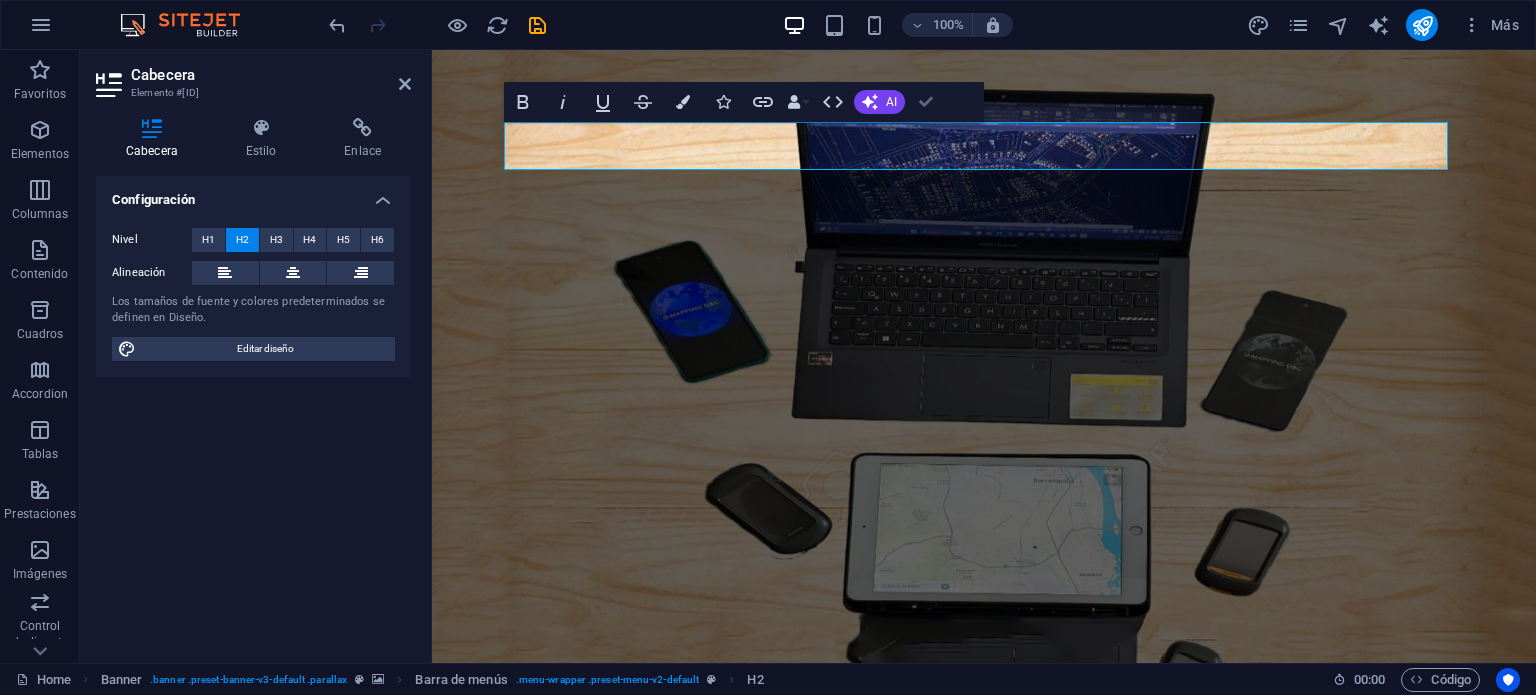 type 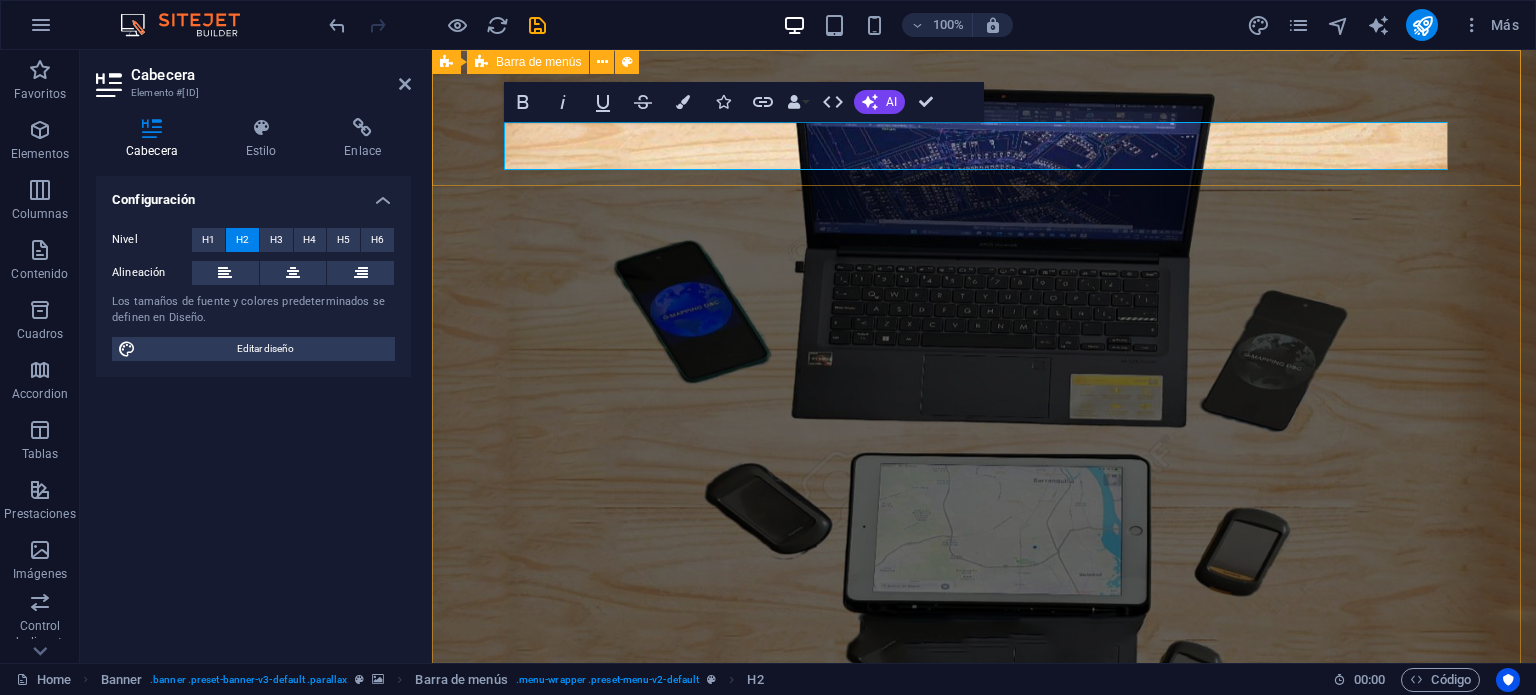 drag, startPoint x: 671, startPoint y: 141, endPoint x: 495, endPoint y: 152, distance: 176.34341 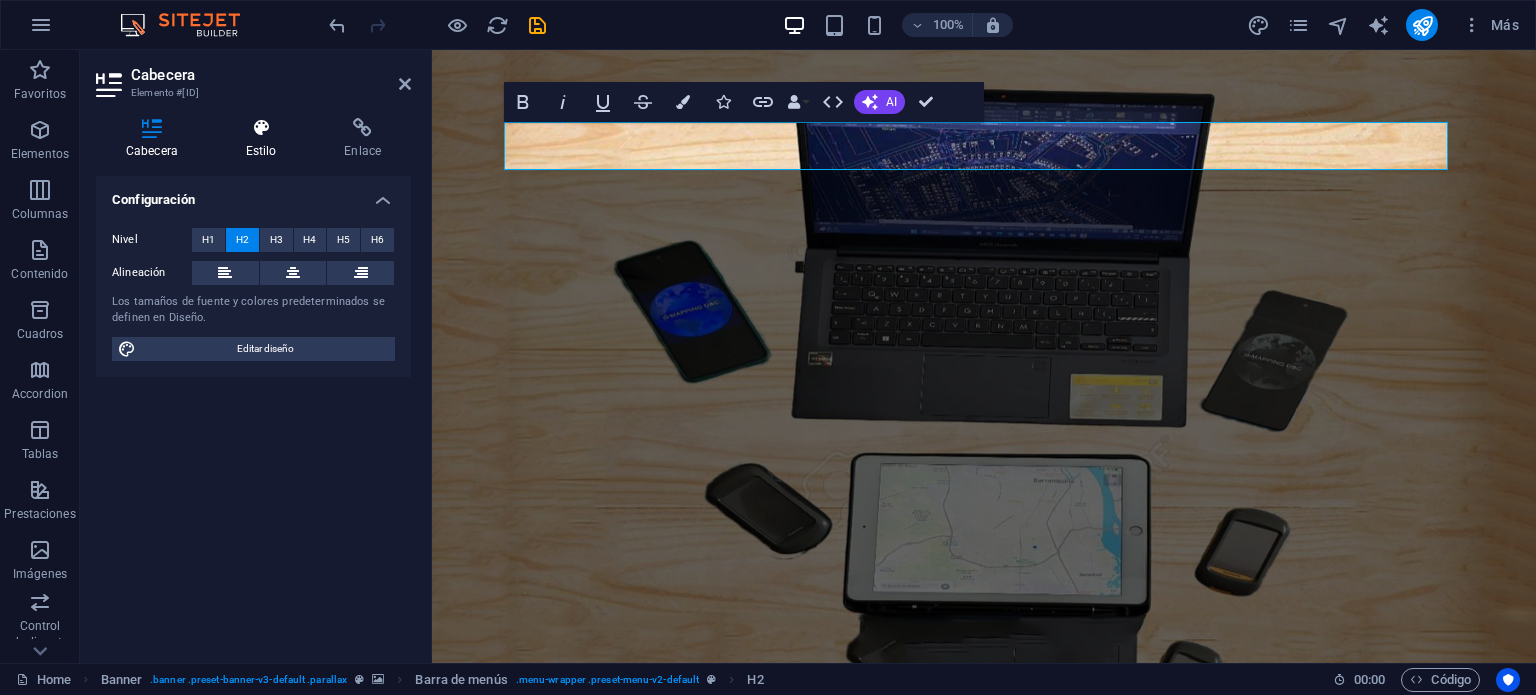click on "Estilo" at bounding box center (265, 139) 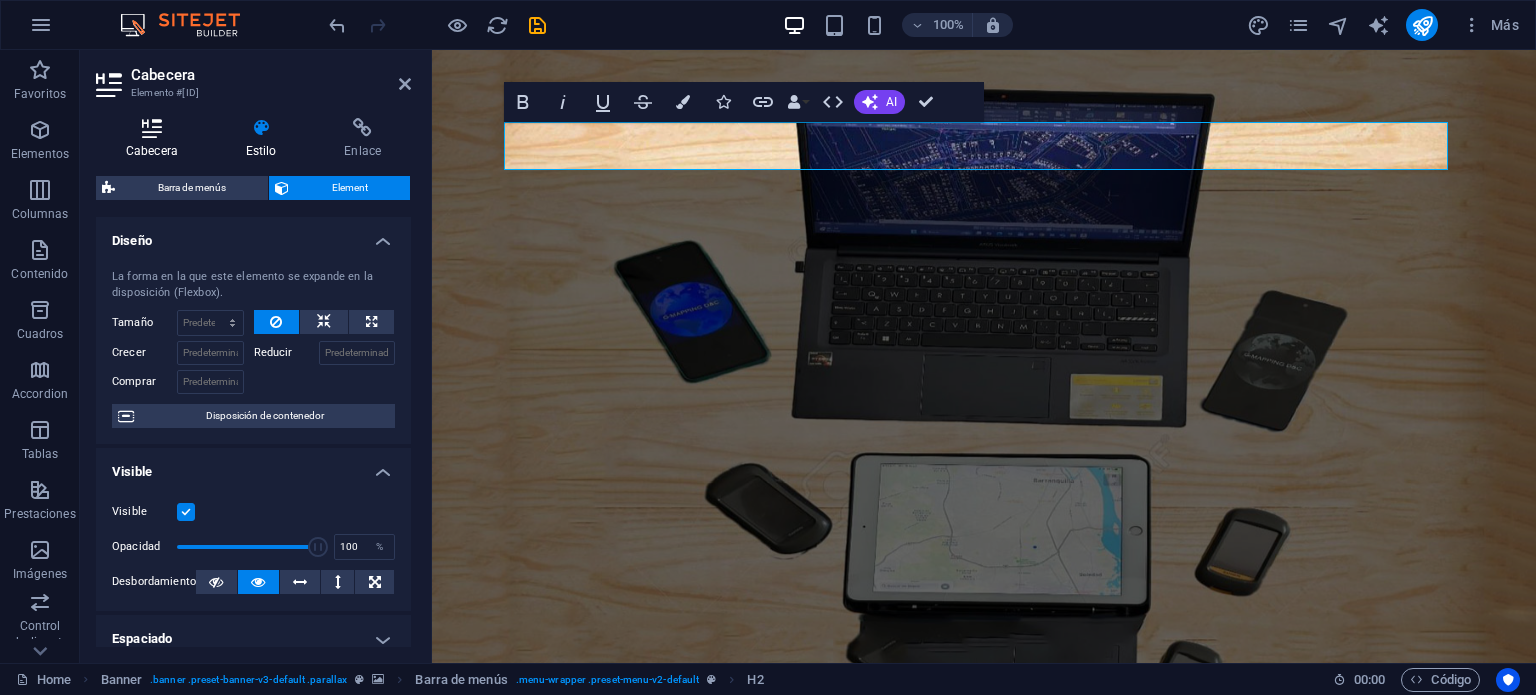 click at bounding box center [152, 128] 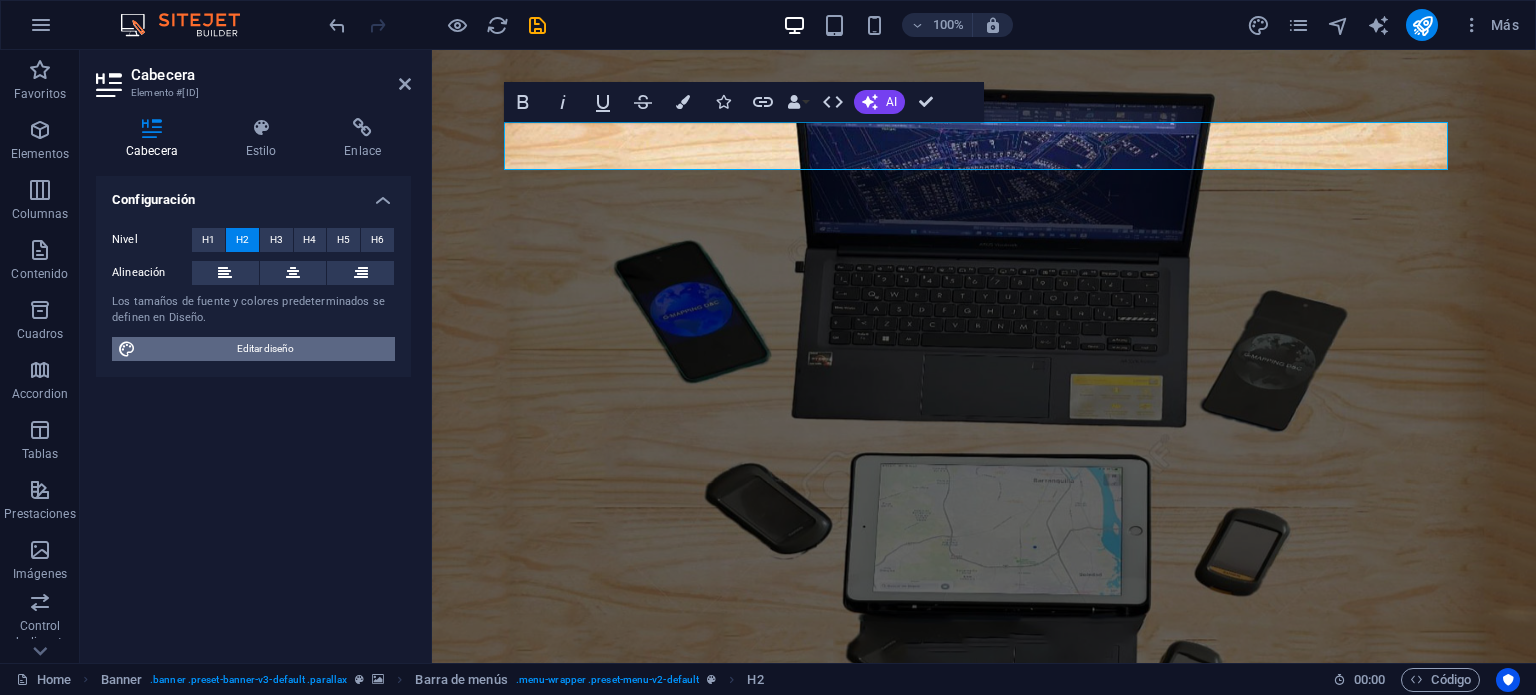 click on "Editar diseño" at bounding box center (265, 349) 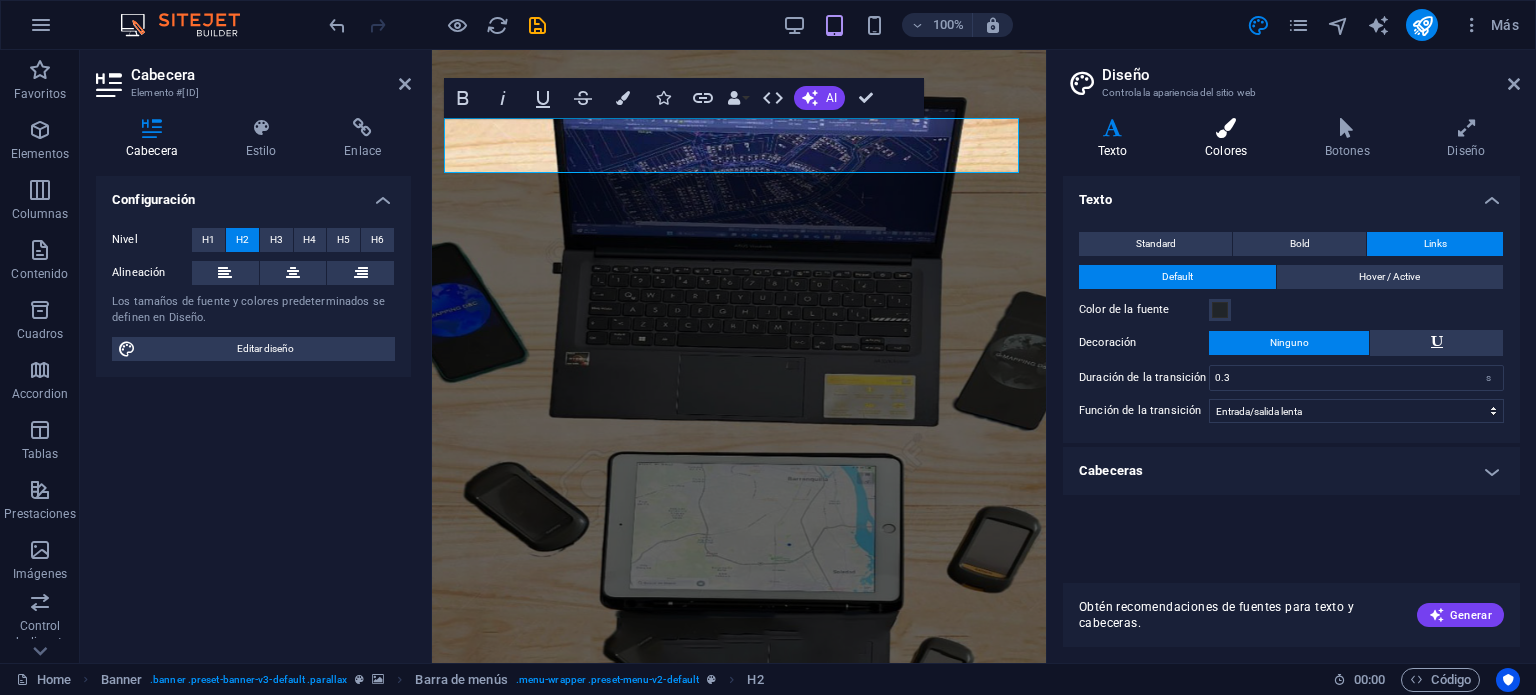 click on "Colores" at bounding box center (1230, 139) 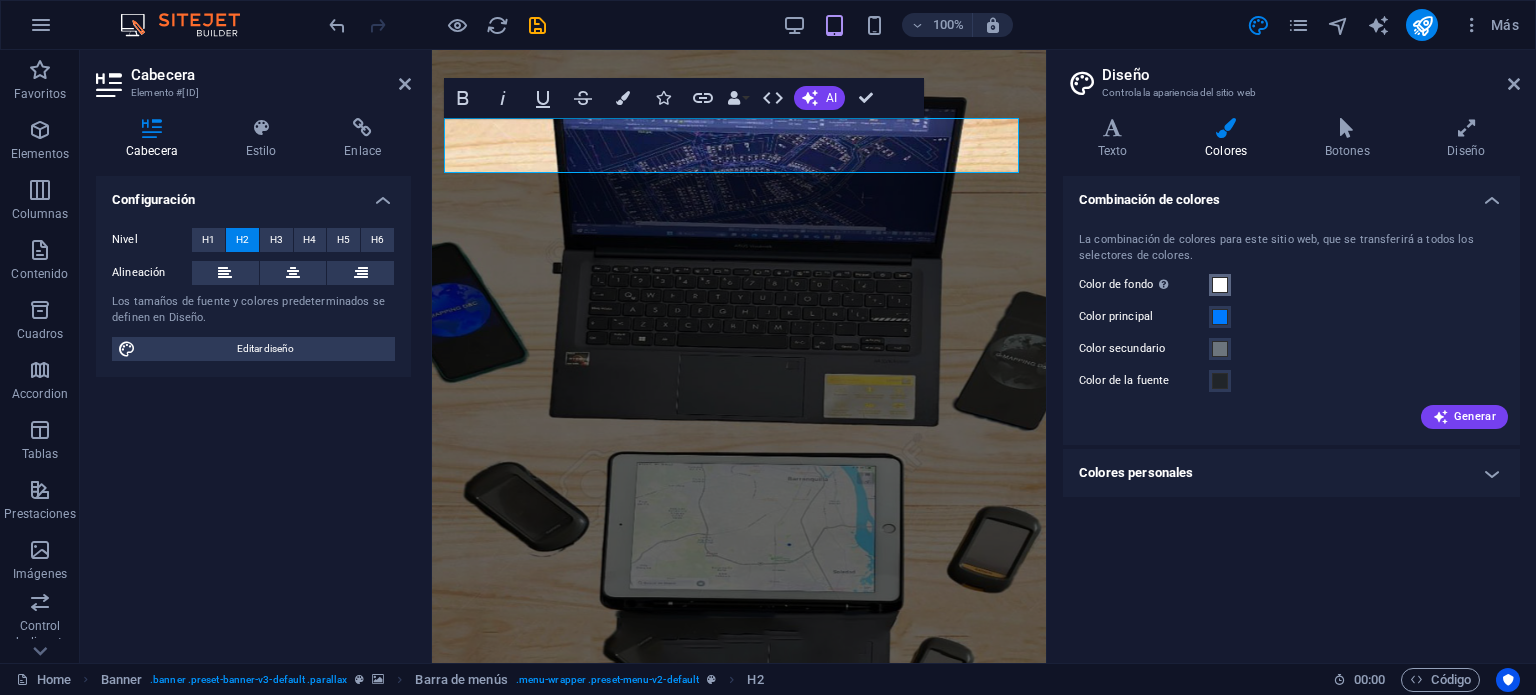 click at bounding box center (1220, 285) 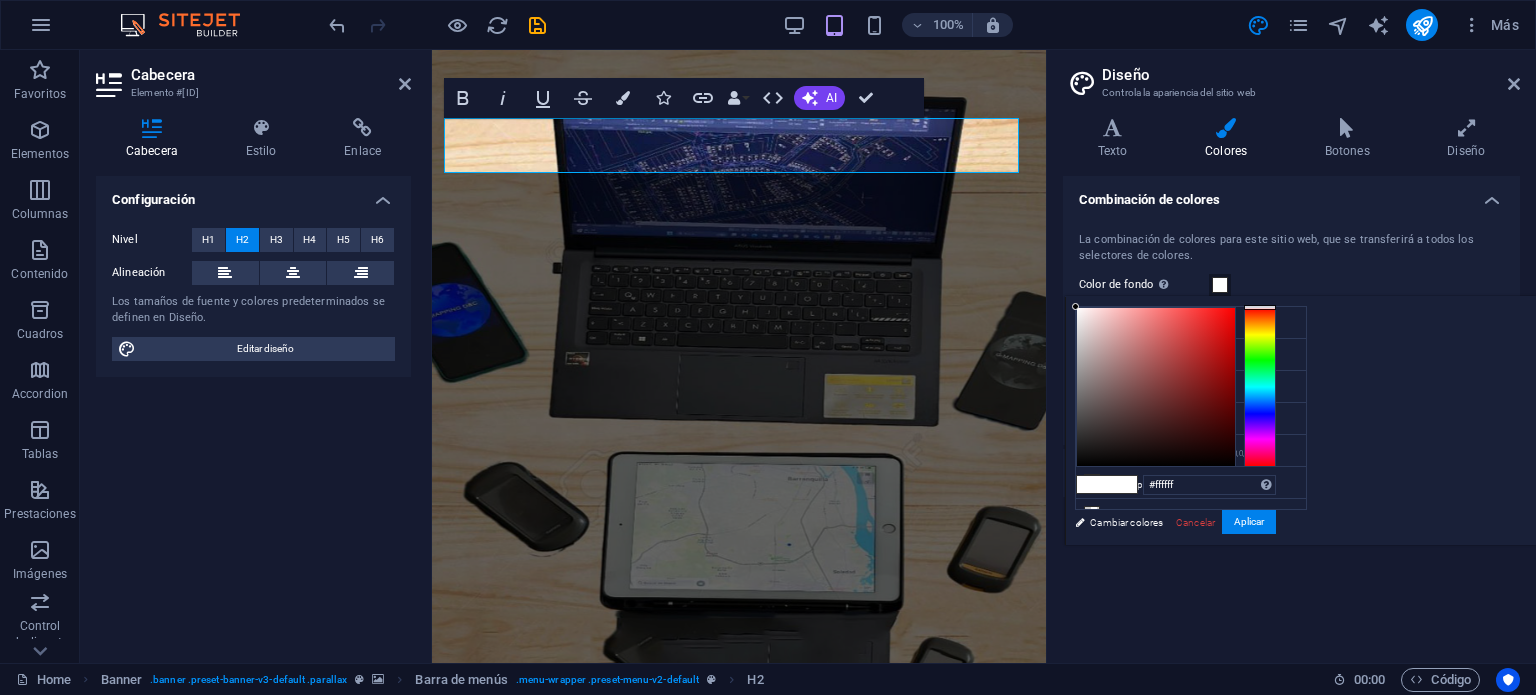 click at bounding box center [1122, 484] 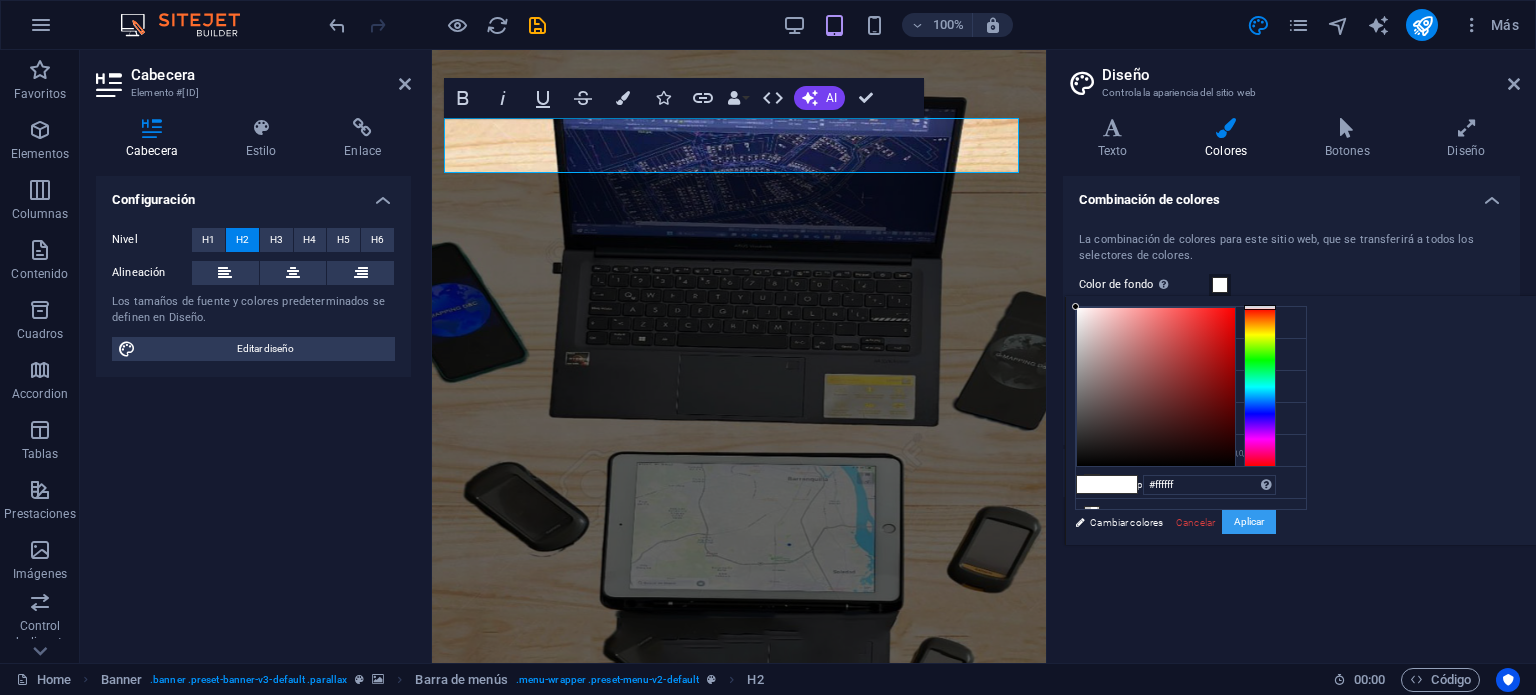 click on "Aplicar" at bounding box center (1249, 522) 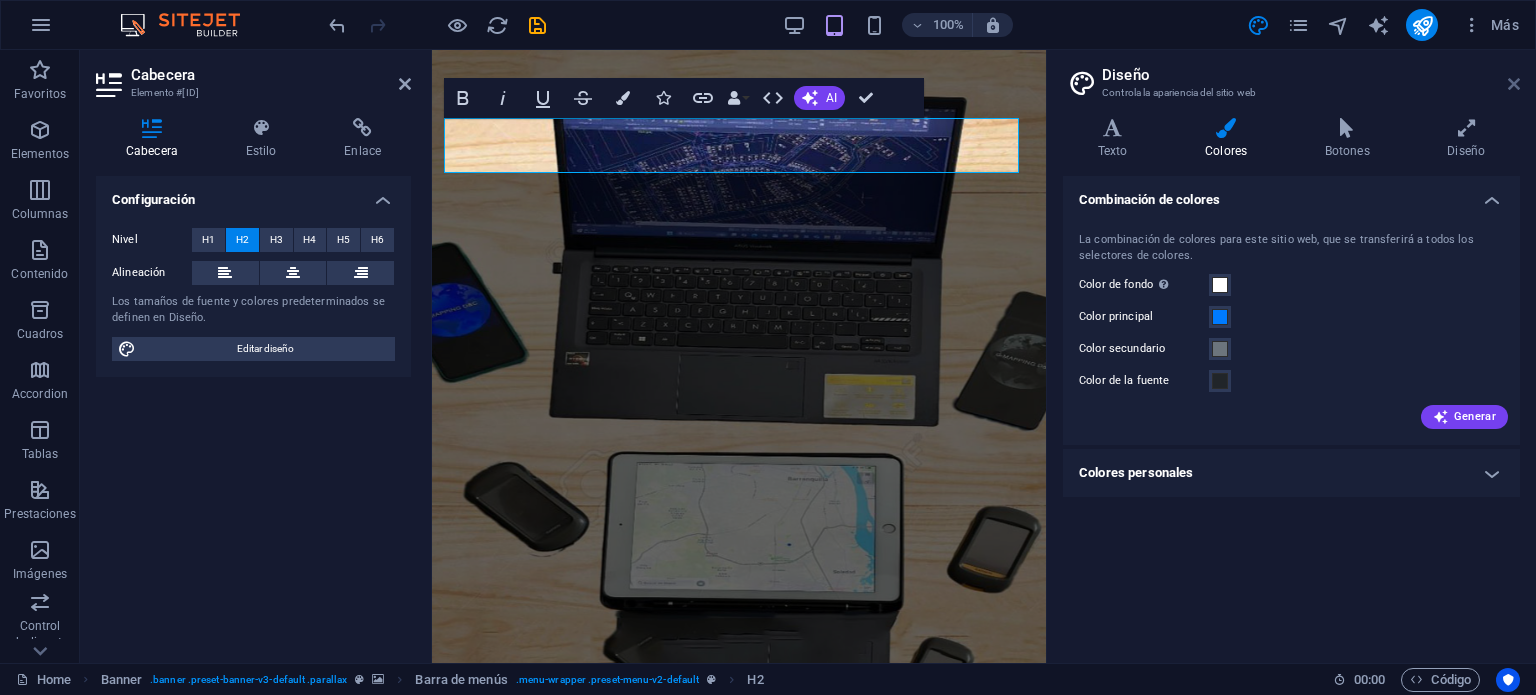 click at bounding box center [1514, 84] 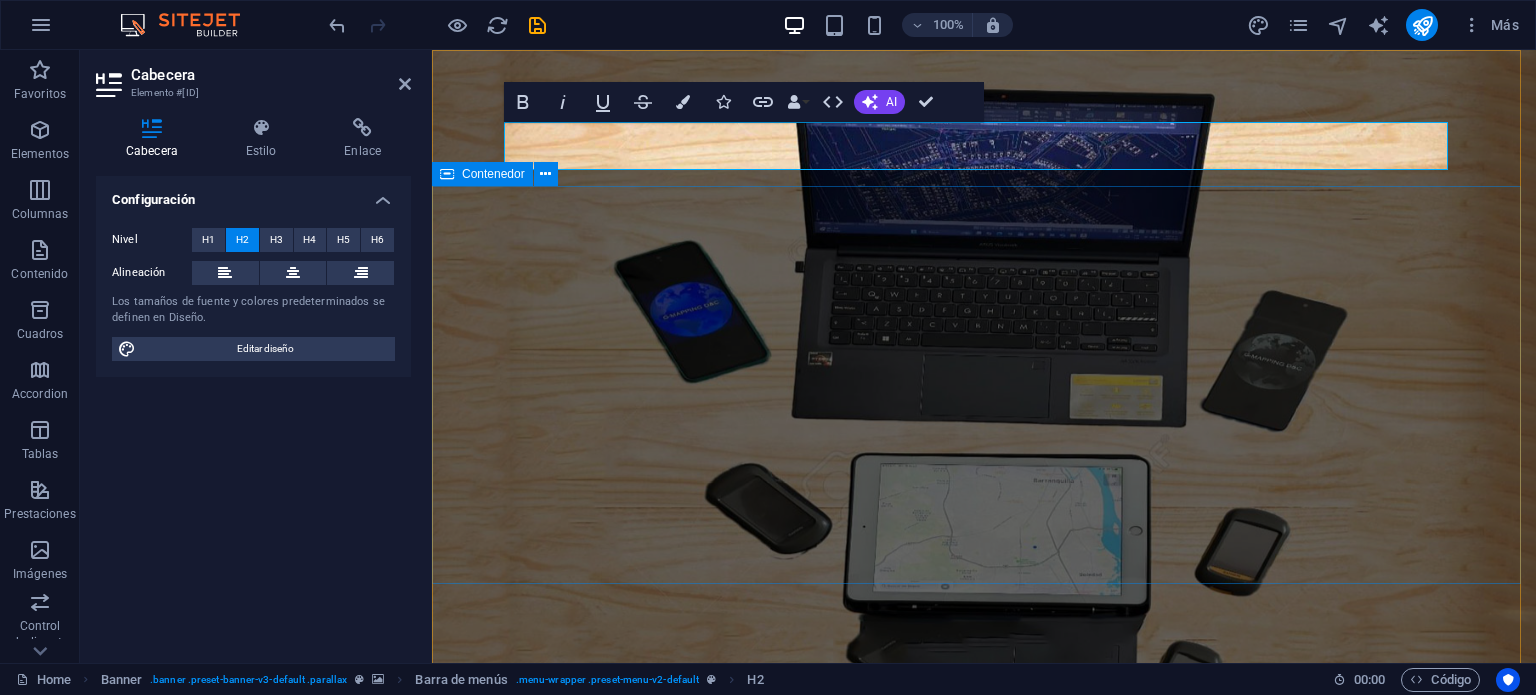 click on "GLOBAL MAPPING  D &C SAS EXPERTOS   EN   LEVANTAMIENTO  , DISEÑO Y CONSTRUCCIÓN    DE REDES TELEMÁTICAS" at bounding box center (984, 993) 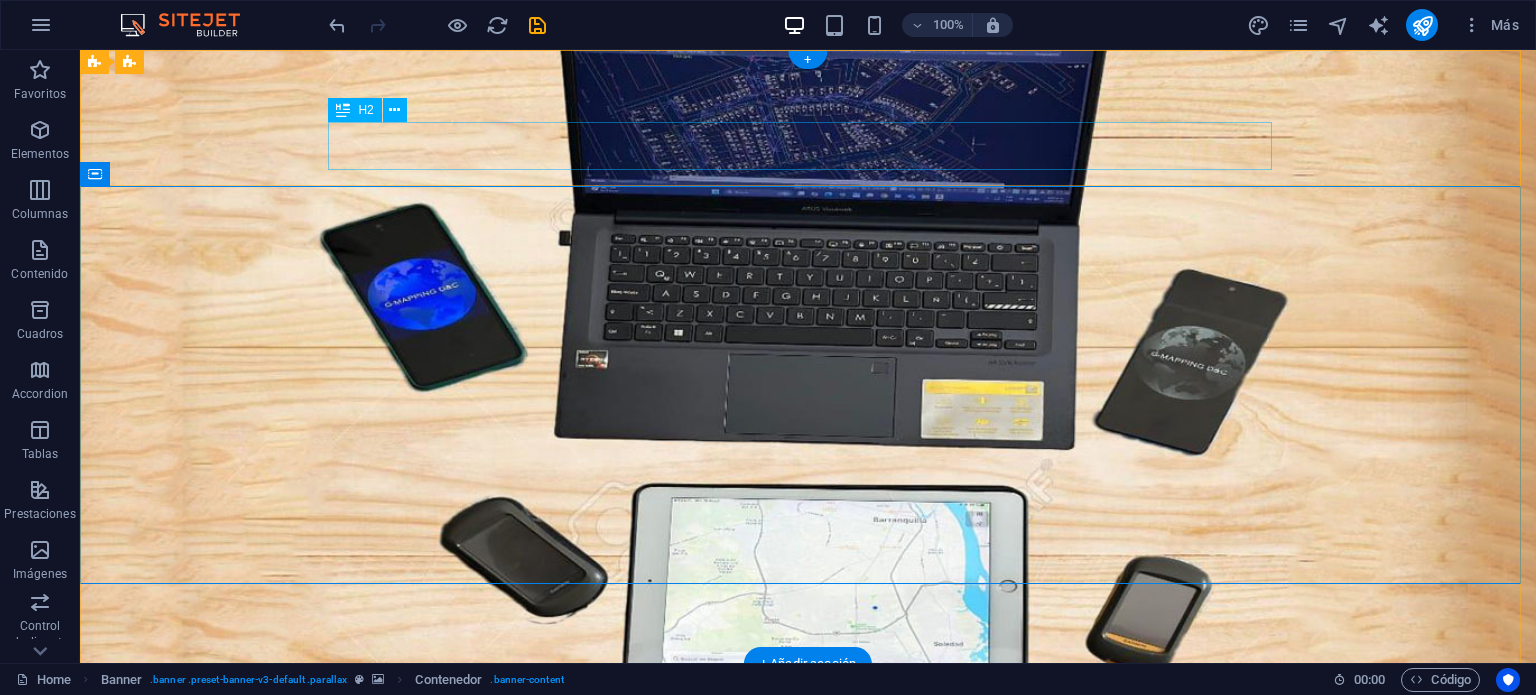 click on "CLIENTES" at bounding box center (808, 792) 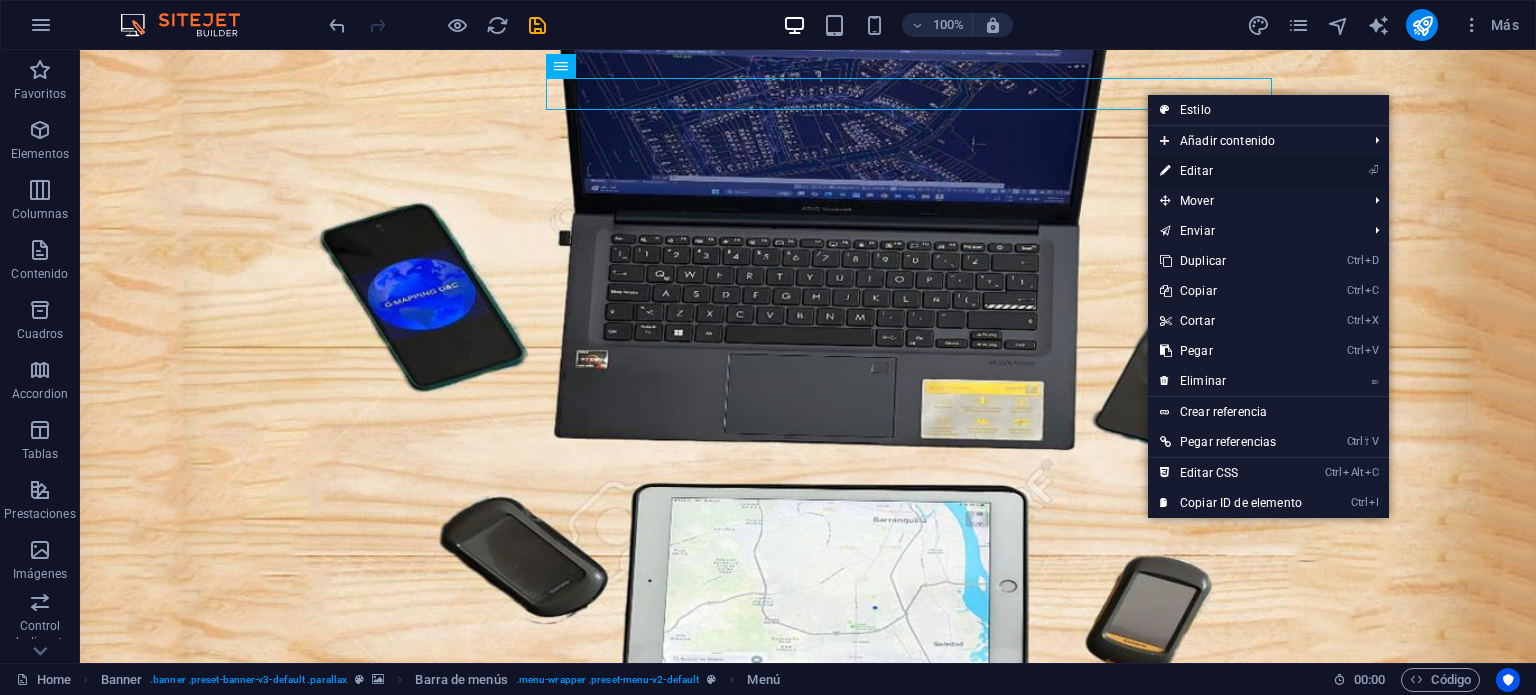 click on "⏎  Editar" at bounding box center (1231, 171) 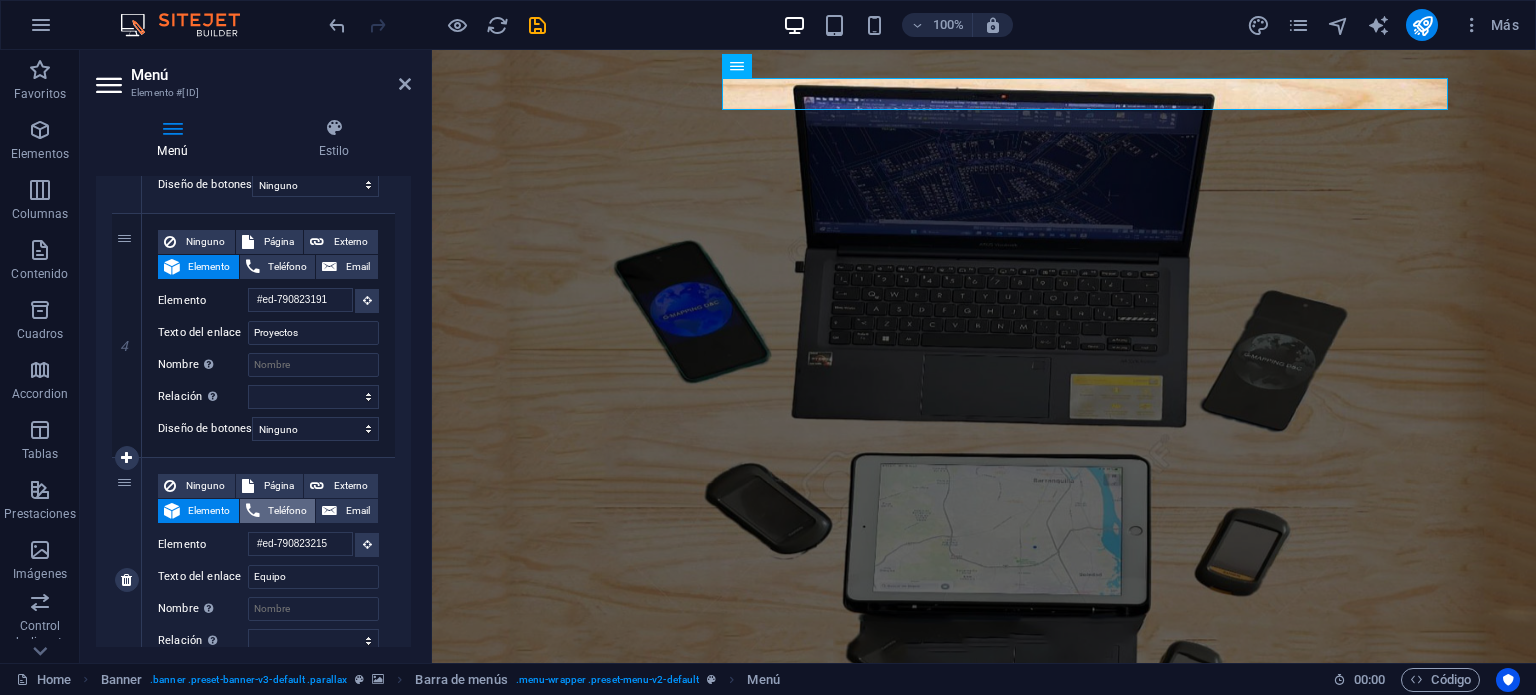 scroll, scrollTop: 800, scrollLeft: 0, axis: vertical 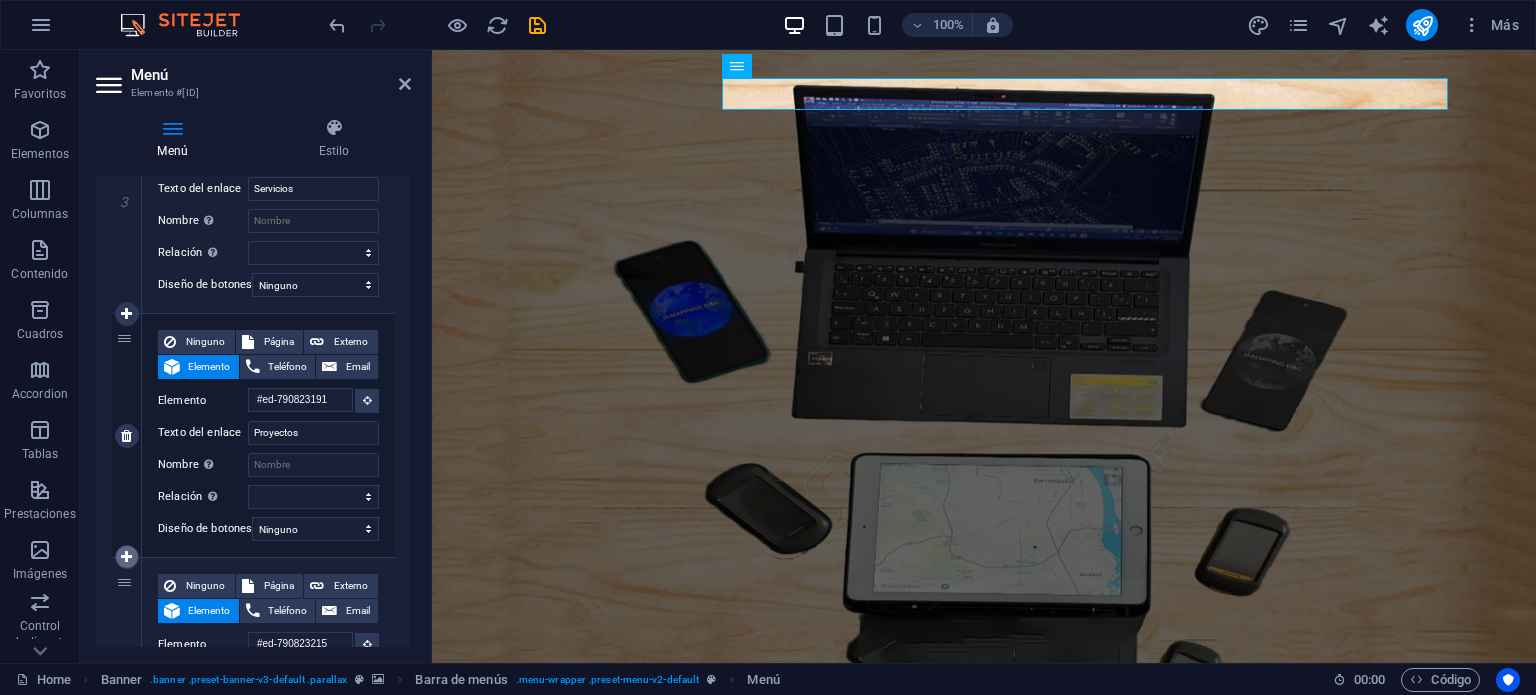 click at bounding box center [126, 557] 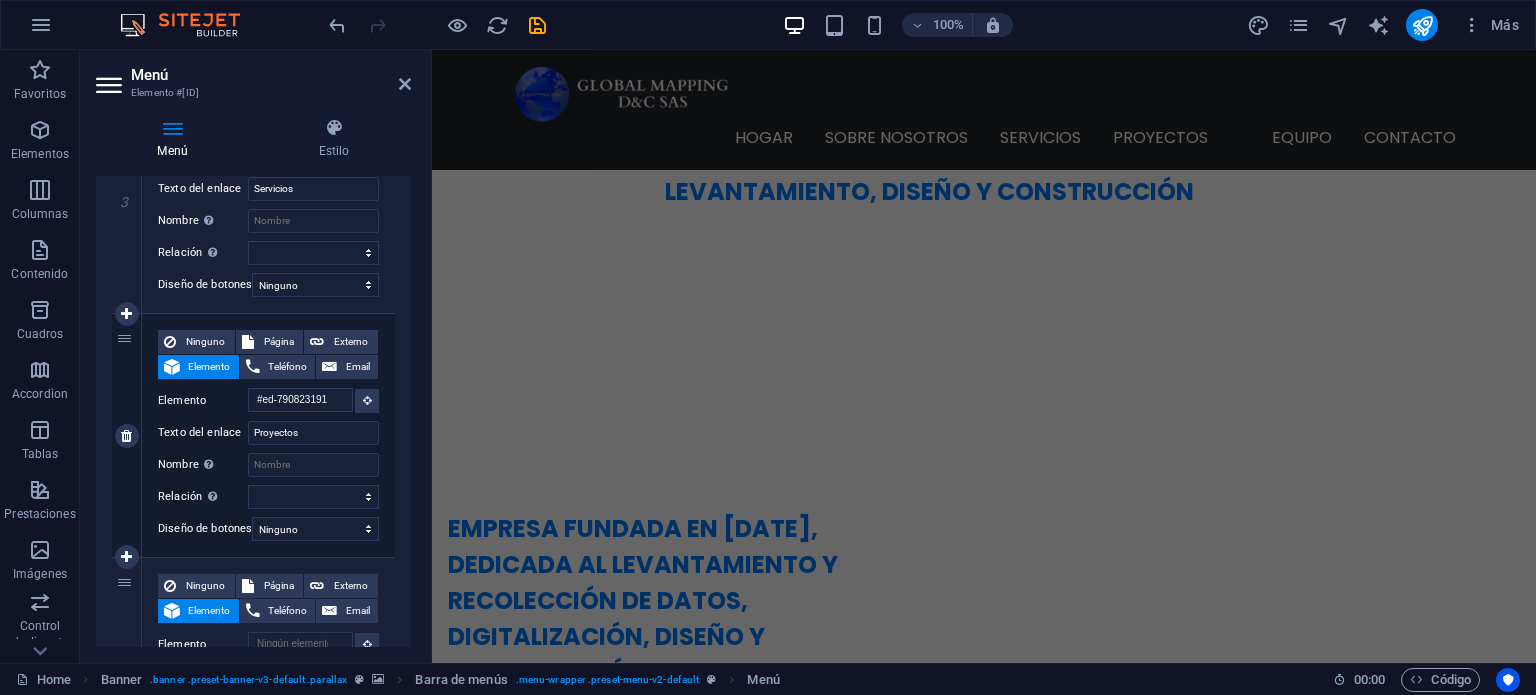 scroll, scrollTop: 0, scrollLeft: 0, axis: both 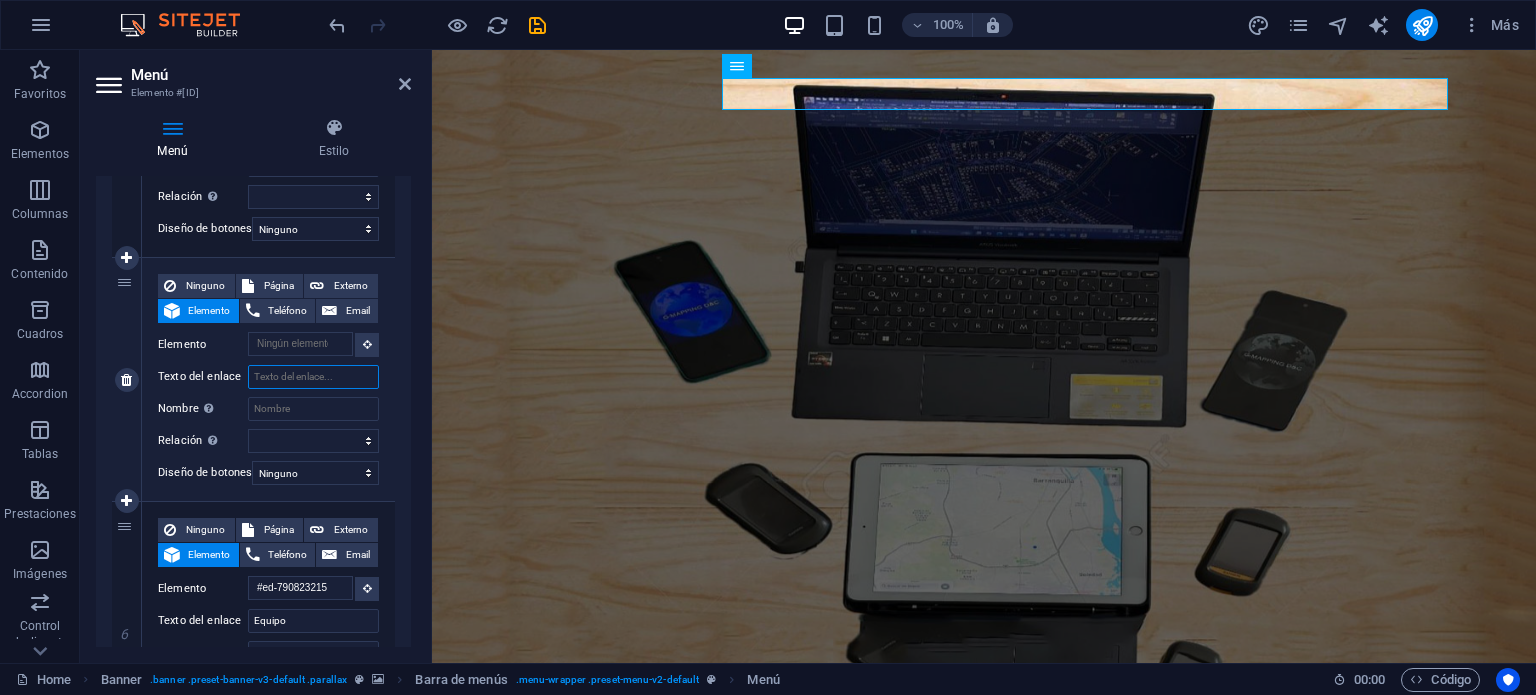 click on "Texto del enlace" at bounding box center [313, 377] 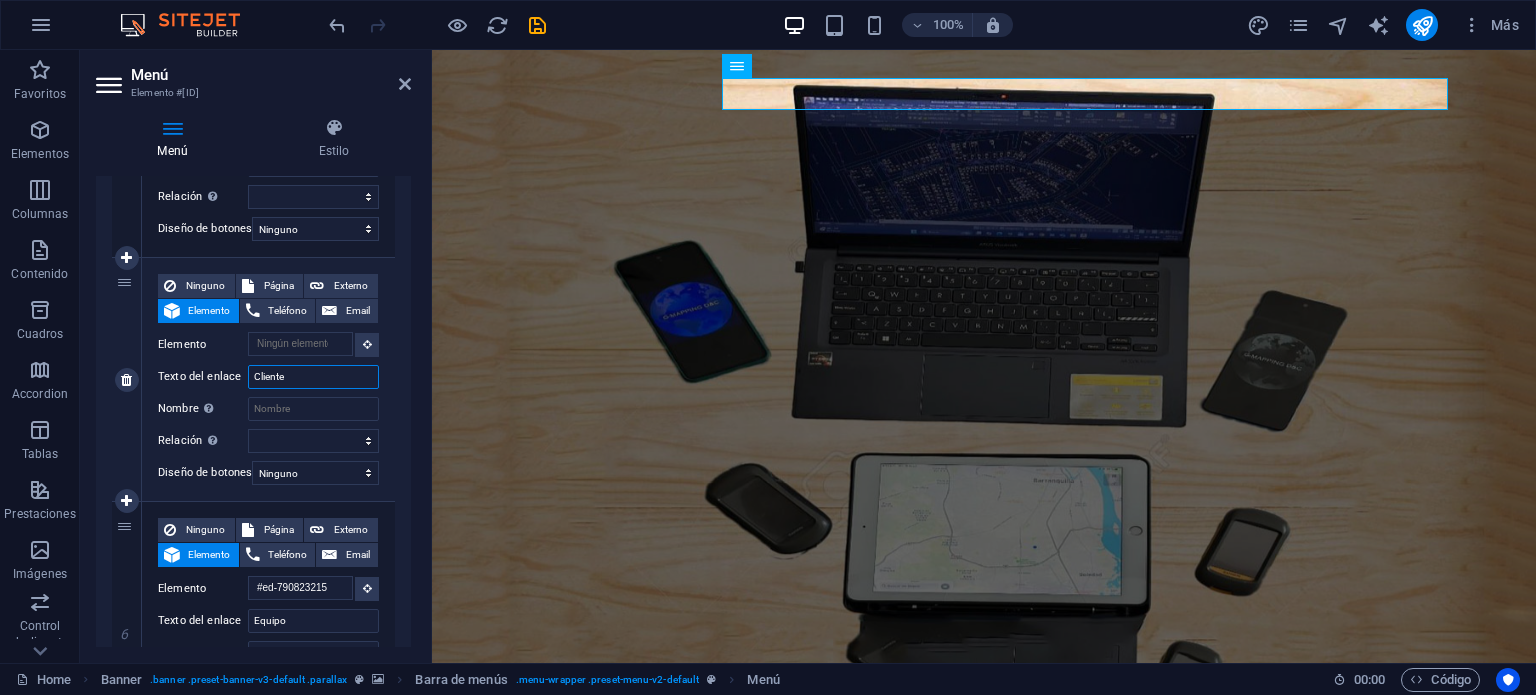 type on "Clientes" 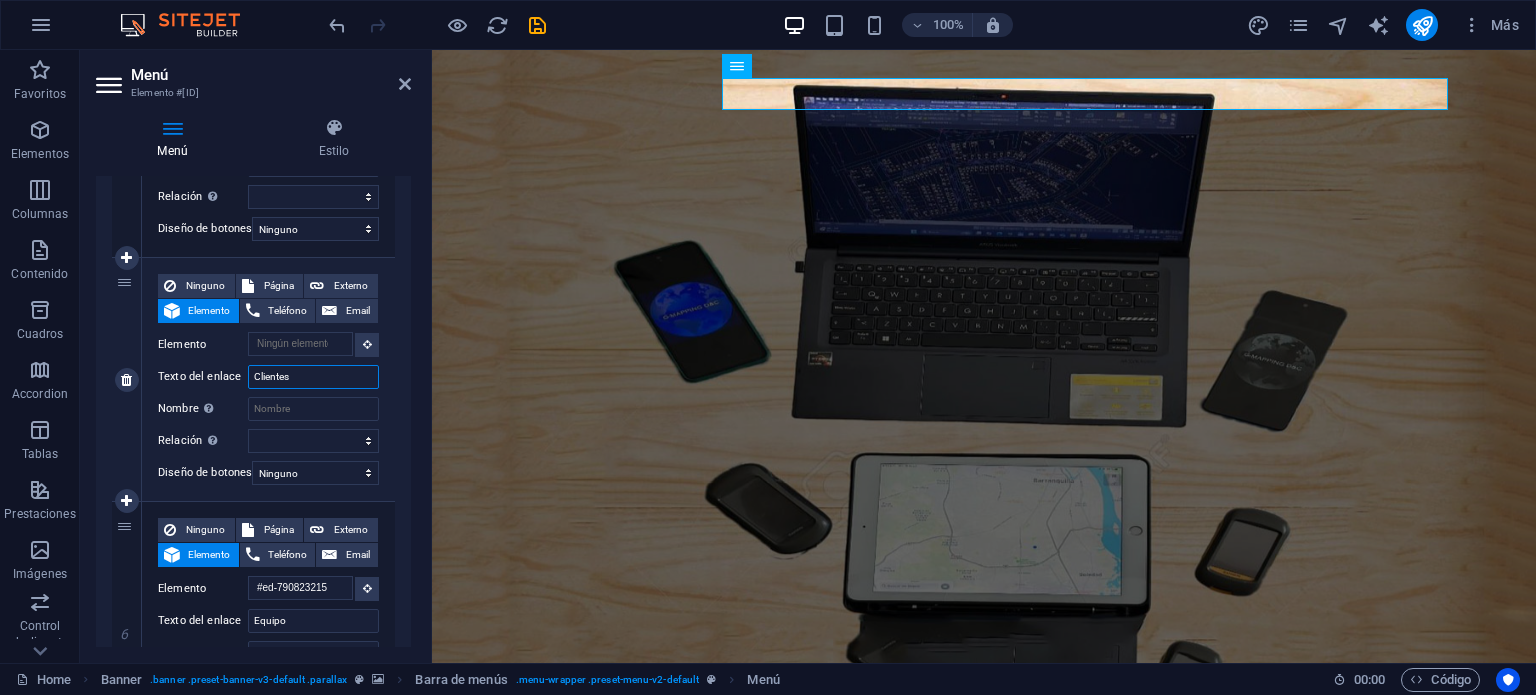 select 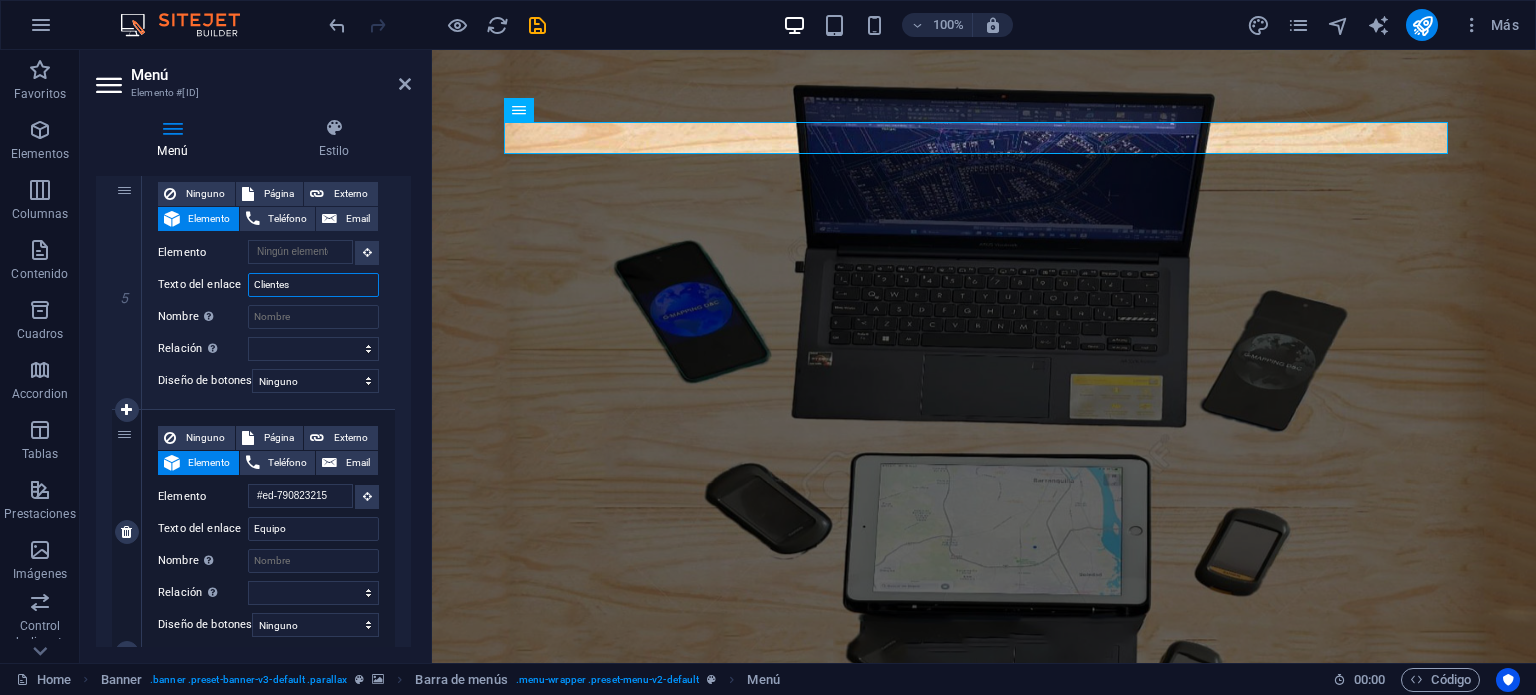 scroll, scrollTop: 1100, scrollLeft: 0, axis: vertical 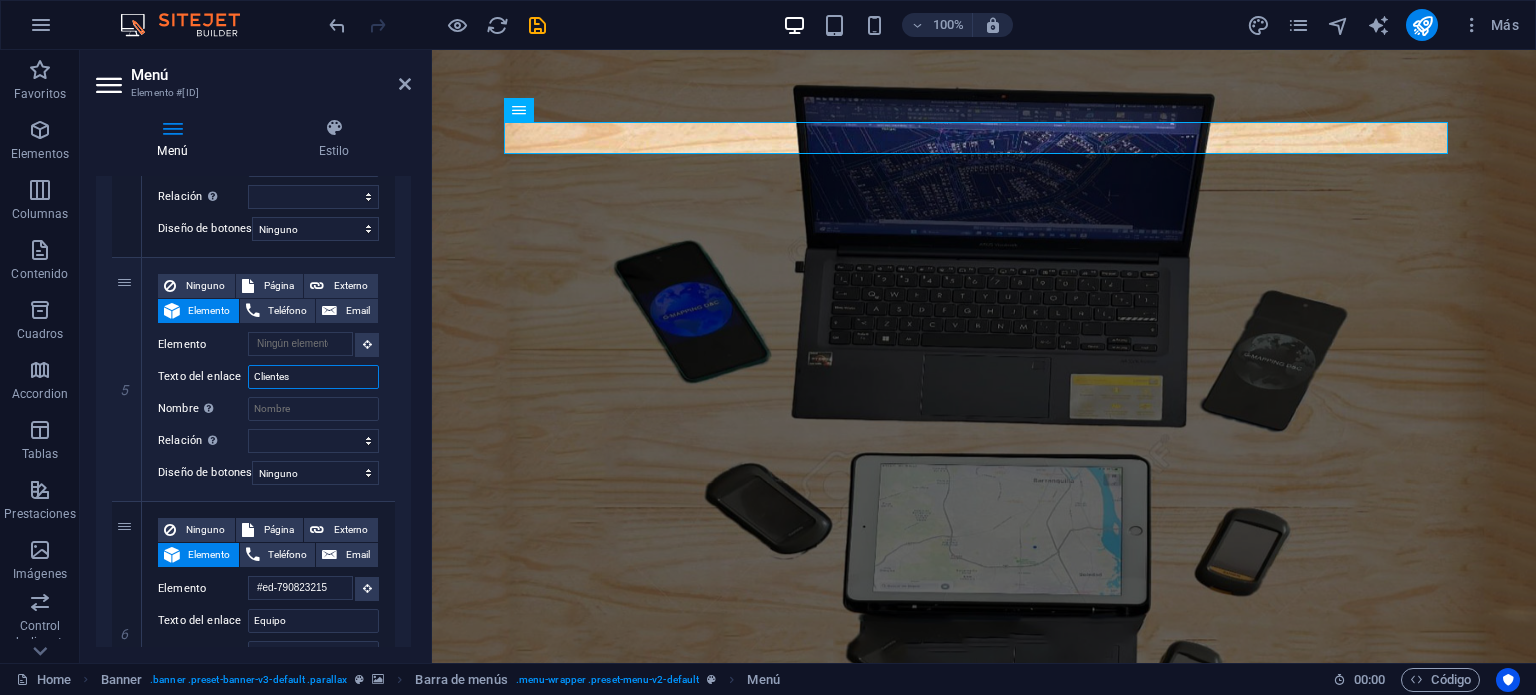 type on "Clientes" 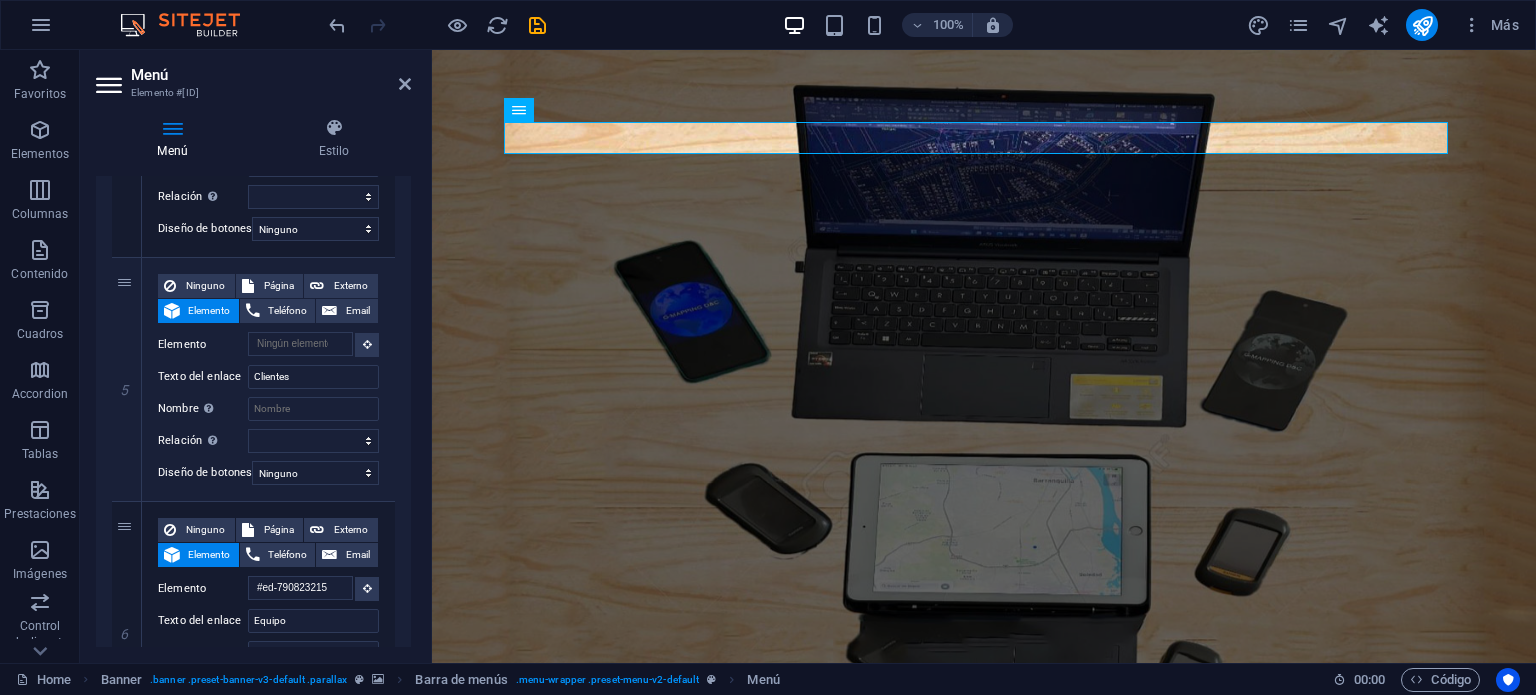 click on "Menú Estilo Menú Automático Personalizado Crear elementos de menú personalizados para este menú. Se recomienda en el caso de sitios web de una sola página. Gestionar páginas Elementos de menú 1 Ninguno Página Externo Elemento Teléfono Email Página Home Subpage Legal Notice Privacy Elemento #[ID]
URL Teléfono Email Texto del enlace Hogar Destino del enlace Nueva pestaña Misma pestaña Superposición Nombre Una descripción adicional del enlace no debería ser igual al texto del enlace. El título suele mostrarse como un texto de información cuando se mueve el ratón por encima del elemento. Déjalo en blanco en caso de dudas. Relación Define la  relación de este enlace con el destino del enlace . Por ejemplo, el valor "nofollow" indica a los buscadores que no sigan al enlace. Puede dejarse vacío. alternativo autor marcador externo ayuda licencia siguiente nofollow noreferrer noopener ant buscar etiqueta Diseño de botones Ninguno Predeterminado Principal 2 Email" at bounding box center [253, 382] 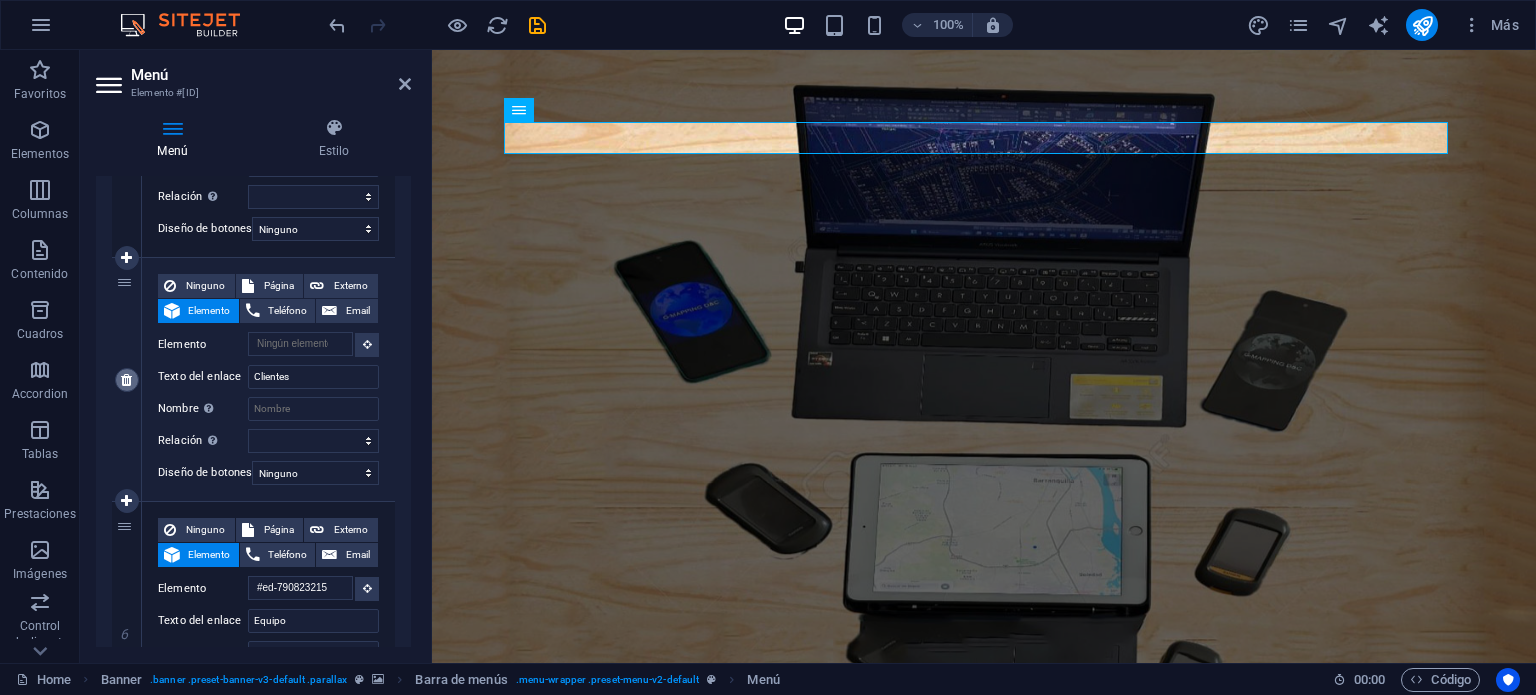 click at bounding box center (126, 380) 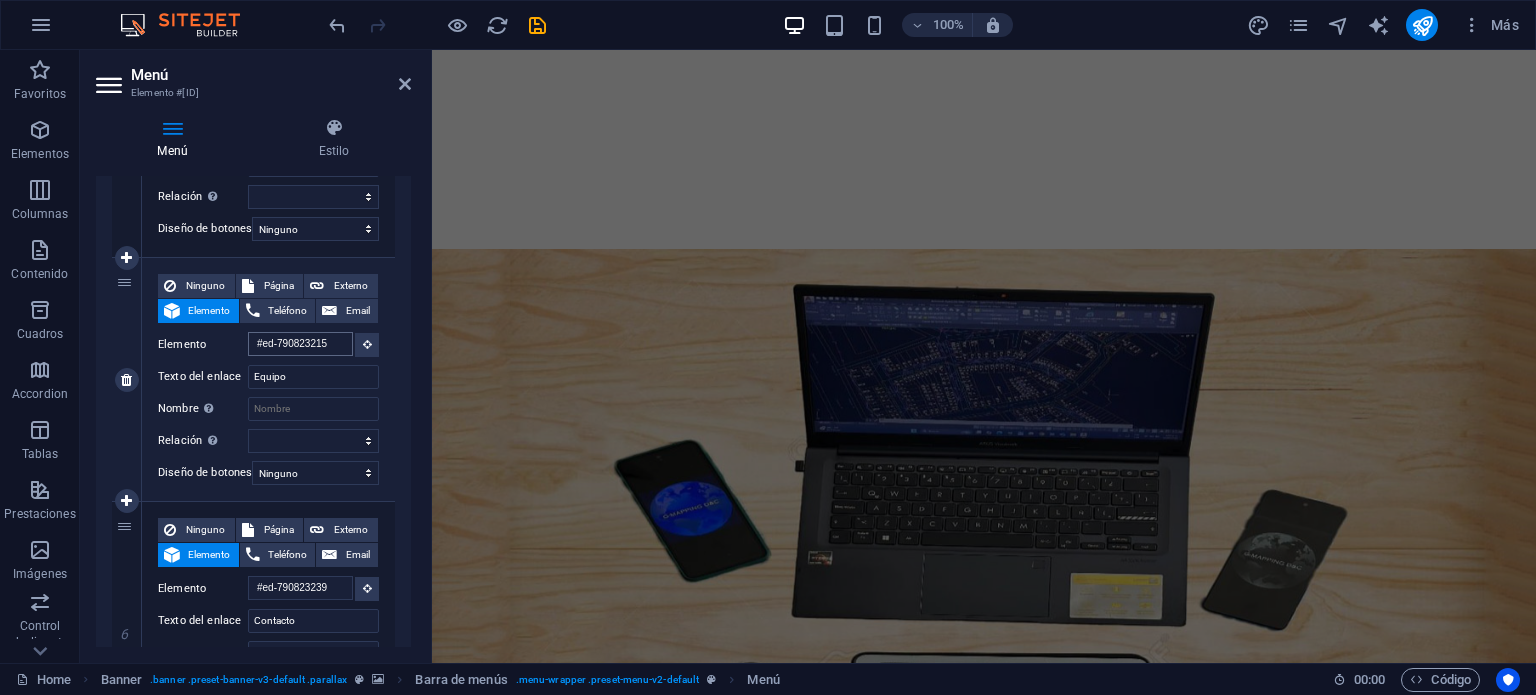 scroll, scrollTop: 4706, scrollLeft: 0, axis: vertical 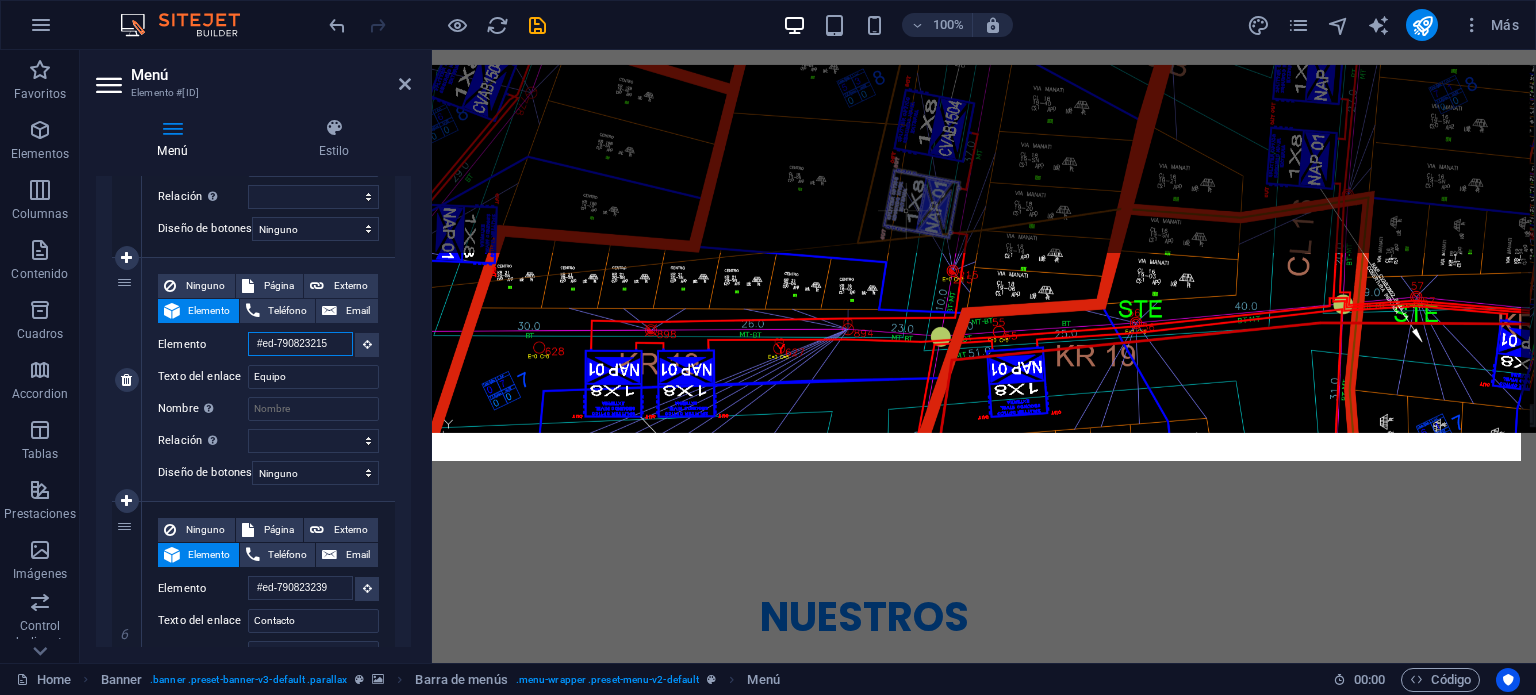 click on "#ed-790823215" at bounding box center [300, 344] 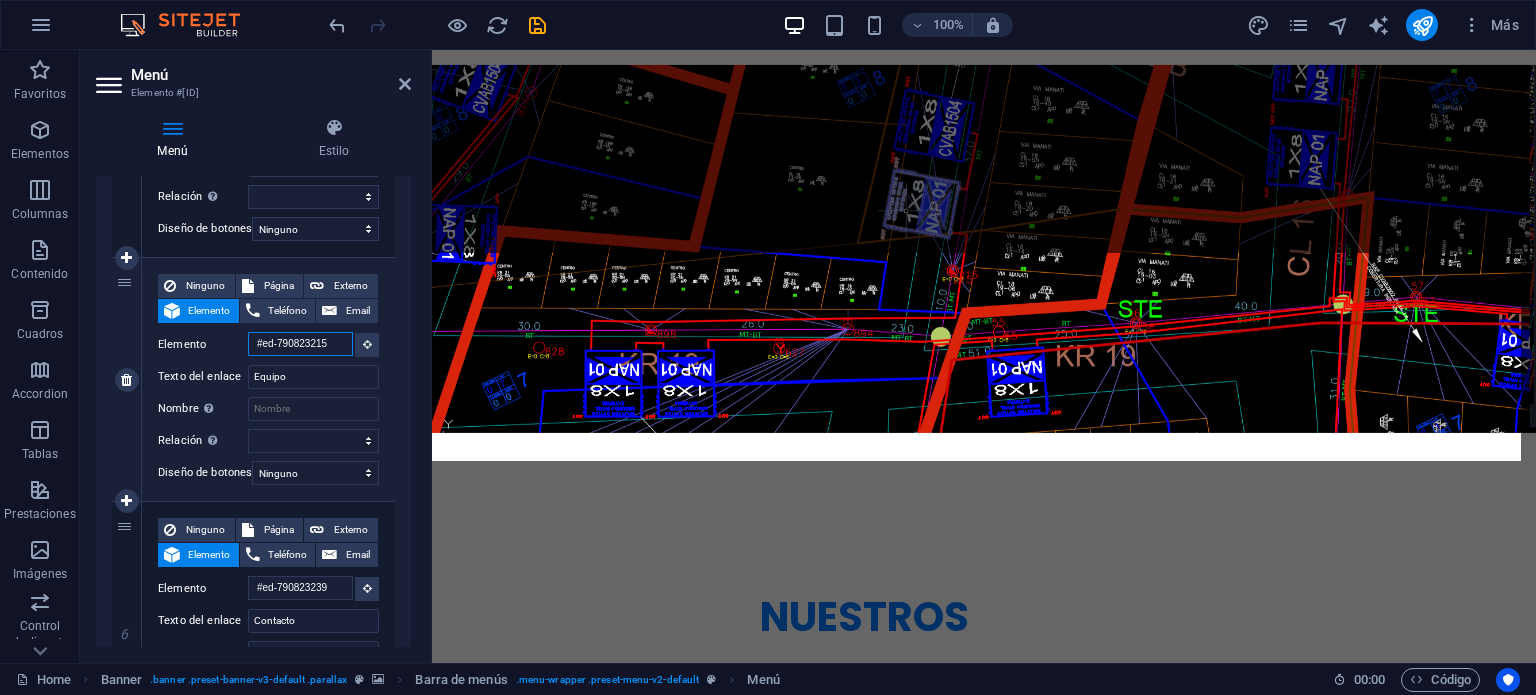 drag, startPoint x: 335, startPoint y: 344, endPoint x: 304, endPoint y: 341, distance: 31.144823 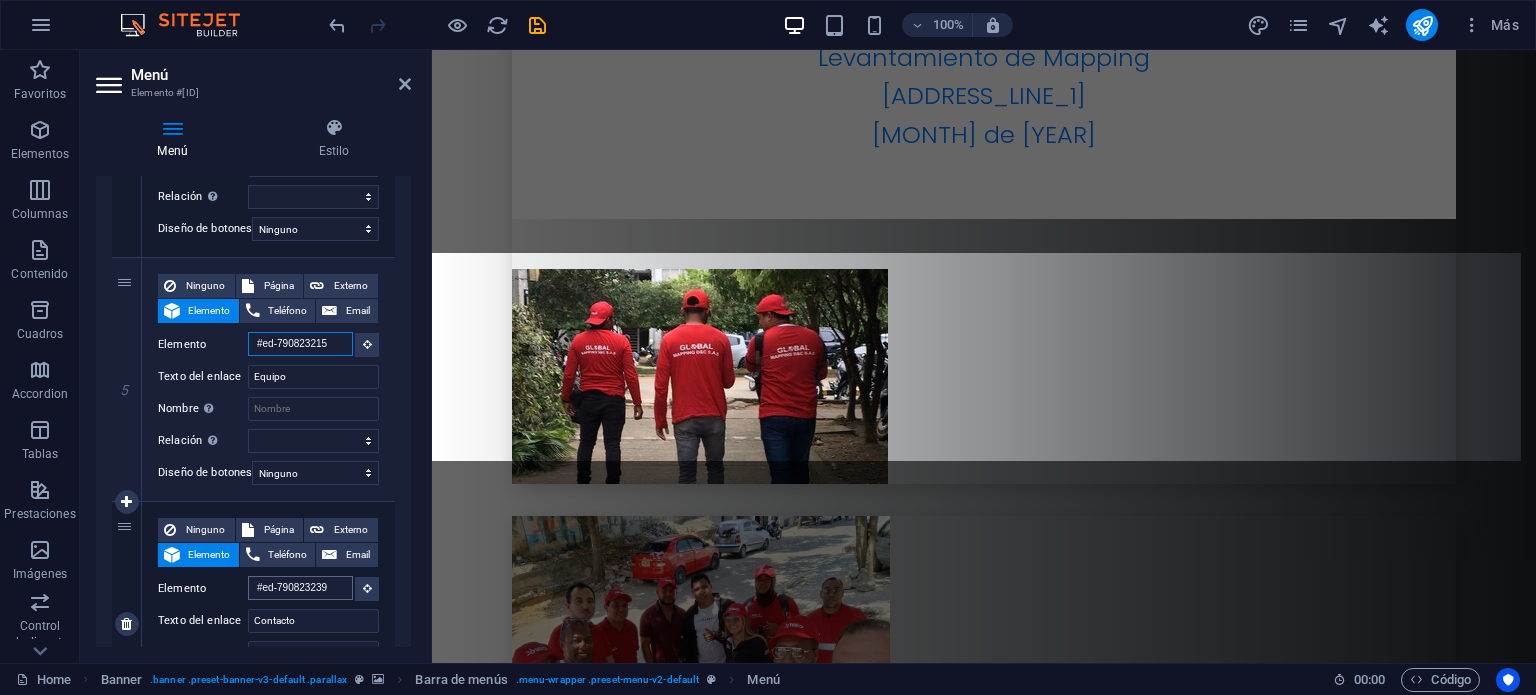scroll, scrollTop: 6208, scrollLeft: 0, axis: vertical 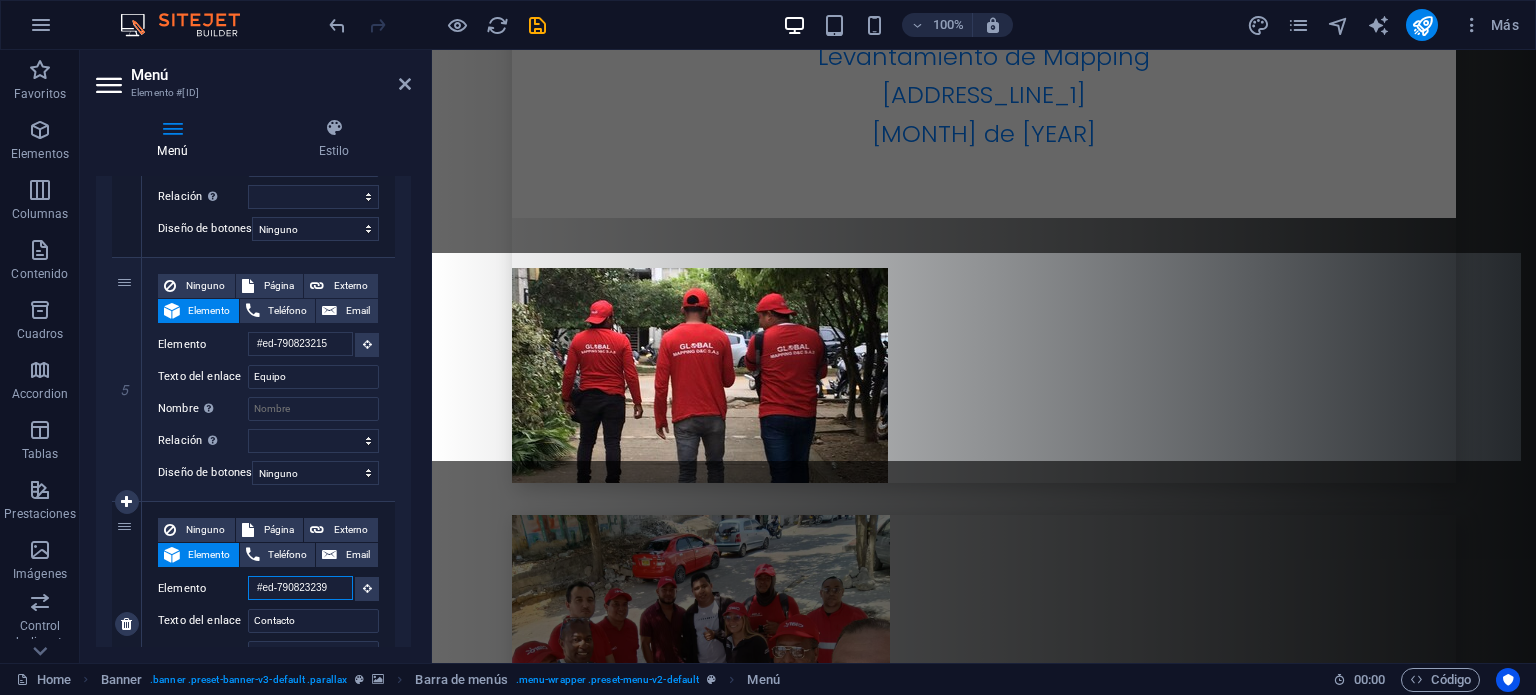 click on "#ed-790823239" at bounding box center (300, 588) 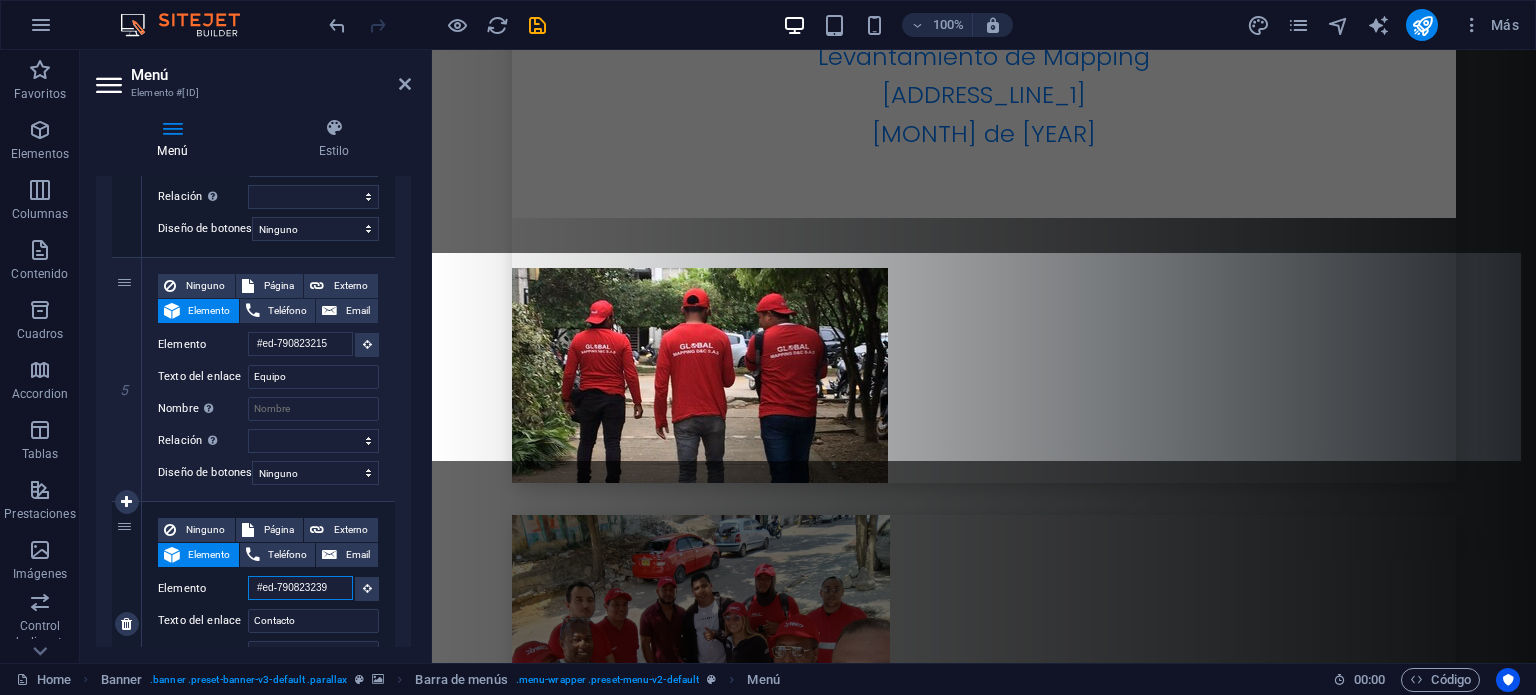 click on "#ed-790823239" at bounding box center [300, 588] 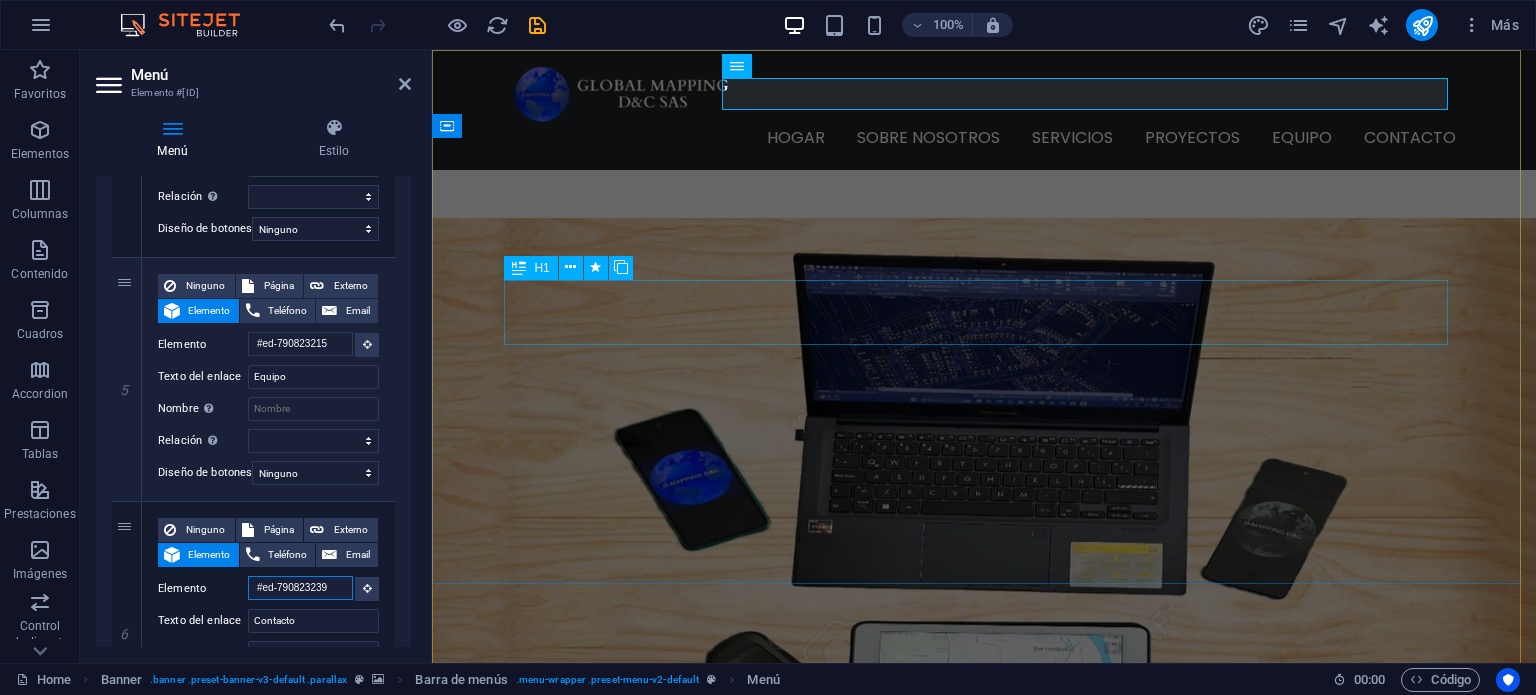 scroll, scrollTop: 0, scrollLeft: 0, axis: both 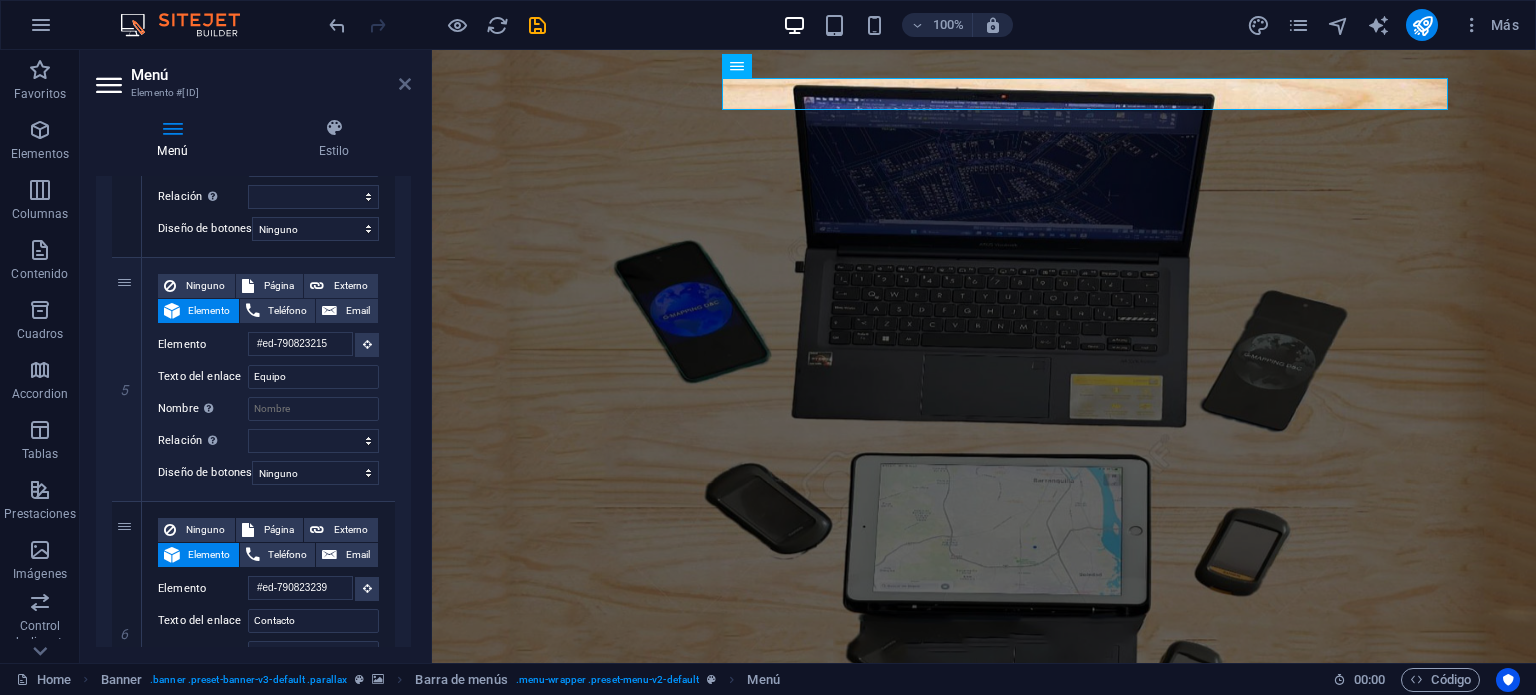 click at bounding box center [405, 84] 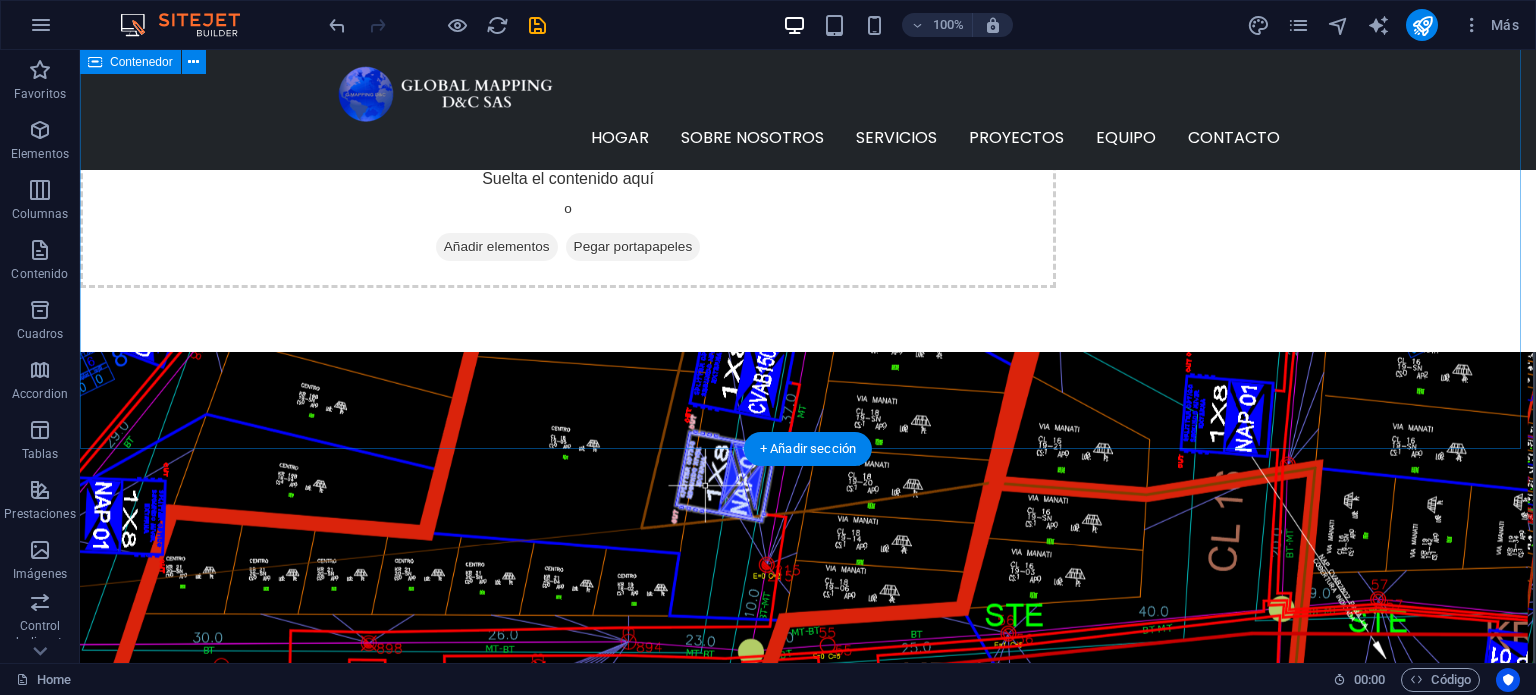 scroll, scrollTop: 4400, scrollLeft: 0, axis: vertical 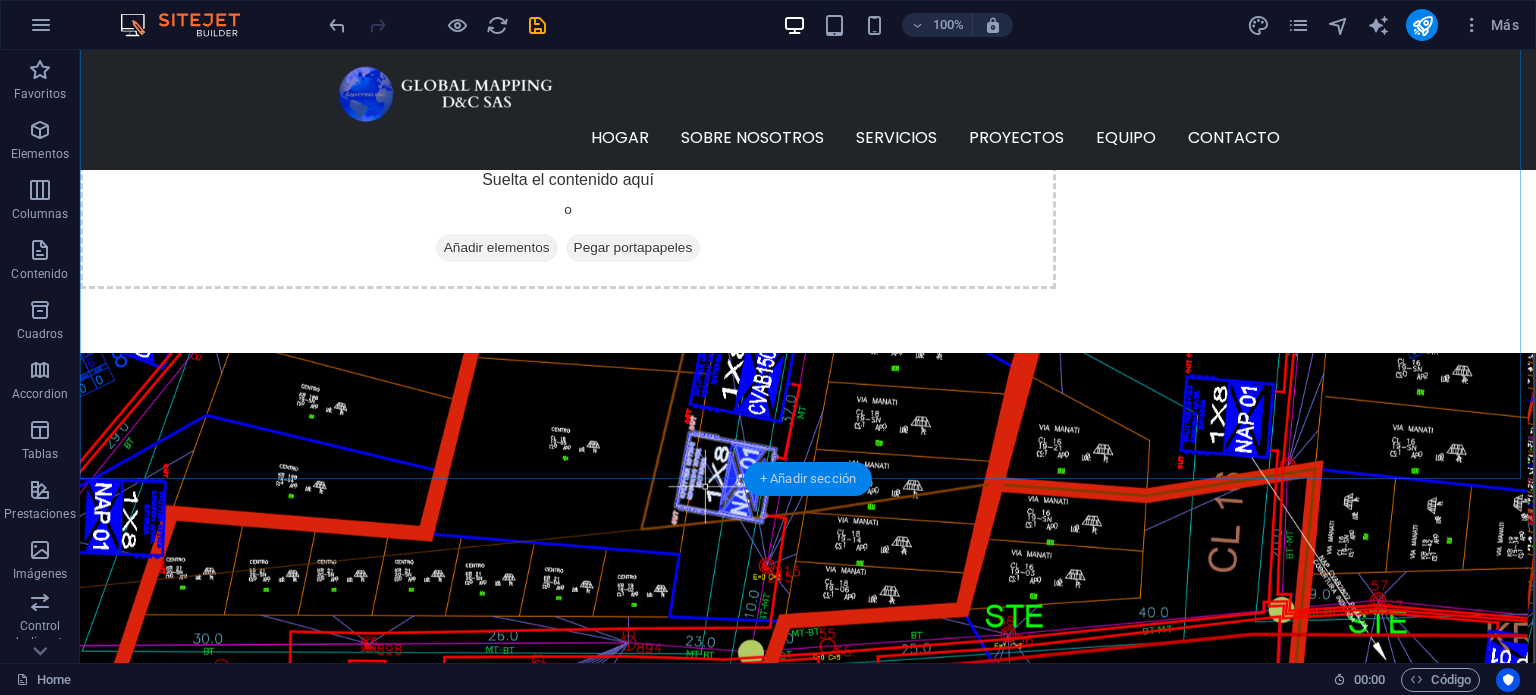 click on "+ Añadir sección" at bounding box center (808, 479) 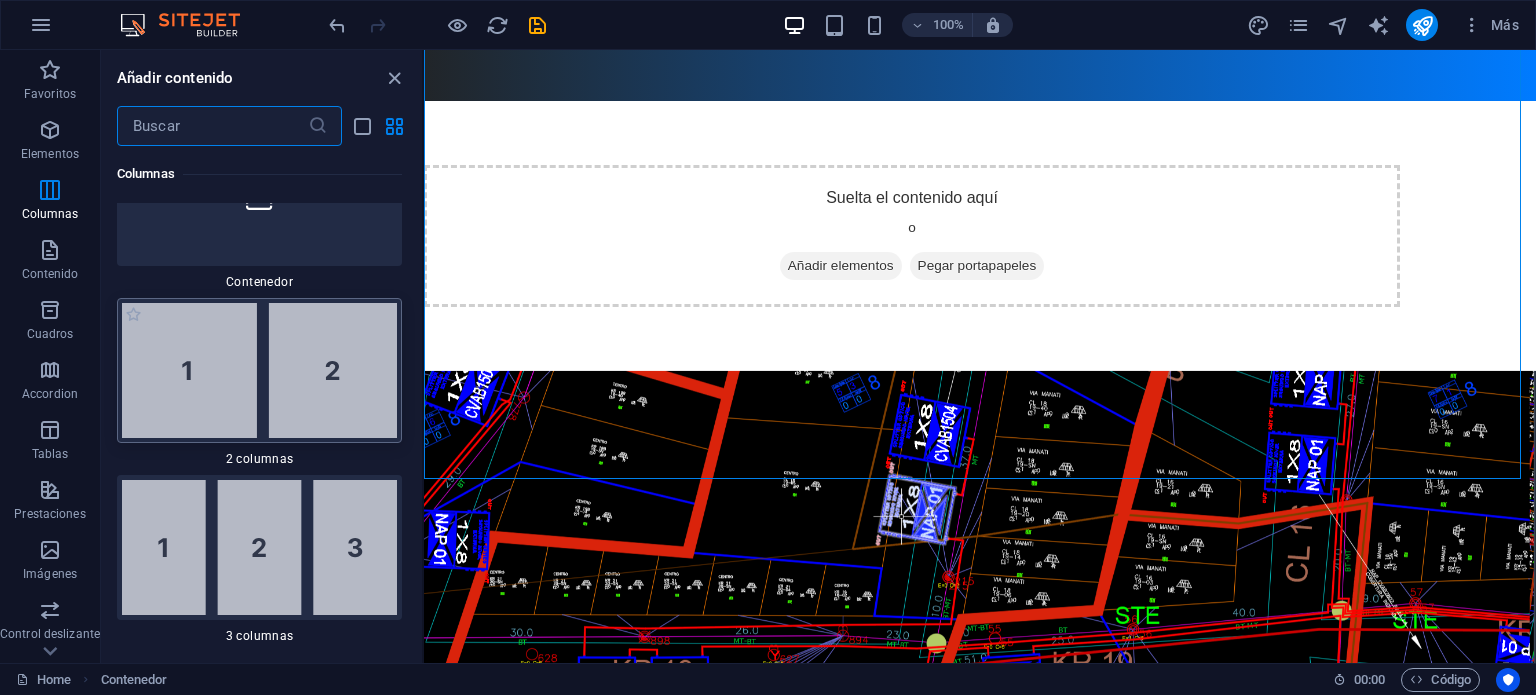 scroll, scrollTop: 1123, scrollLeft: 0, axis: vertical 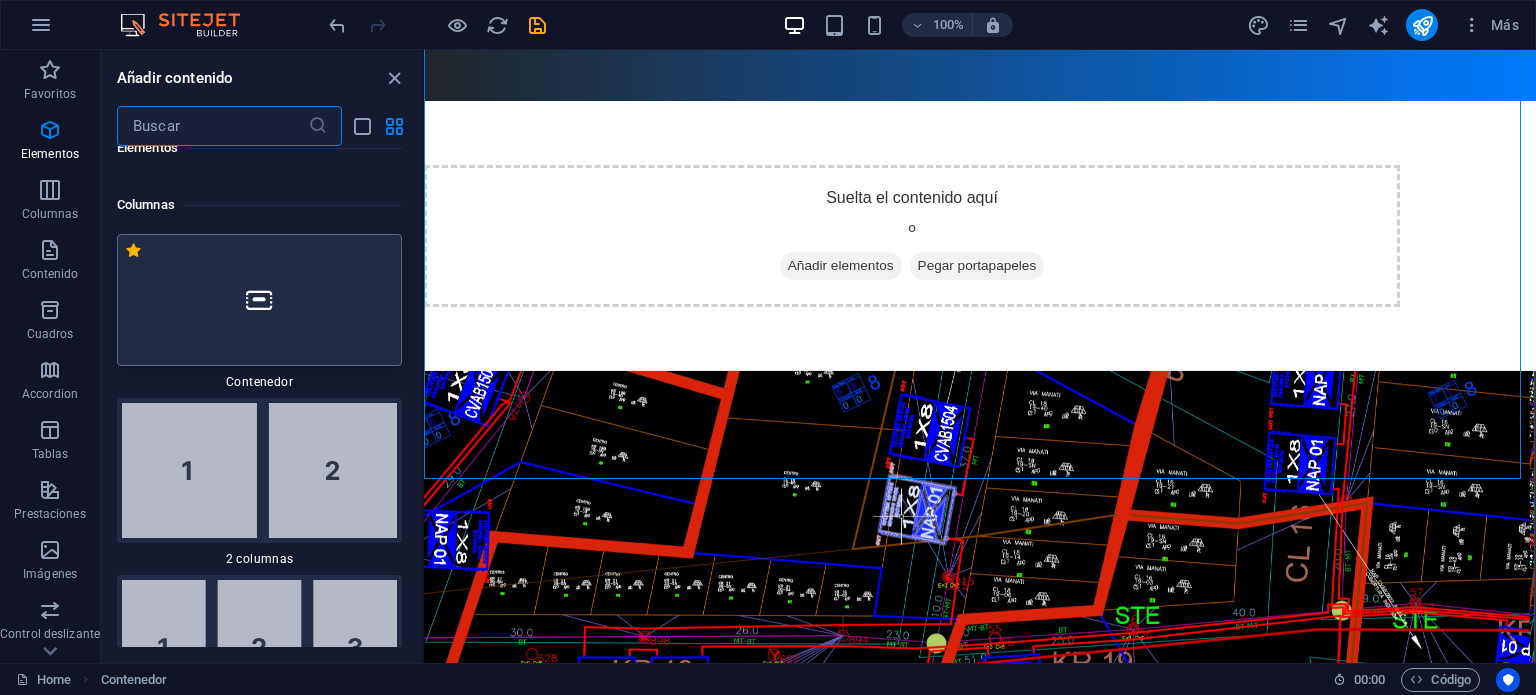 click at bounding box center [259, 300] 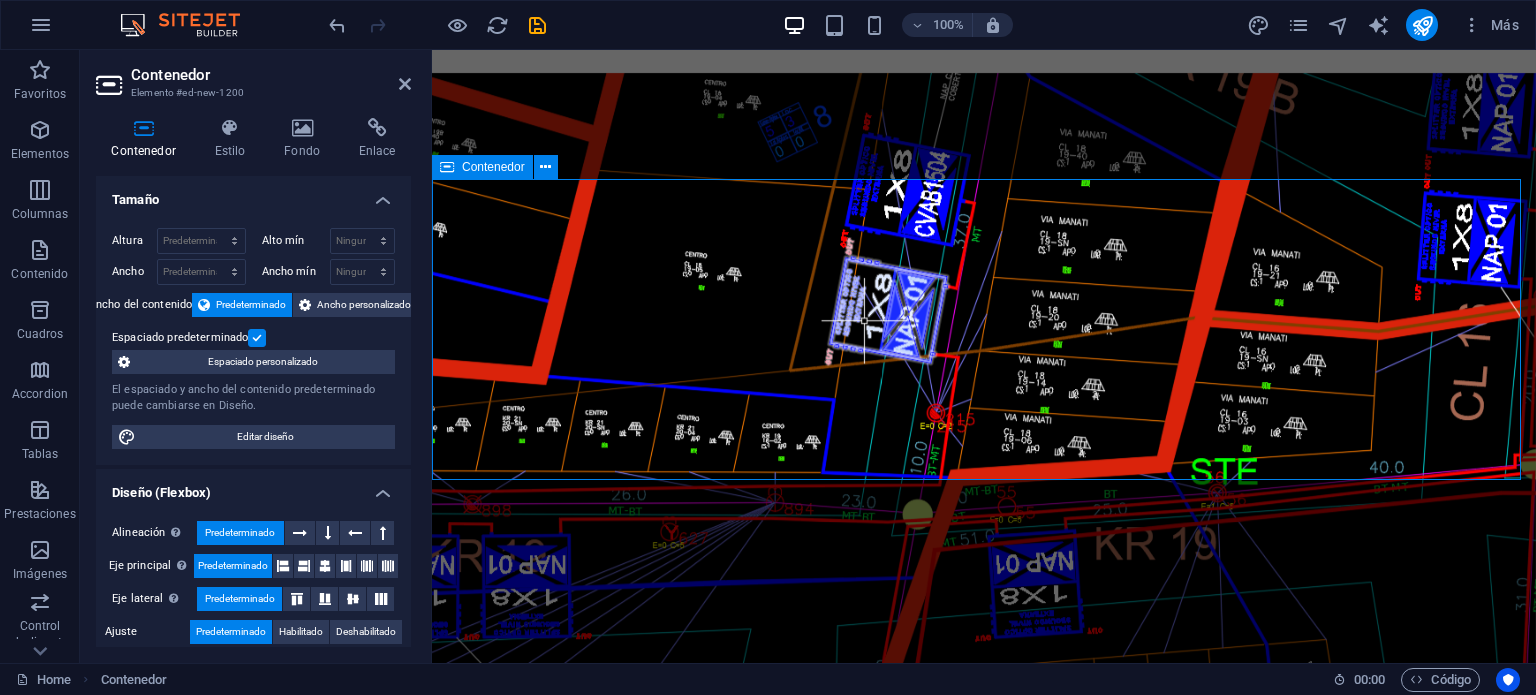 scroll, scrollTop: 4700, scrollLeft: 0, axis: vertical 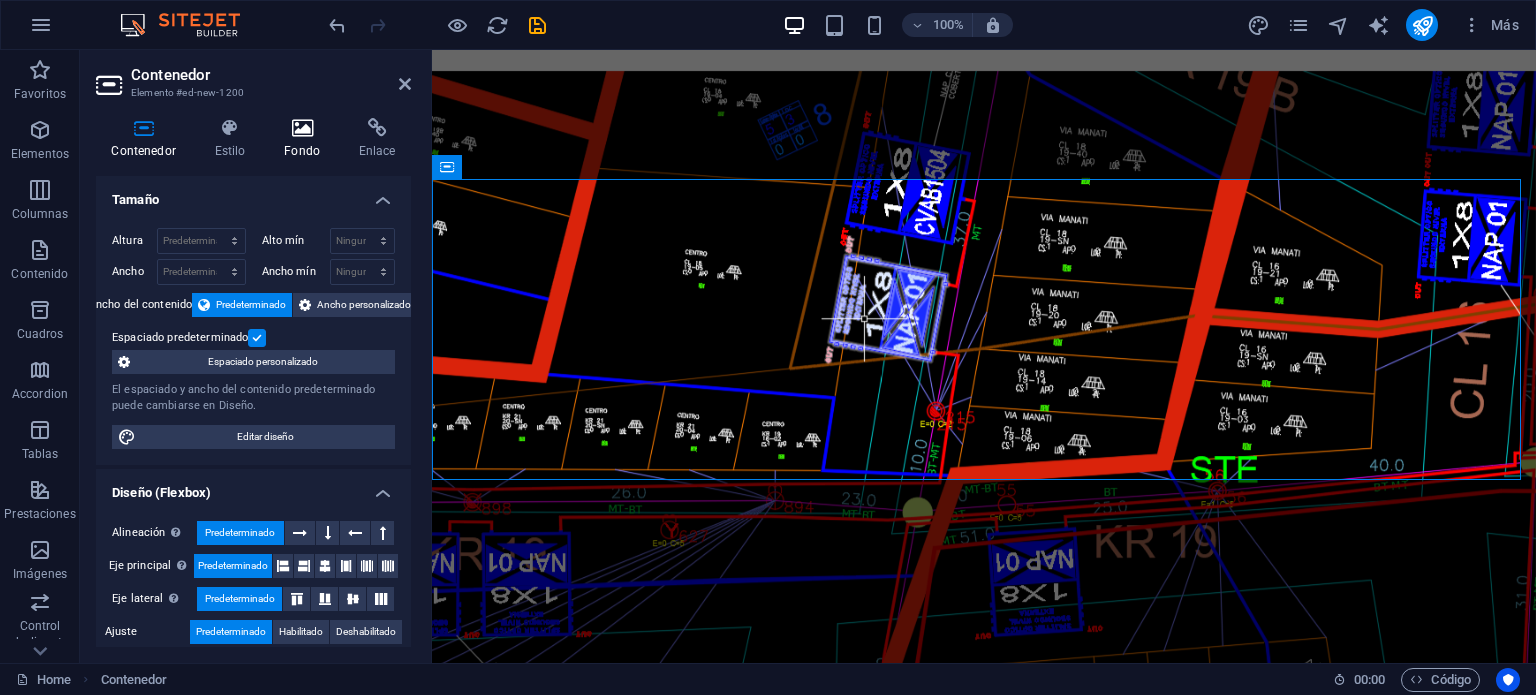 click at bounding box center [302, 128] 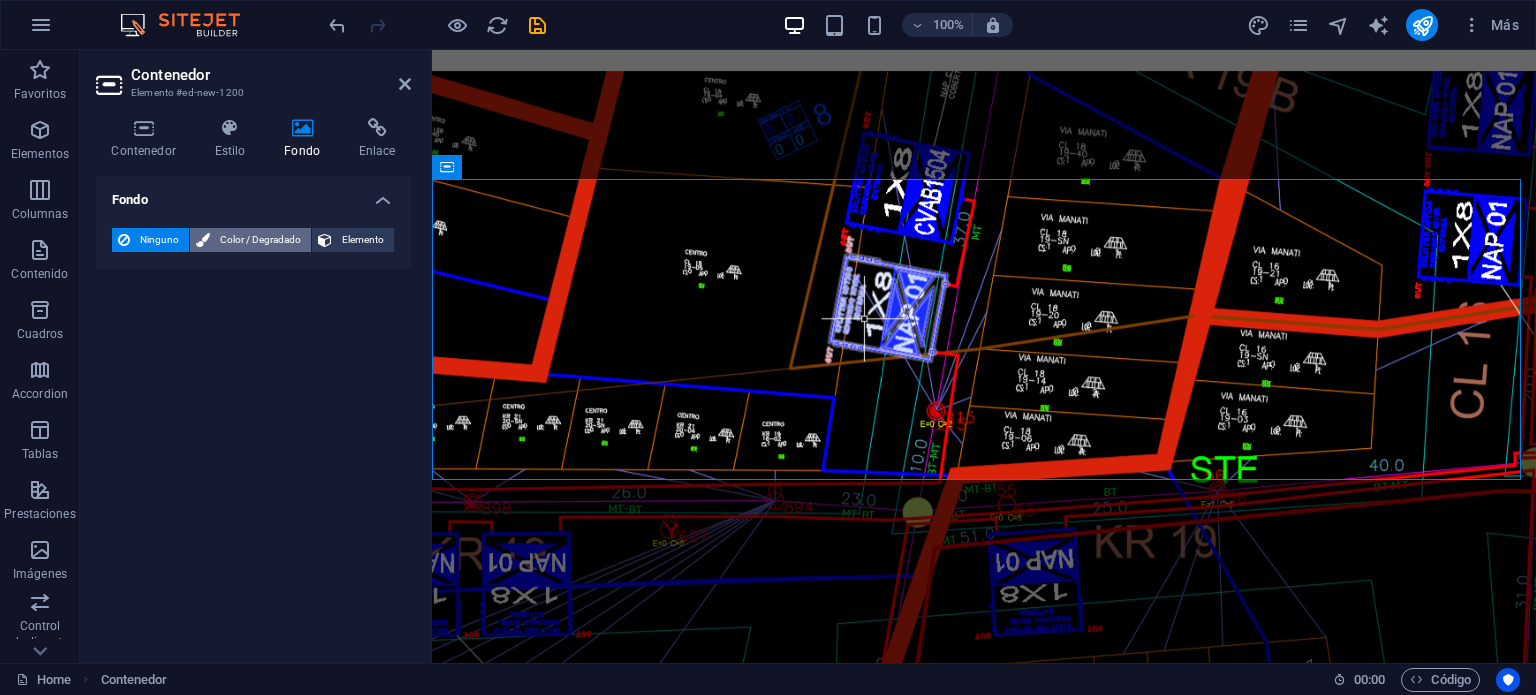 click on "Color / Degradado" at bounding box center (260, 240) 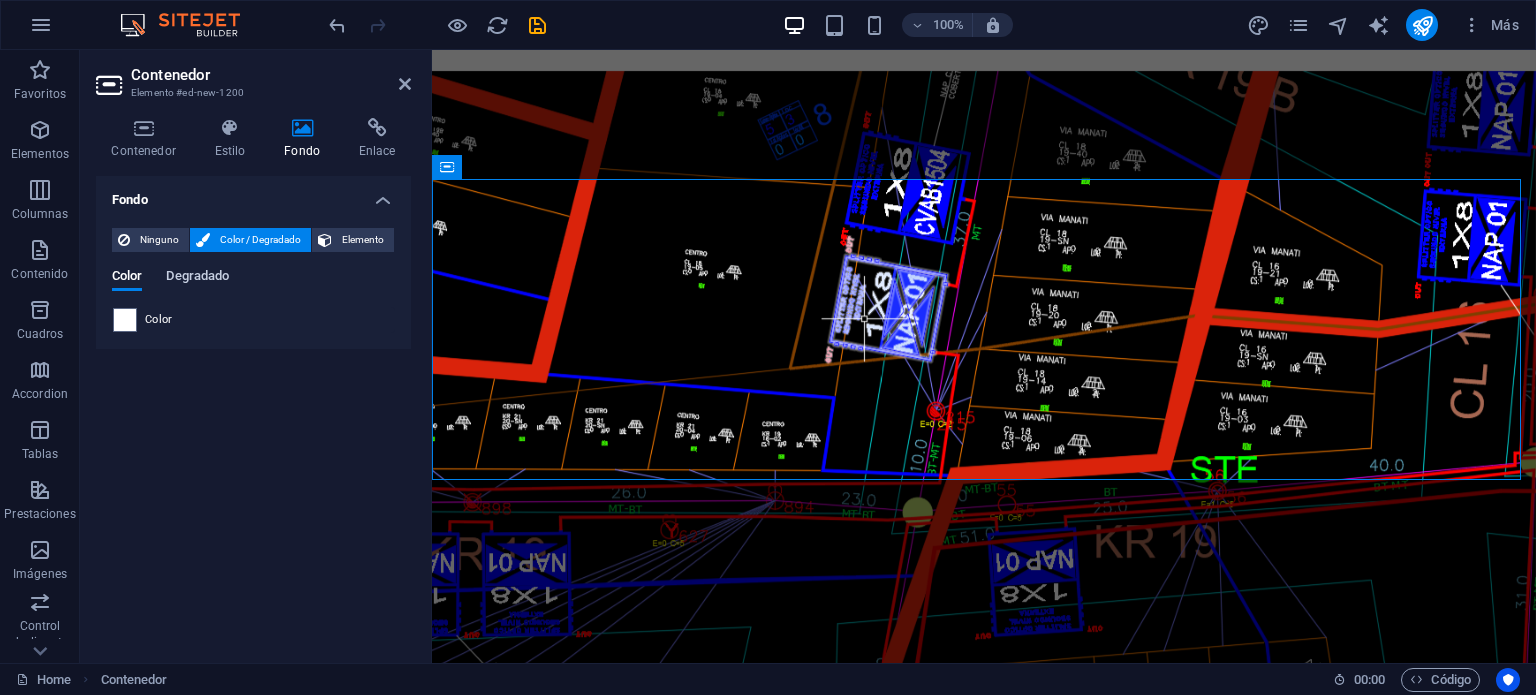 click on "Degradado" at bounding box center [197, 278] 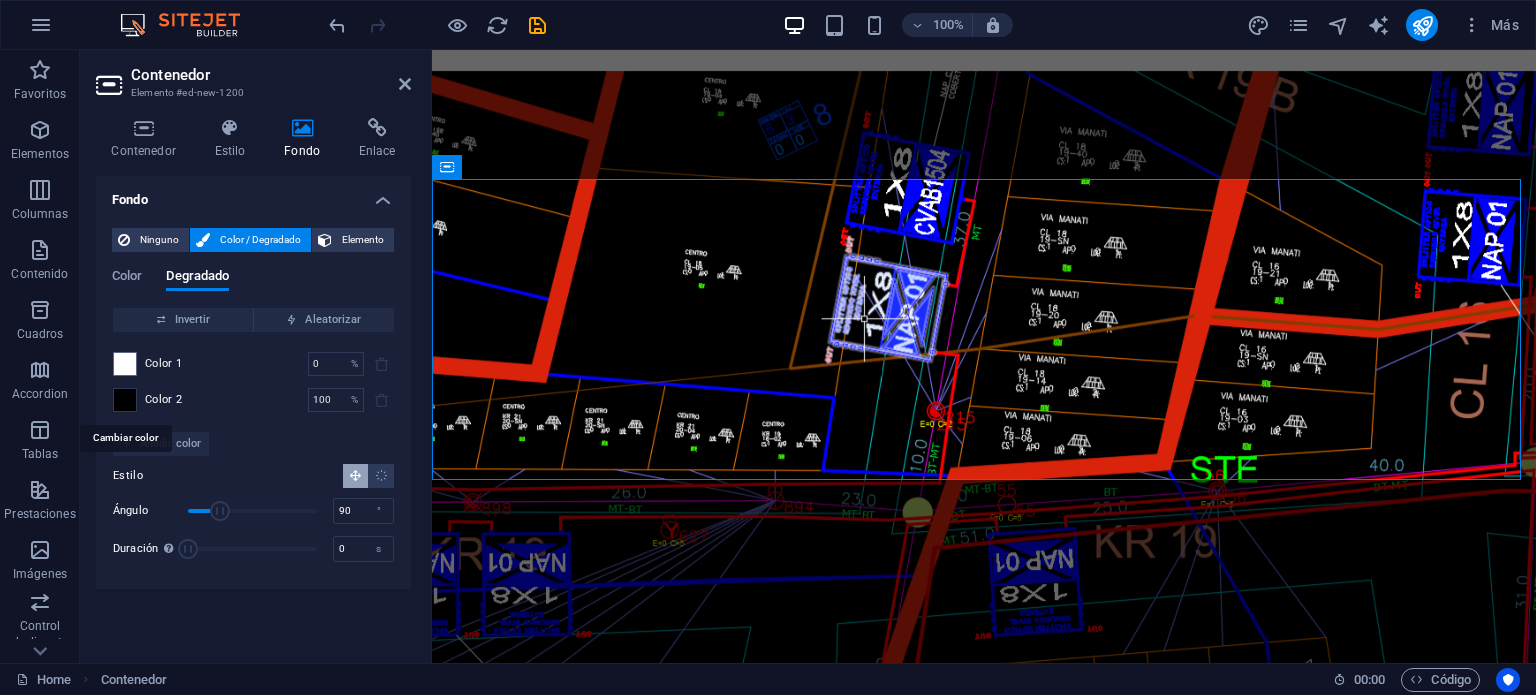click at bounding box center (125, 400) 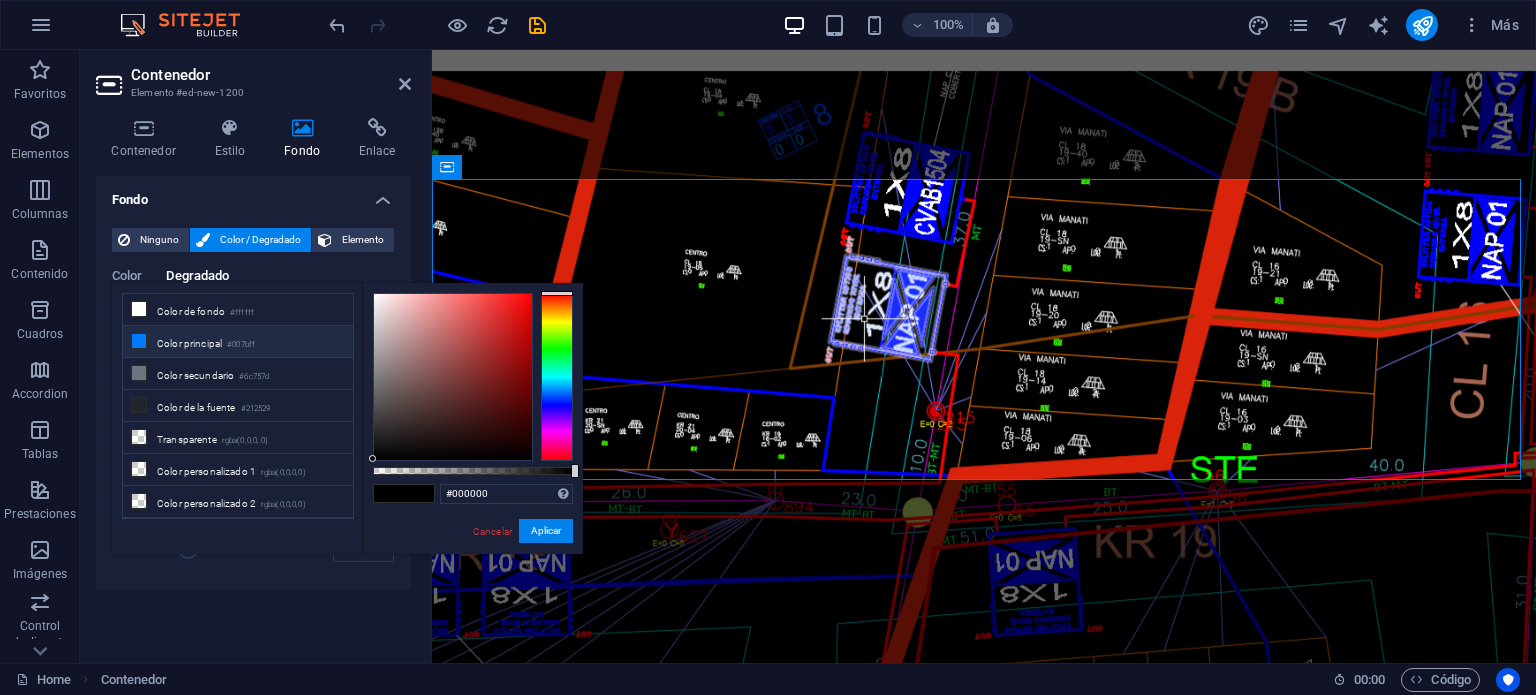 click at bounding box center [139, 341] 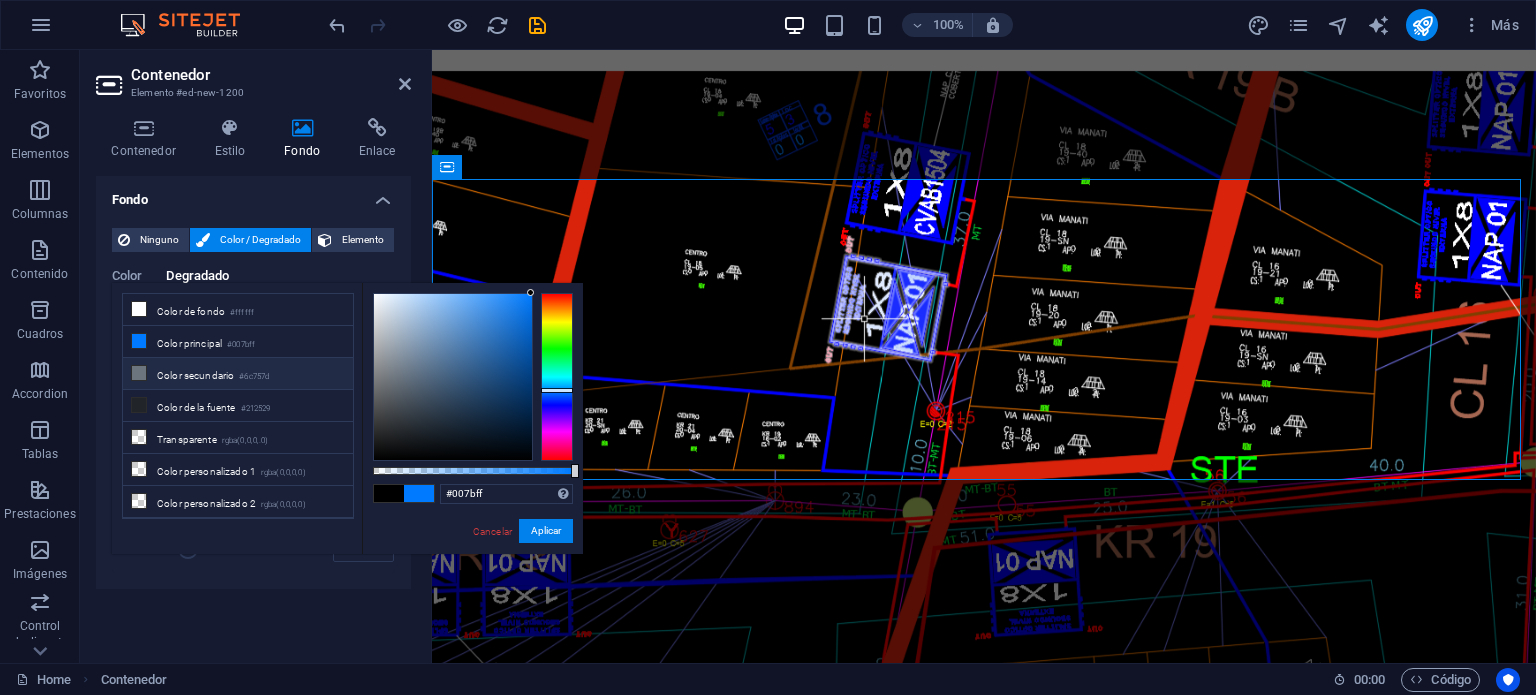 click at bounding box center [139, 373] 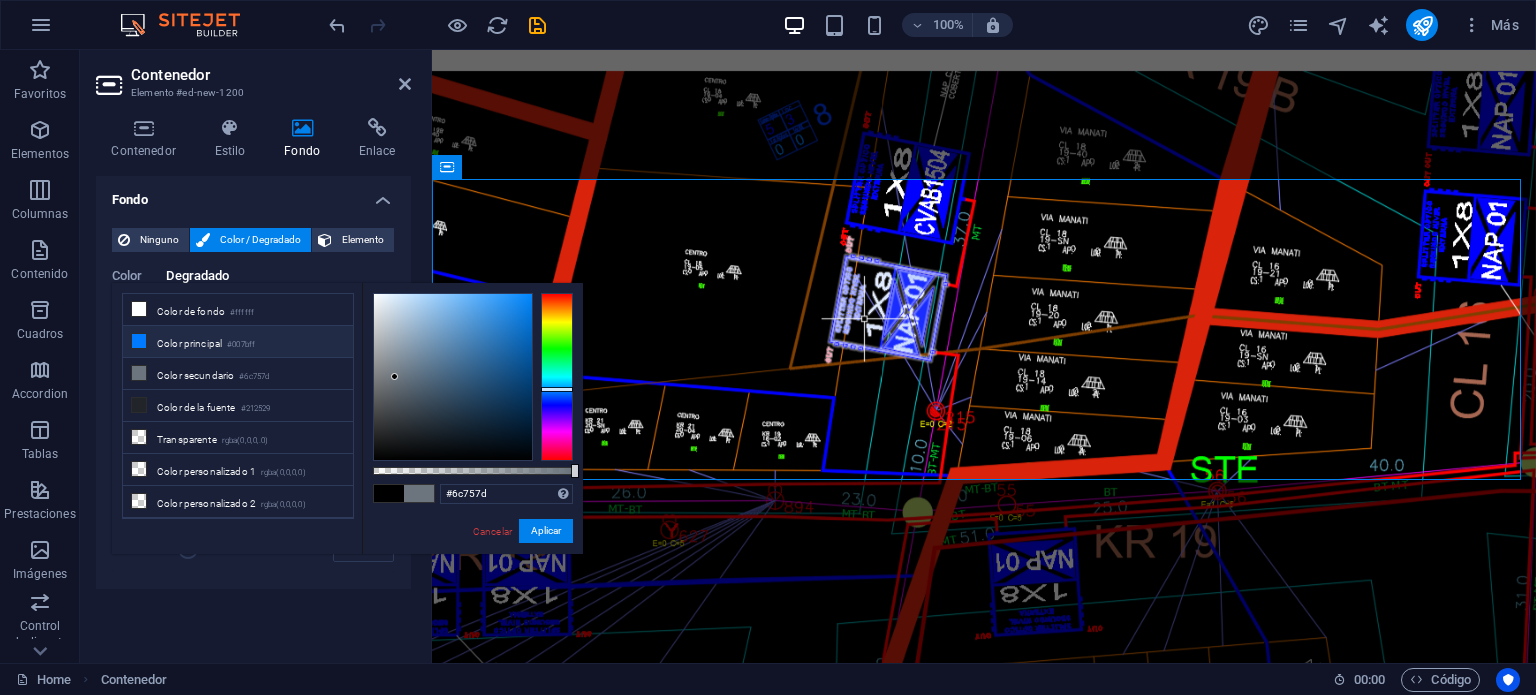 click at bounding box center (139, 341) 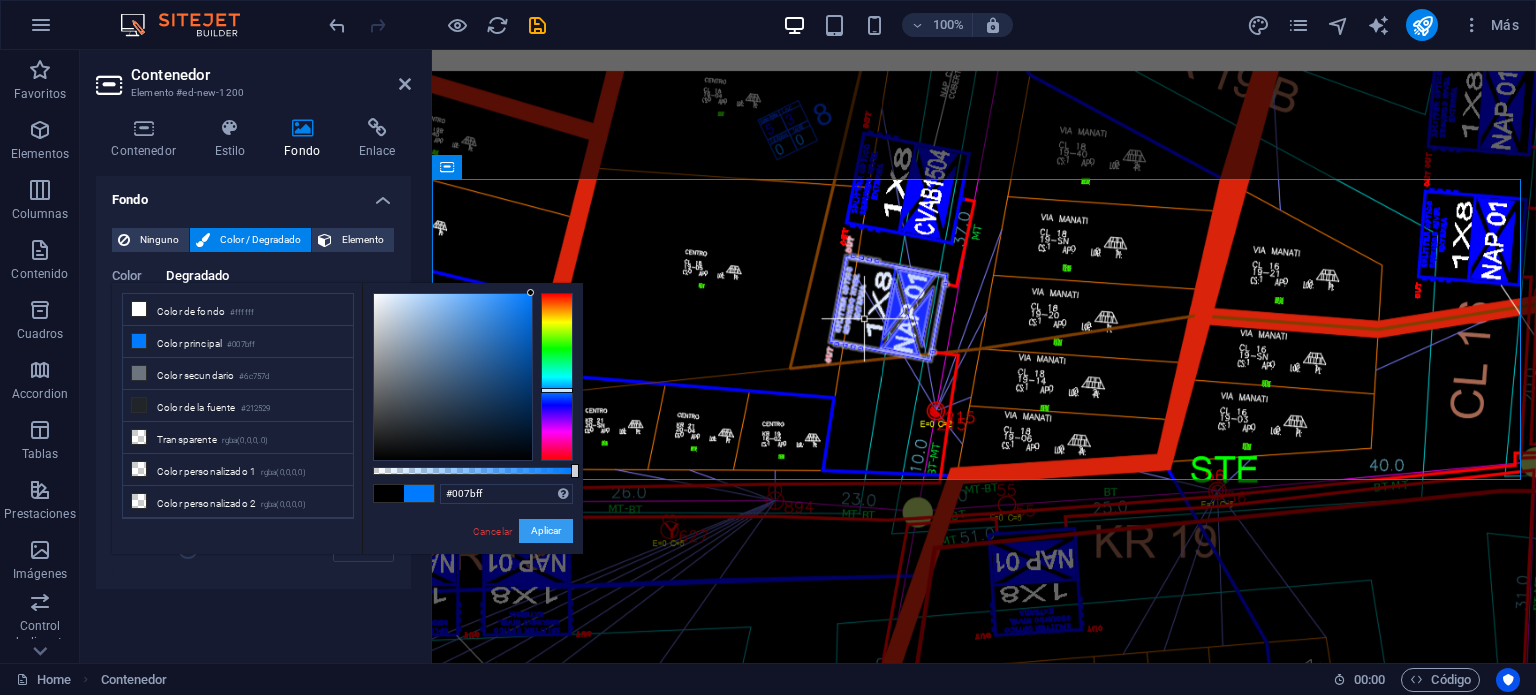 click on "Aplicar" at bounding box center (546, 531) 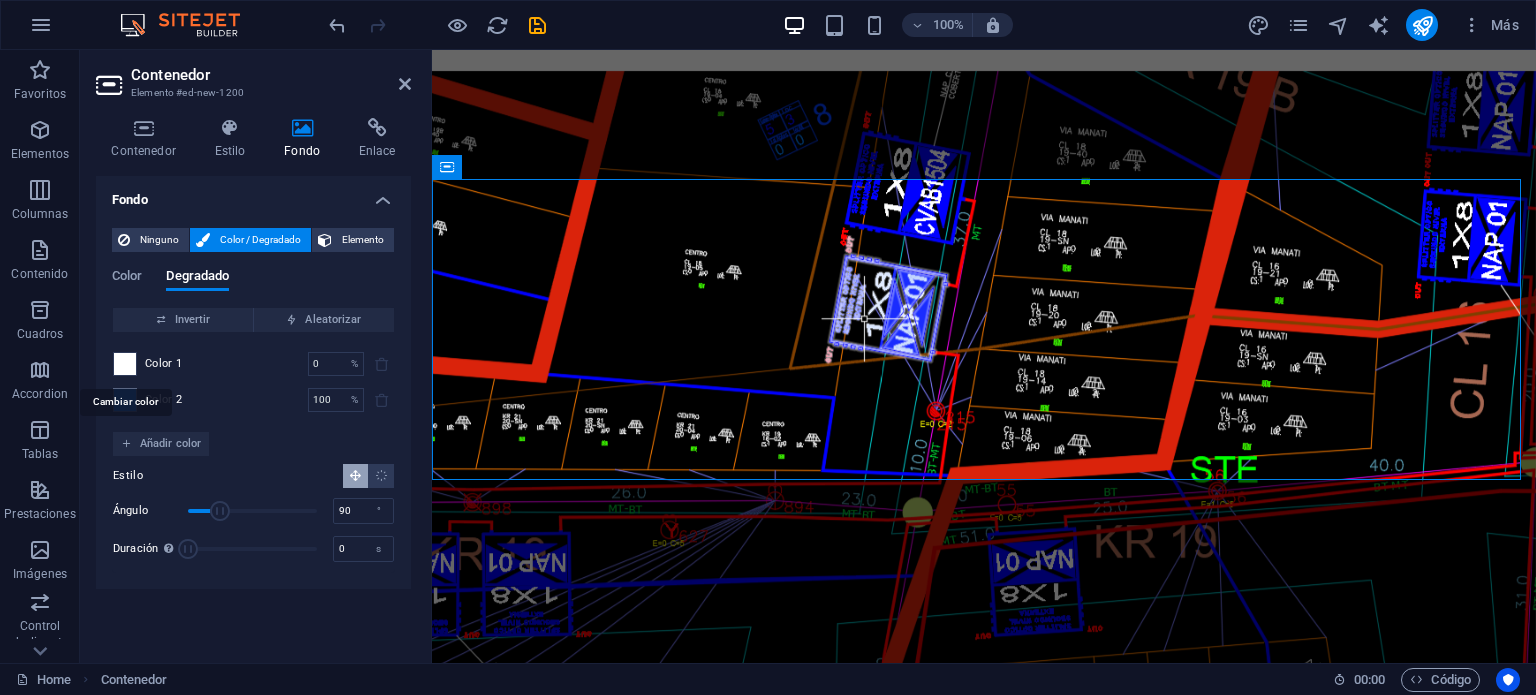 click at bounding box center [125, 364] 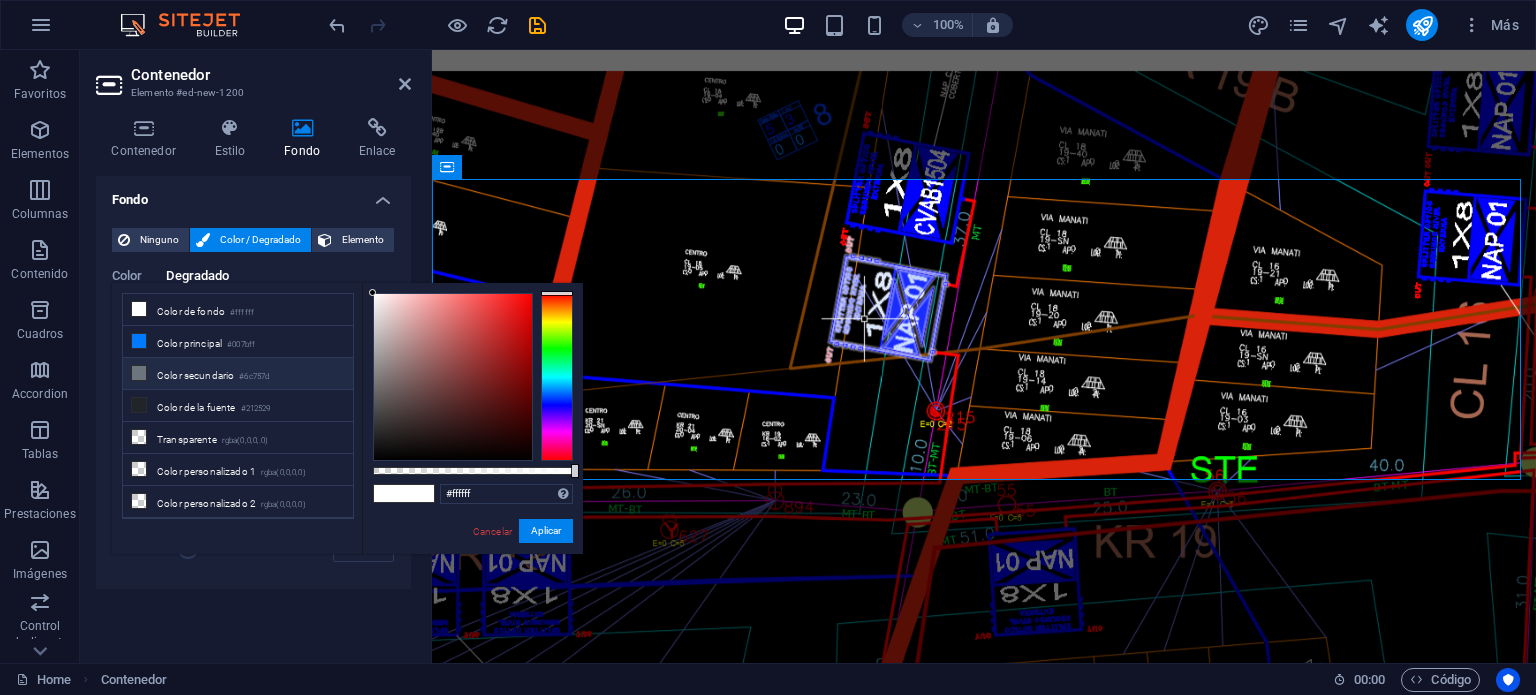 click at bounding box center [139, 373] 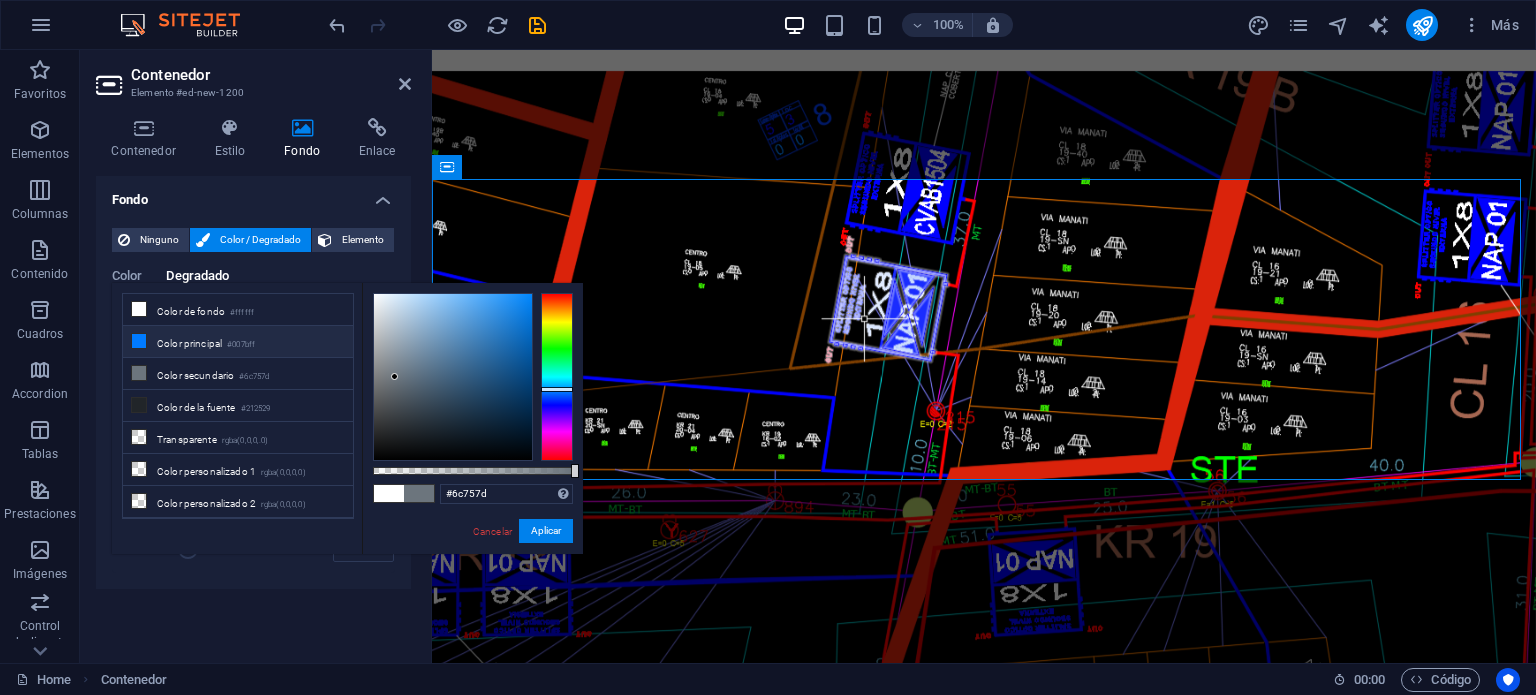 click at bounding box center [139, 341] 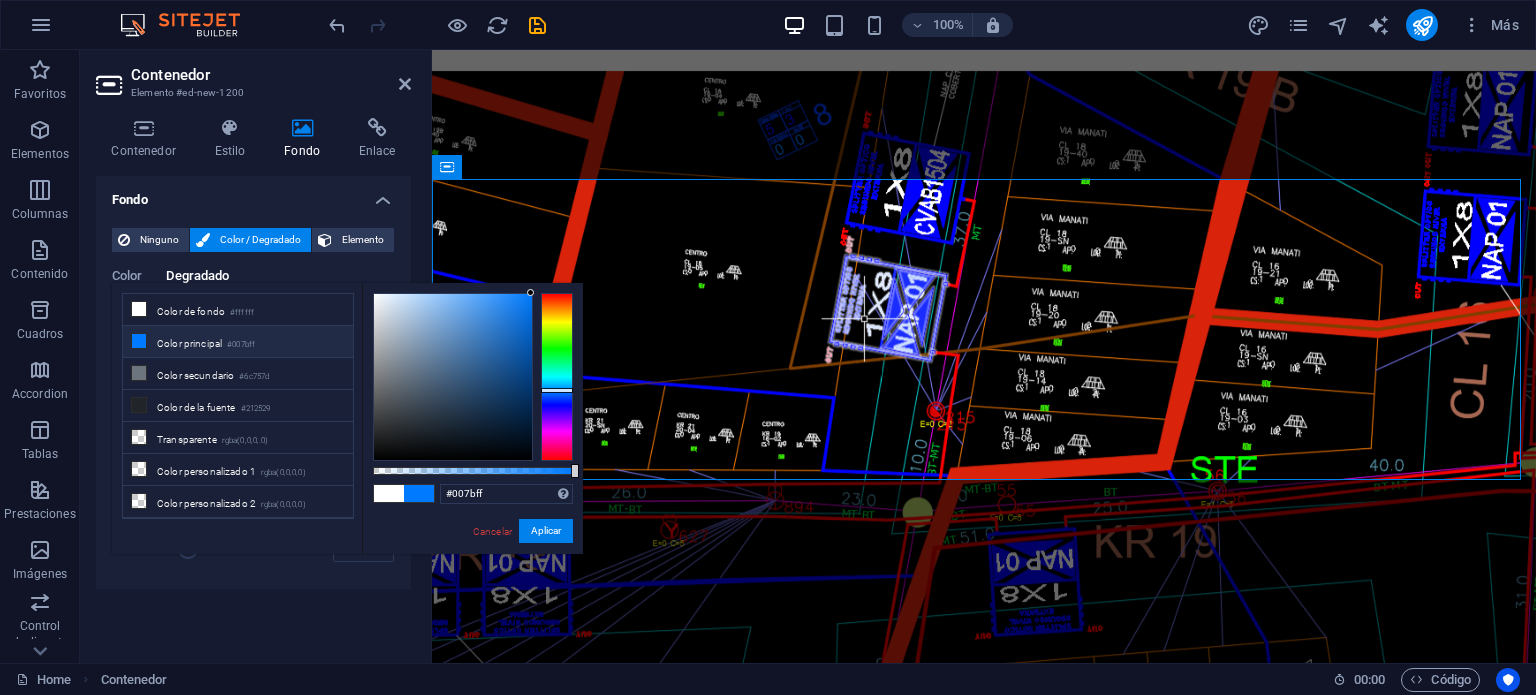 click at bounding box center [139, 341] 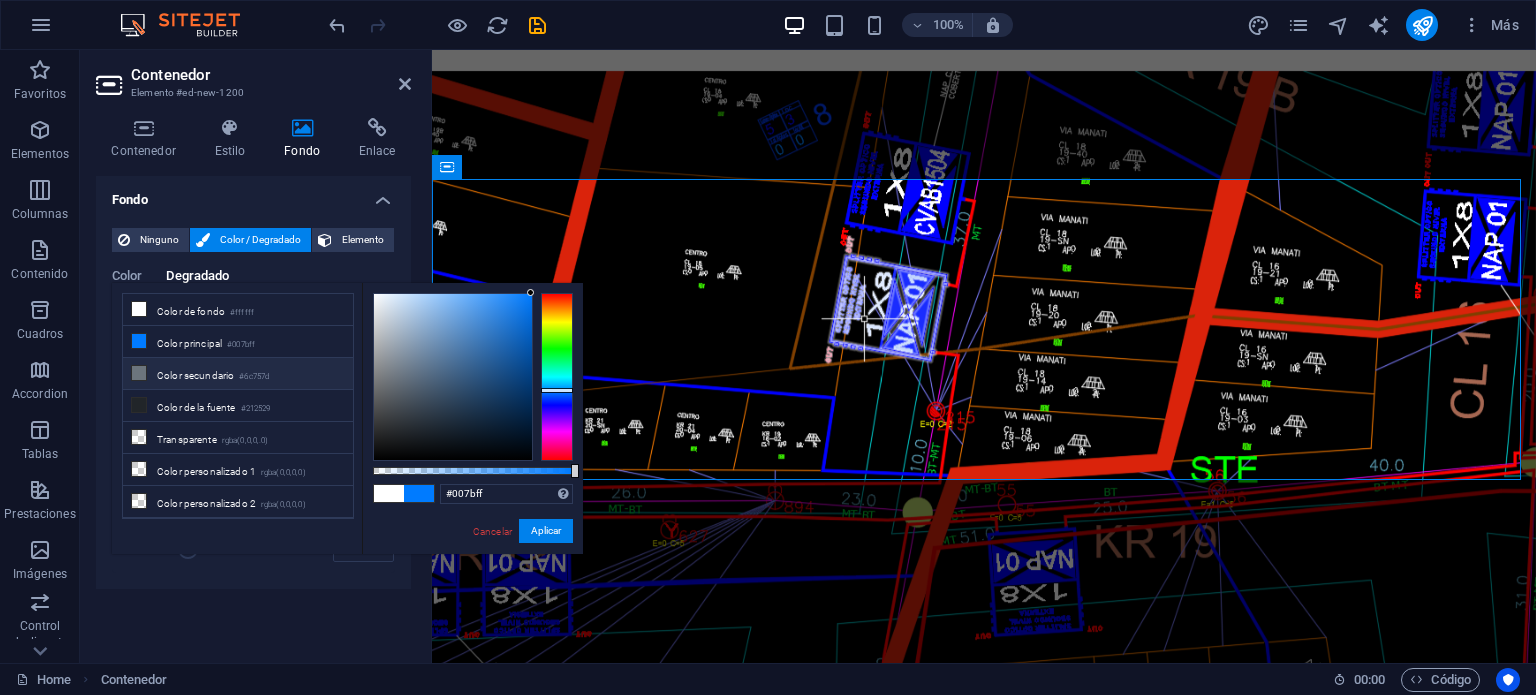 click at bounding box center (139, 373) 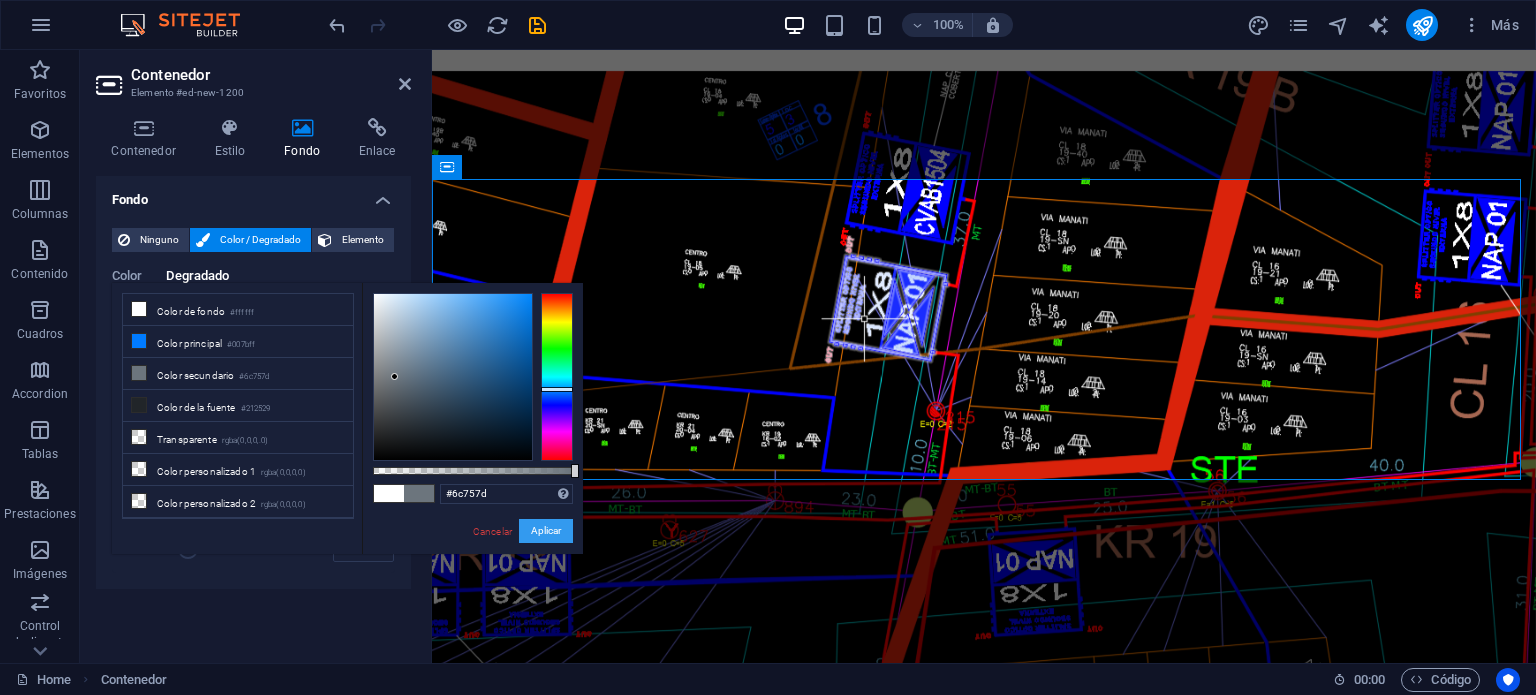 click on "Aplicar" at bounding box center (546, 531) 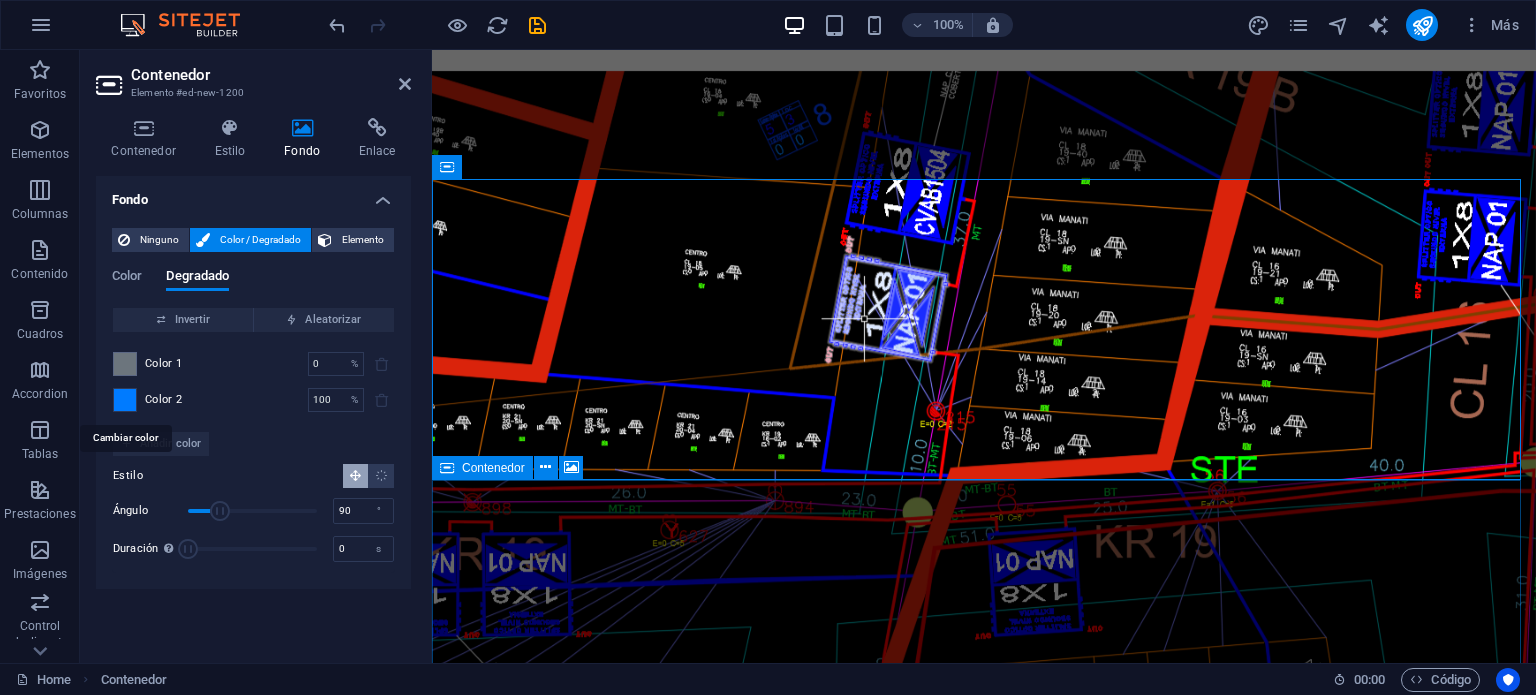 click at bounding box center [125, 400] 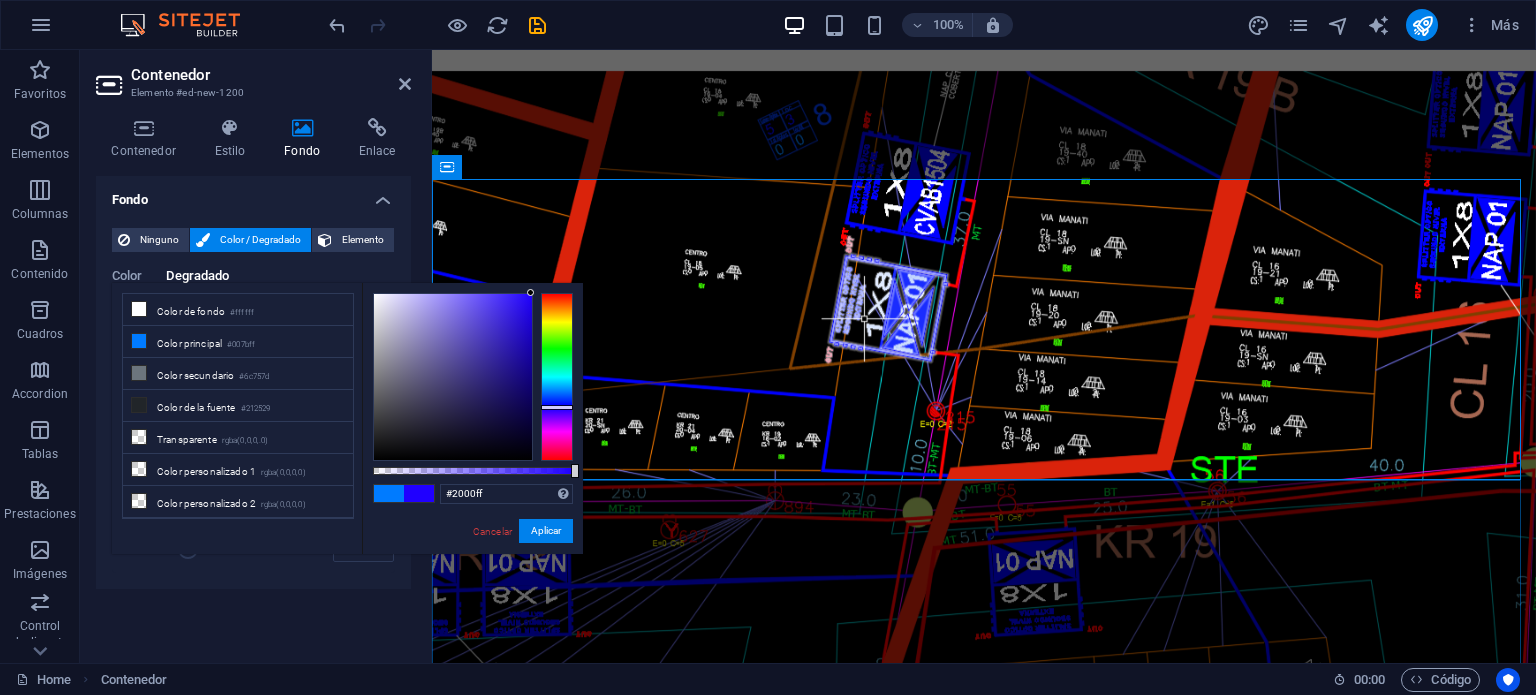 drag, startPoint x: 564, startPoint y: 387, endPoint x: 564, endPoint y: 407, distance: 20 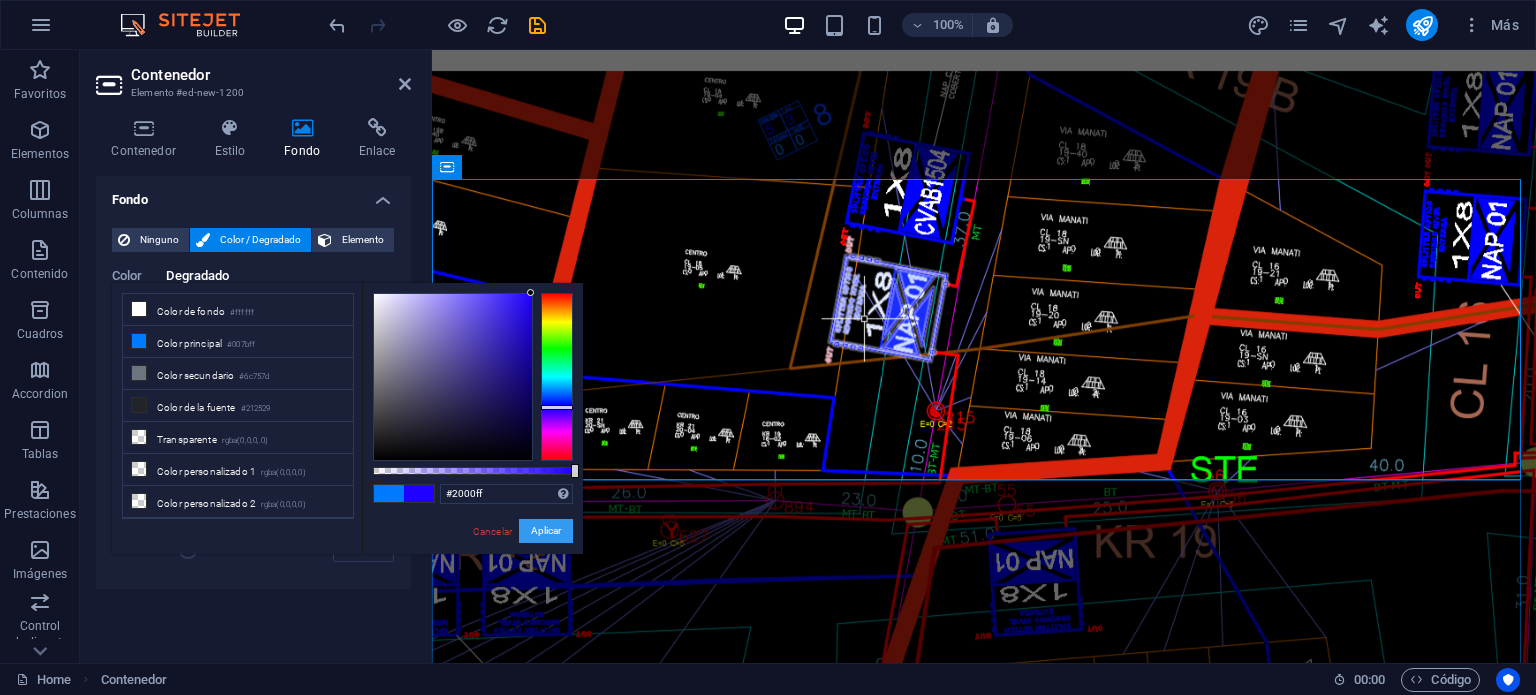 drag, startPoint x: 556, startPoint y: 531, endPoint x: 120, endPoint y: 478, distance: 439.2095 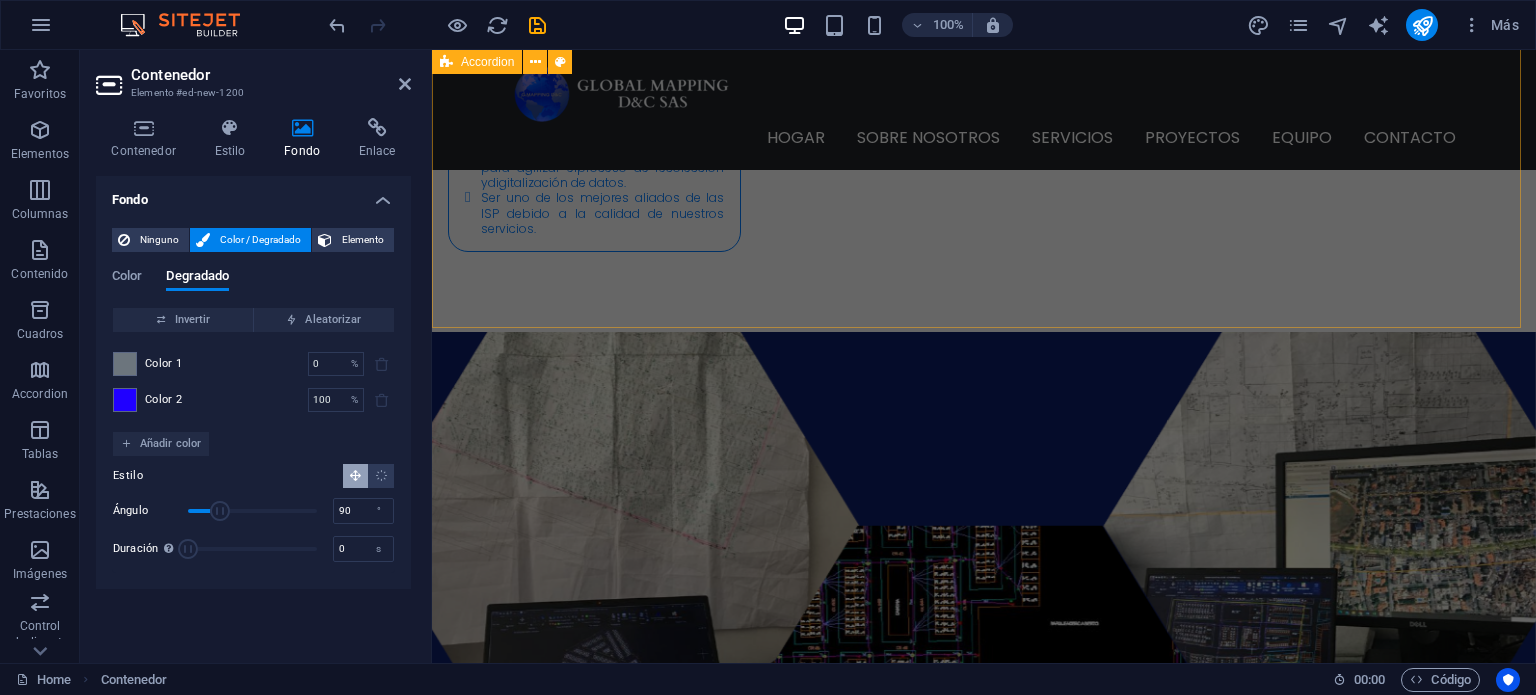 scroll, scrollTop: 2426, scrollLeft: 0, axis: vertical 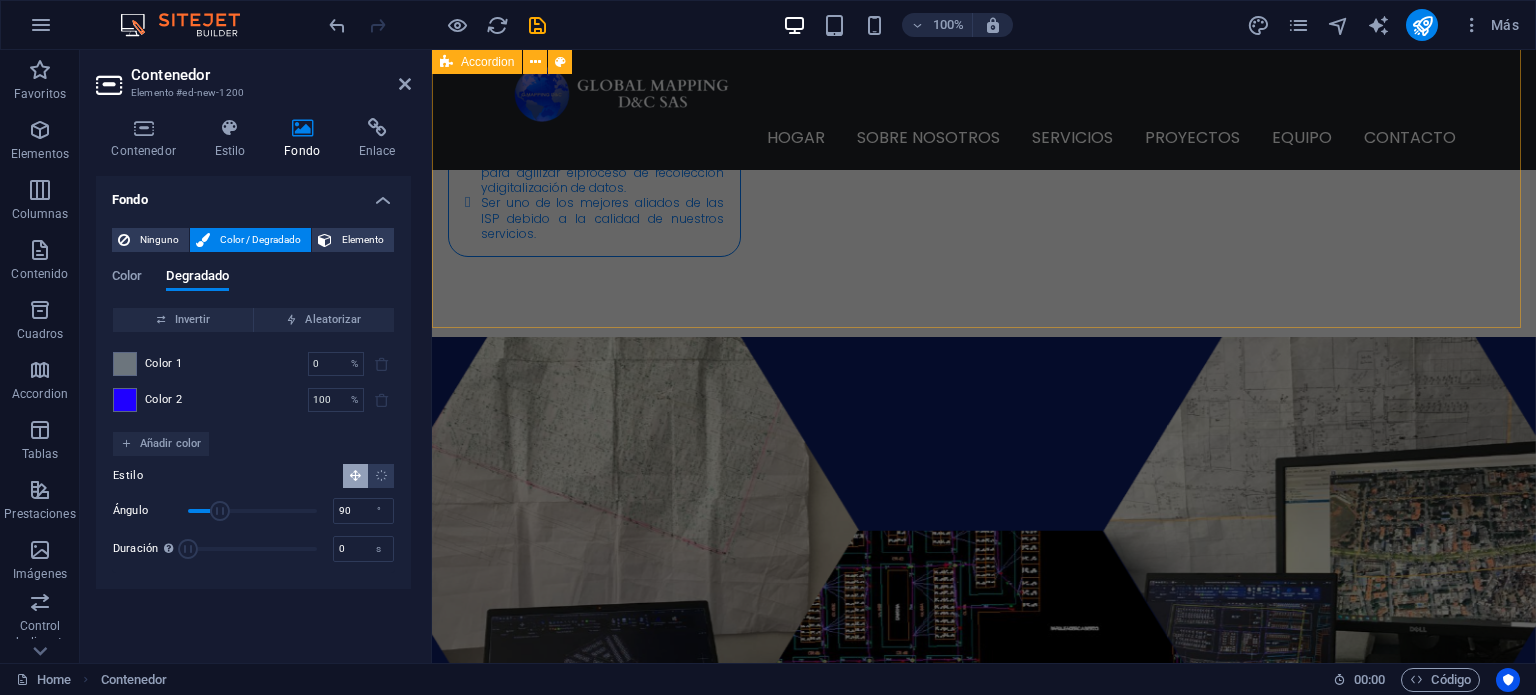 click on "levantamiento DE MAPPING Brindamos servicio de levantamiento en campo y digitalización en software exigido por la electrificadora, información predial e infraestructura de energía eléctrica o de telecomunicaciones en las zonas asignadas.   información predial Es el registro de la información de homepass en cada uno de los predios dentro de la zona de mapping: tipo de predio (casa, edificio o conjunto), nombre del predio, dirección principal, direcciones alternas, cantidad de apartamentos, locales, oficinas y pisos. infraestructura Servicio de registro en plano y carteras de la información de la infraestructura de energía eléctrica o de telecomunicaciones sobre la cual se soportará la red. dibujo del diseño La digitalización de toda la red (aérea y subterránea) en plano de AutoCAD, el cual incluye "lápidas" con niveles de tensión, finales de red, vanos de poste a poste y acometida a predios. DISEÑO FTTH" at bounding box center (984, 1557) 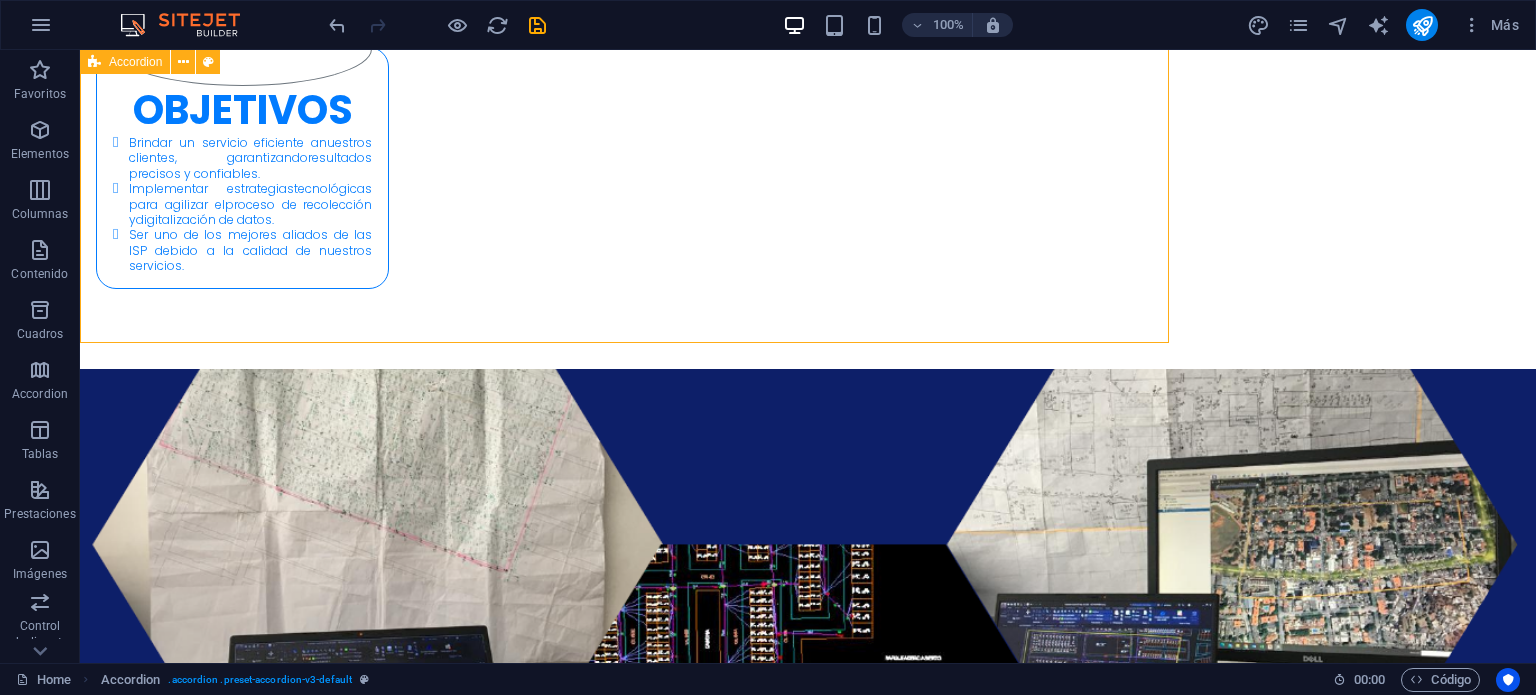 scroll, scrollTop: 2411, scrollLeft: 0, axis: vertical 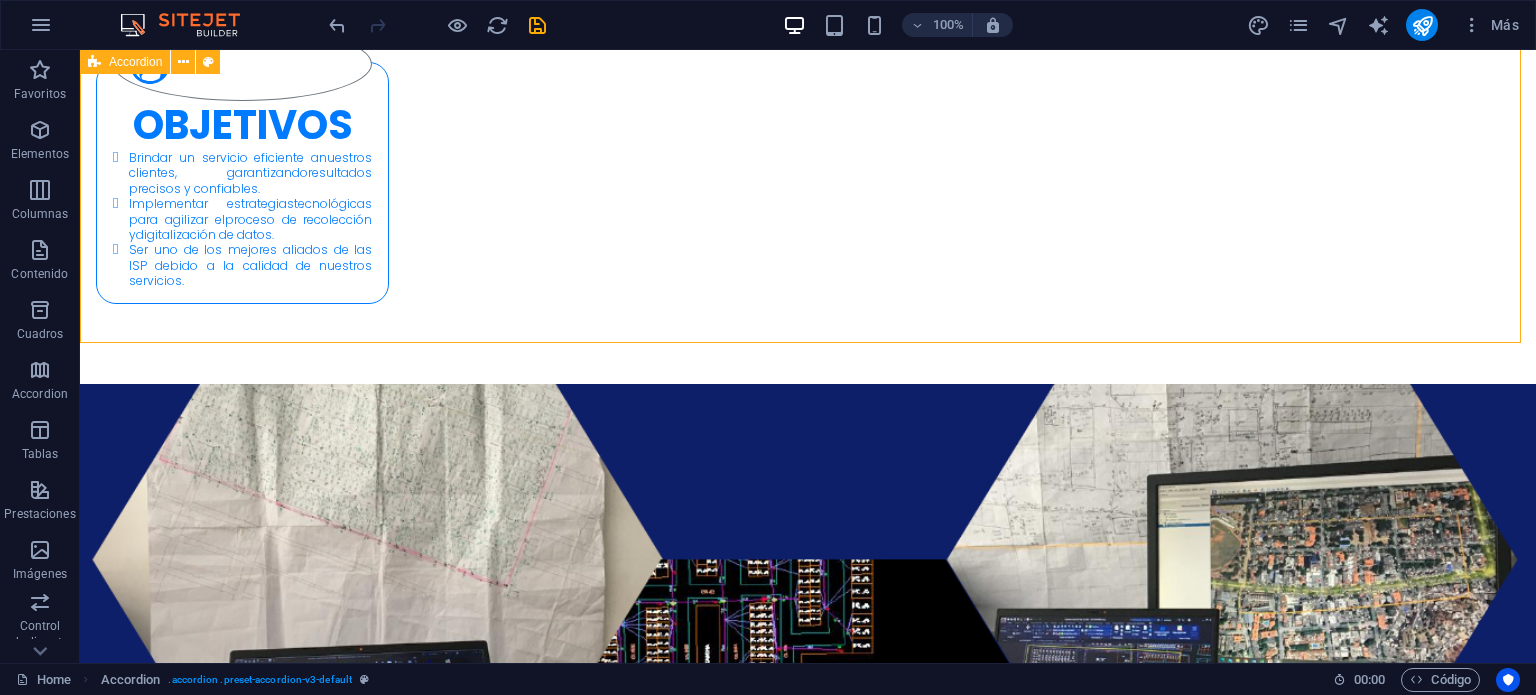 click on "levantamiento DE MAPPING Brindamos servicio de levantamiento en campo y digitalización en software exigido por la electrificadora, información predial e infraestructura de energía eléctrica o de telecomunicaciones en las zonas asignadas.   información predial Es el registro de la información de homepass en cada uno de los predios dentro de la zona de mapping: tipo de predio (casa, edificio o conjunto), nombre del predio, dirección principal, direcciones alternas, cantidad de apartamentos, locales, oficinas y pisos. infraestructura Servicio de registro en plano y carteras de la información de la infraestructura de energía eléctrica o de telecomunicaciones sobre la cual se soportará la red. dibujo del diseño La digitalización de toda la red (aérea y subterránea) en plano de AutoCAD, el cual incluye "lápidas" con niveles de tensión, finales de red, vanos de poste a poste y acometida a predios. DISEÑO FTTH" at bounding box center [808, 1612] 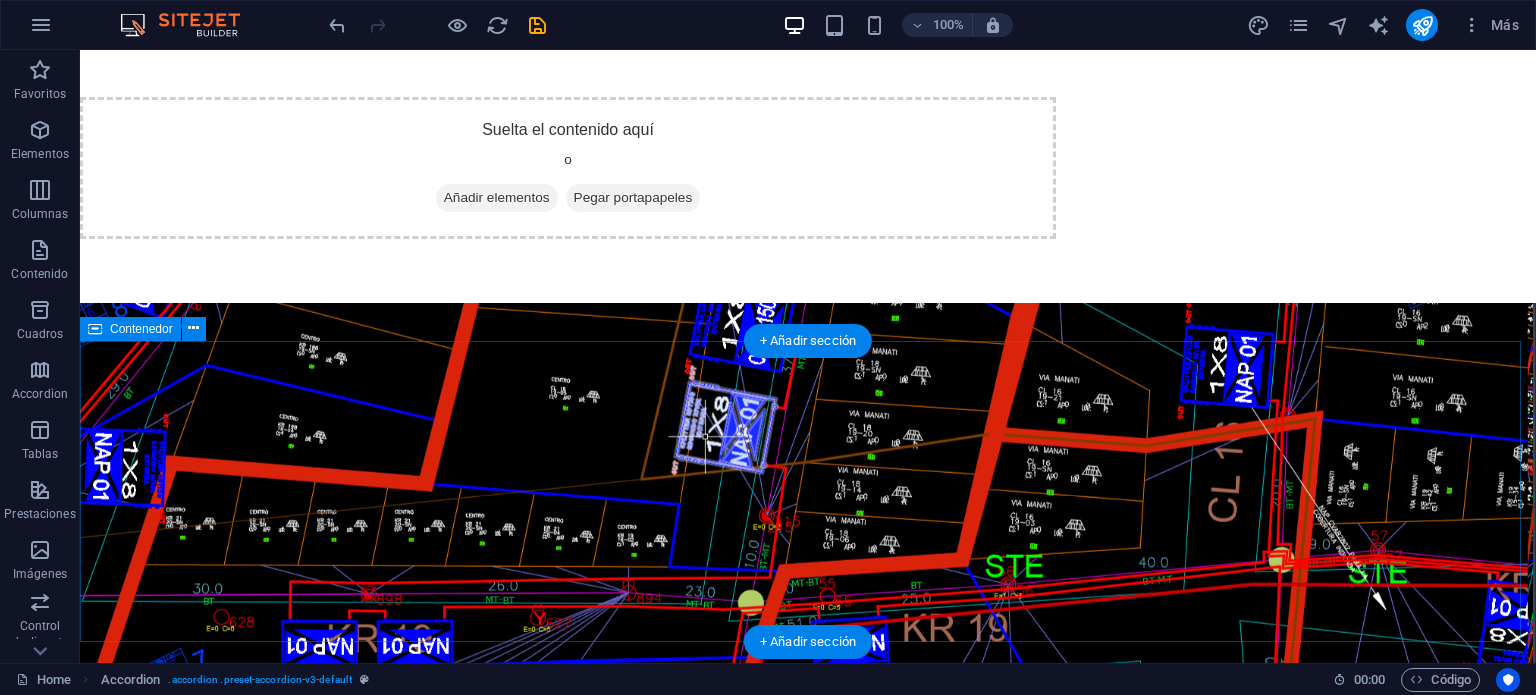 scroll, scrollTop: 4711, scrollLeft: 0, axis: vertical 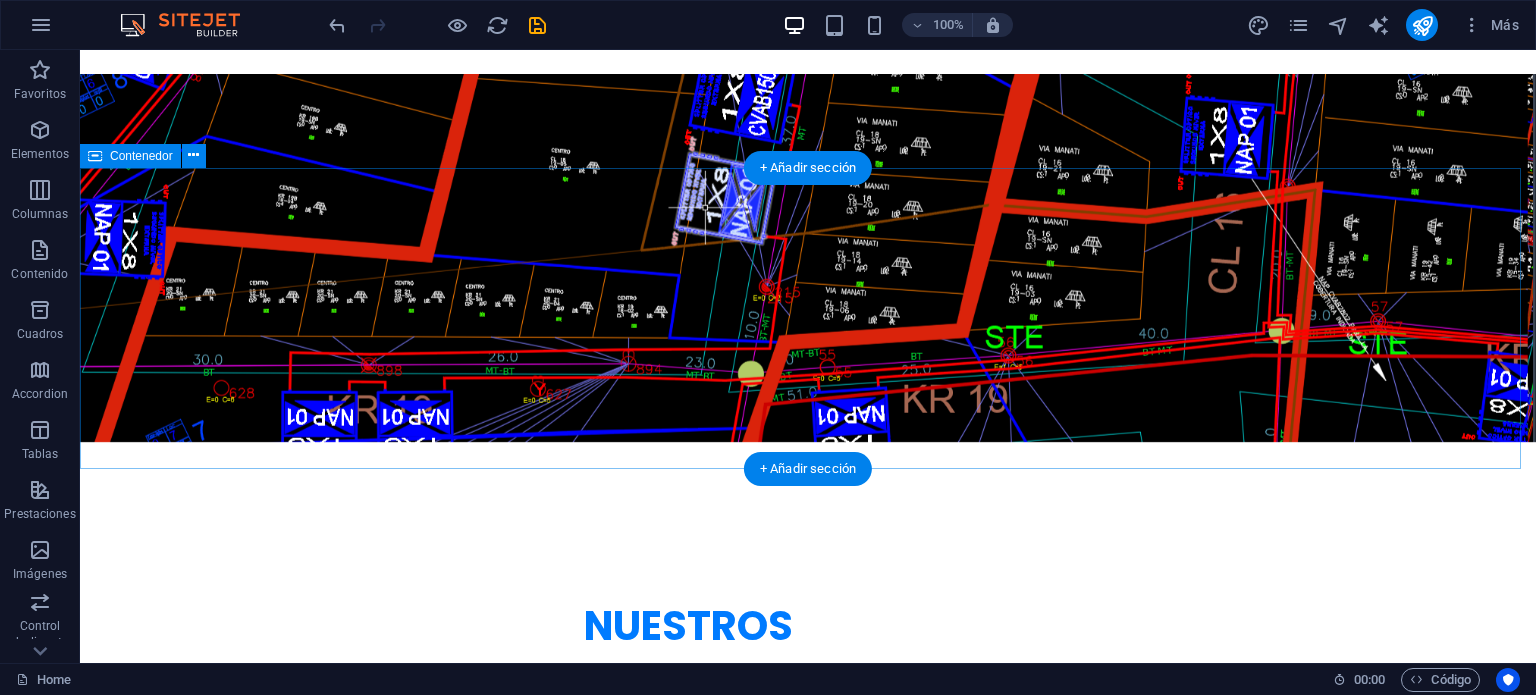 click on "Suelta el contenido aquí o  Añadir elementos  Pegar portapapeles" at bounding box center [808, 3305] 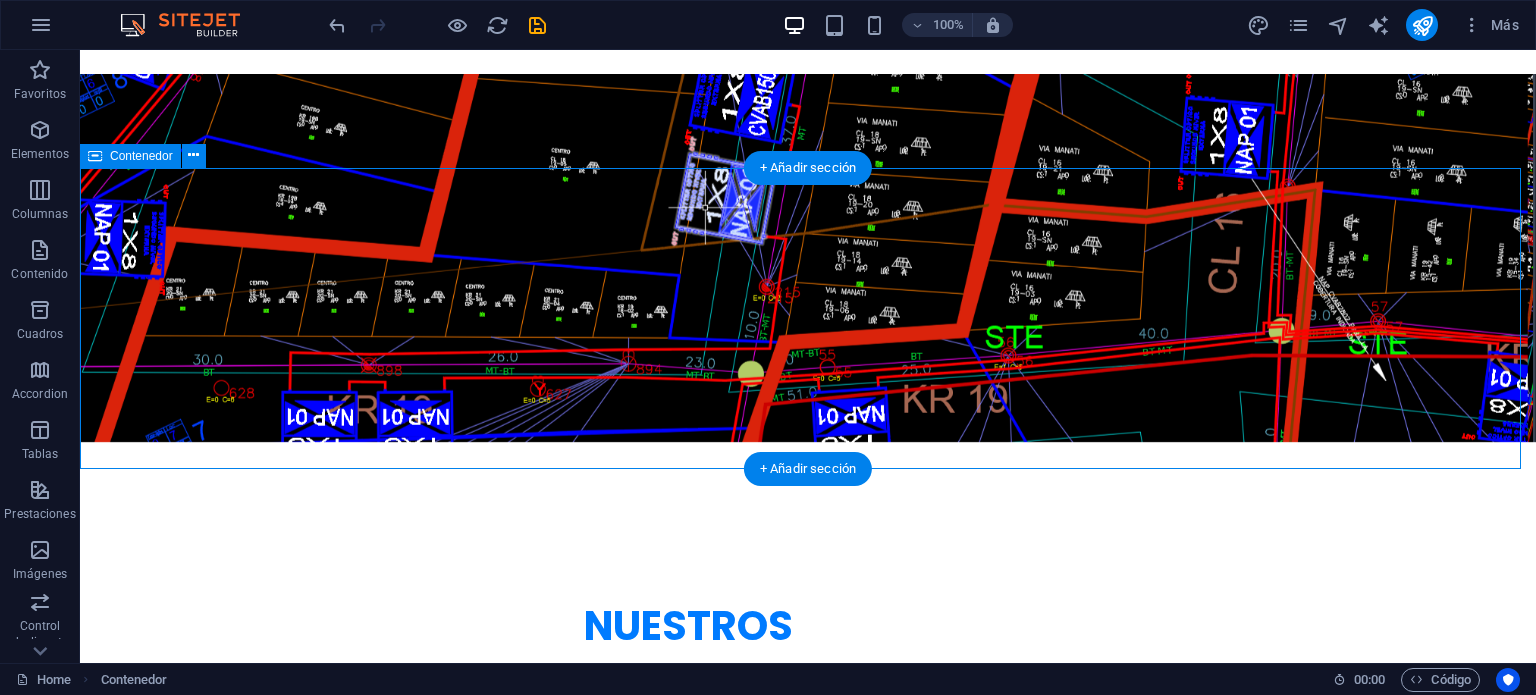 click on "Suelta el contenido aquí o  Añadir elementos  Pegar portapapeles" at bounding box center [808, 3305] 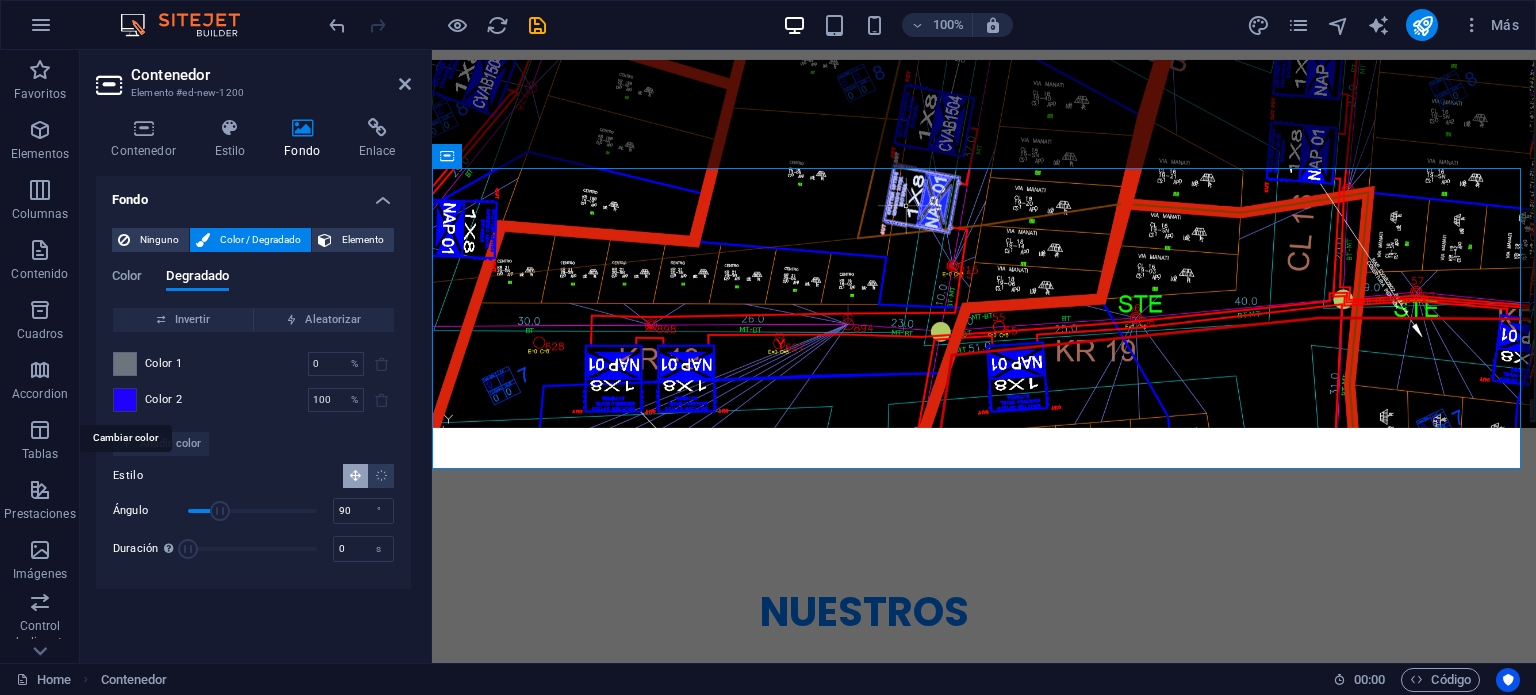 click at bounding box center [125, 400] 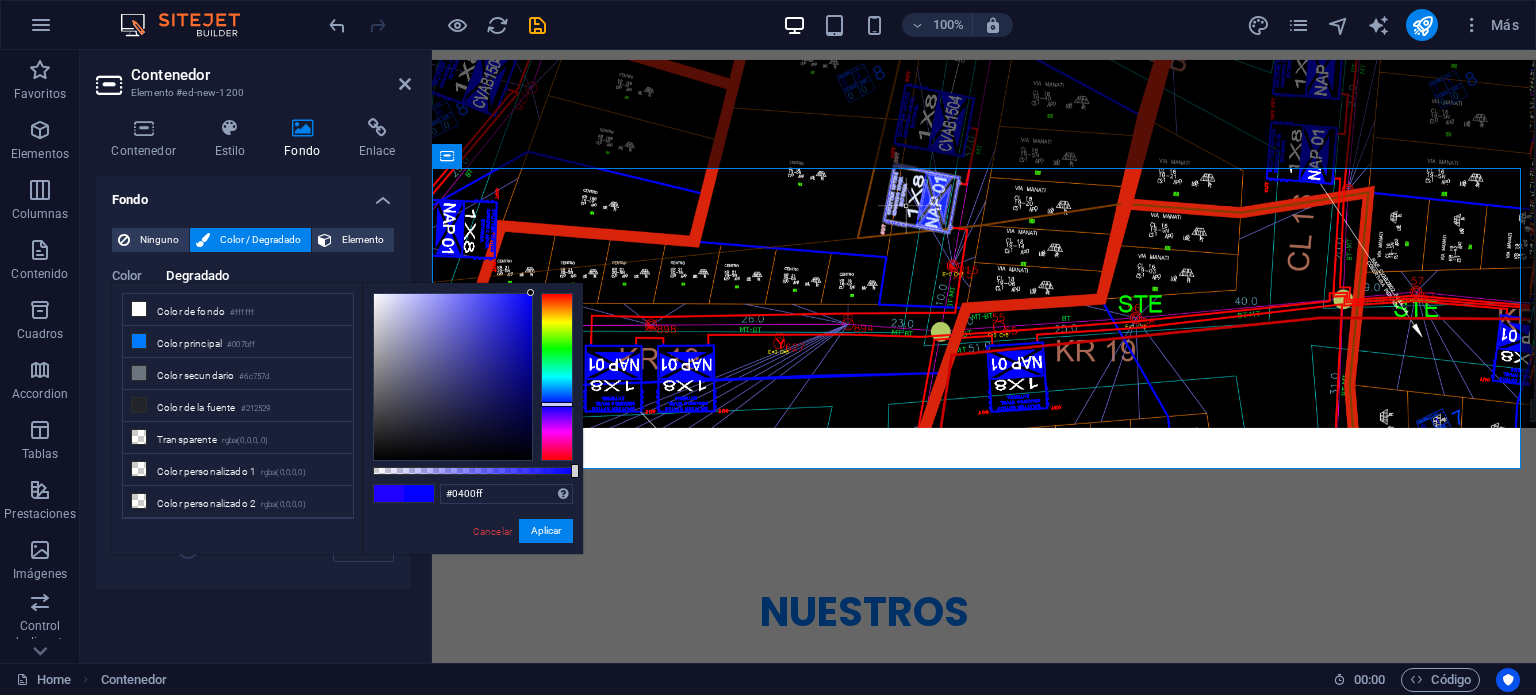 click at bounding box center [557, 404] 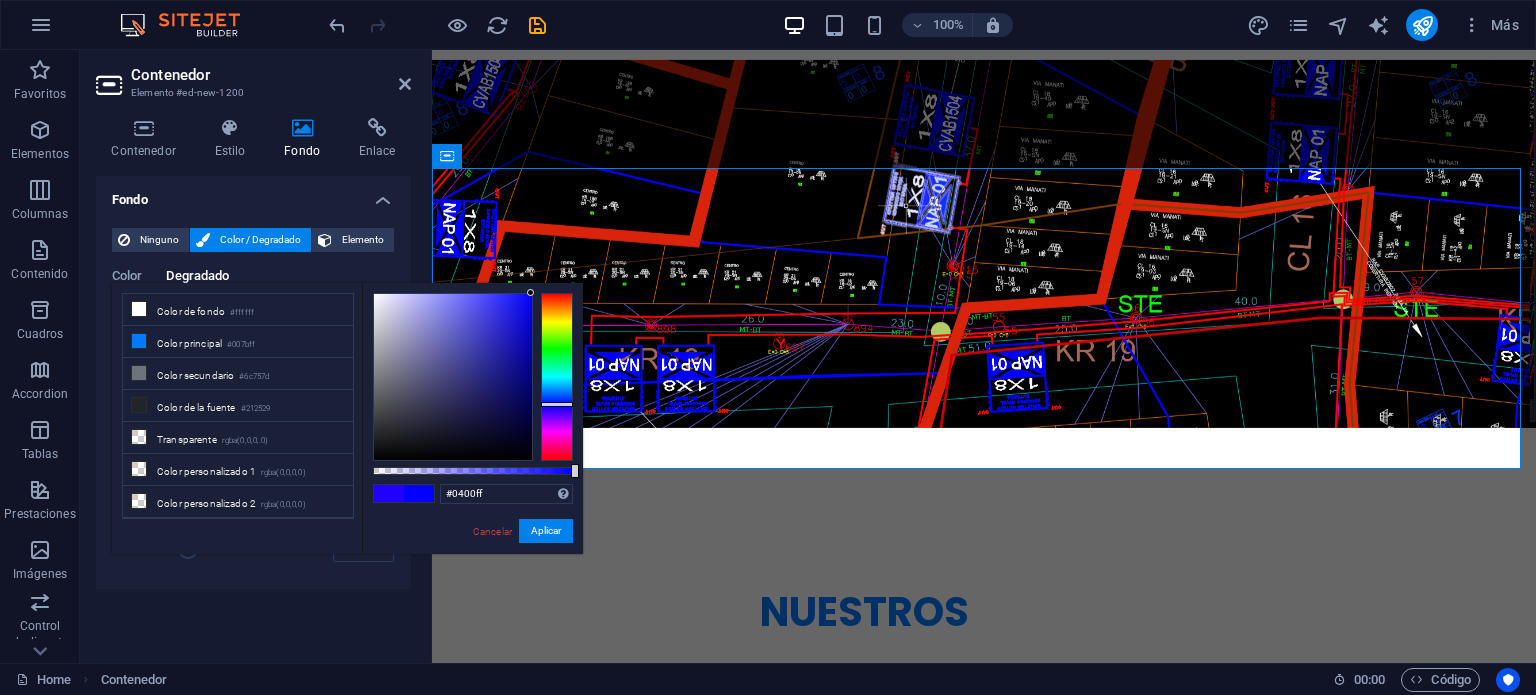drag, startPoint x: 573, startPoint y: 467, endPoint x: 586, endPoint y: 467, distance: 13 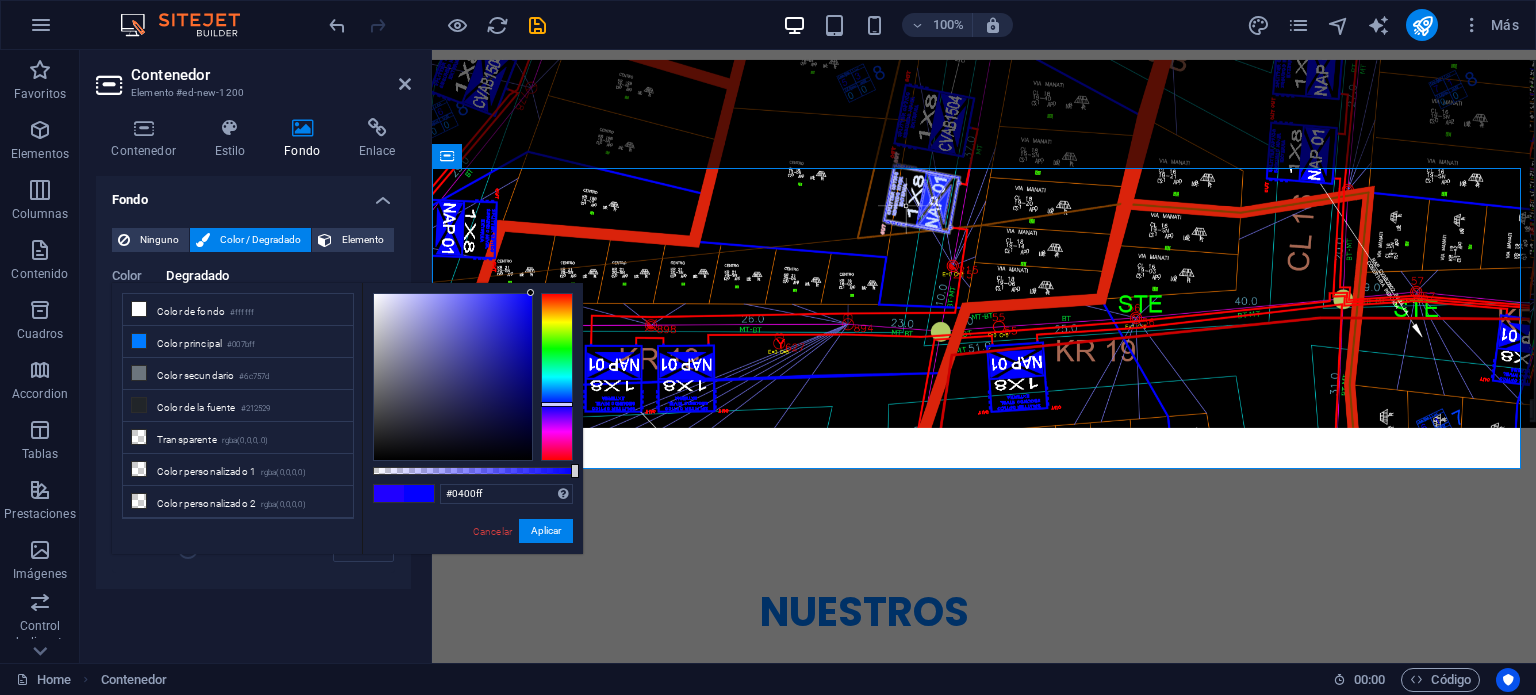 click at bounding box center (419, 493) 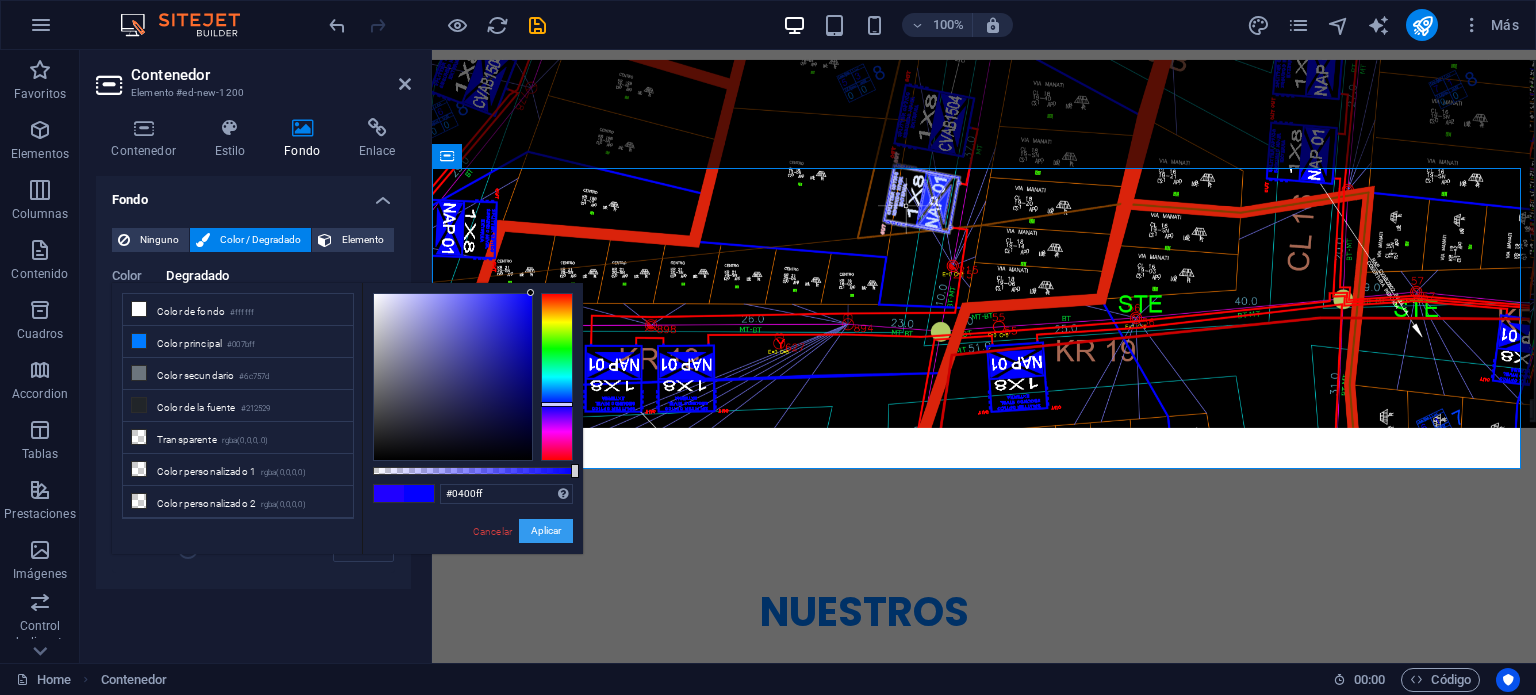 click on "Aplicar" at bounding box center (546, 531) 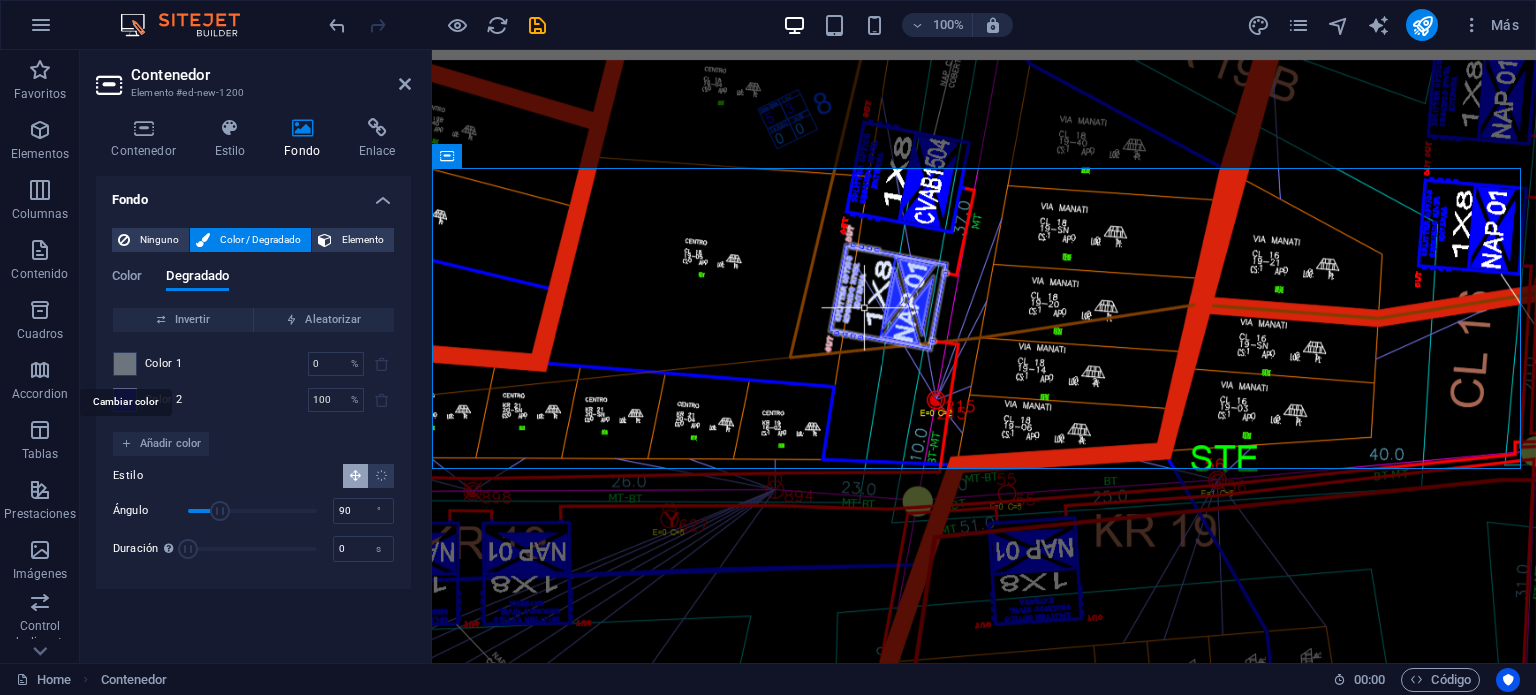 click at bounding box center [125, 364] 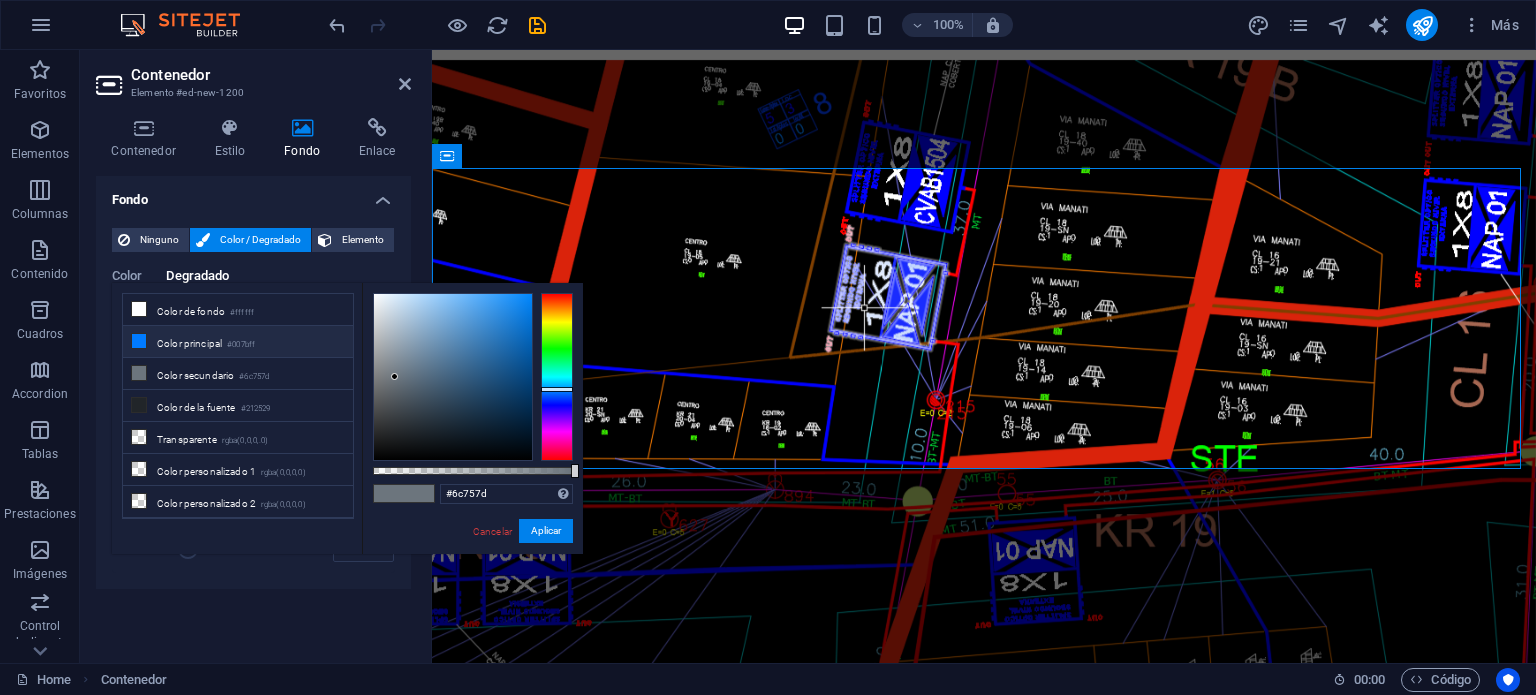 click at bounding box center [139, 341] 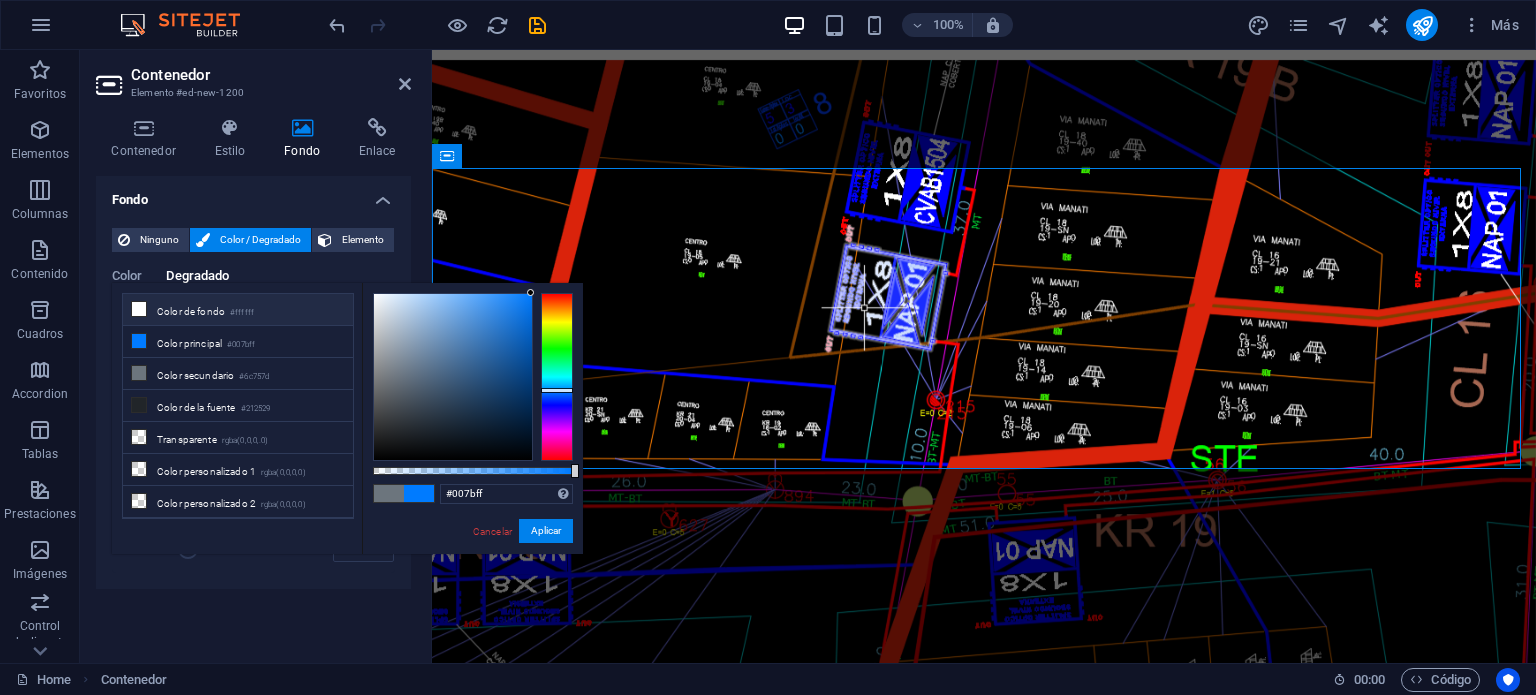 click at bounding box center [139, 309] 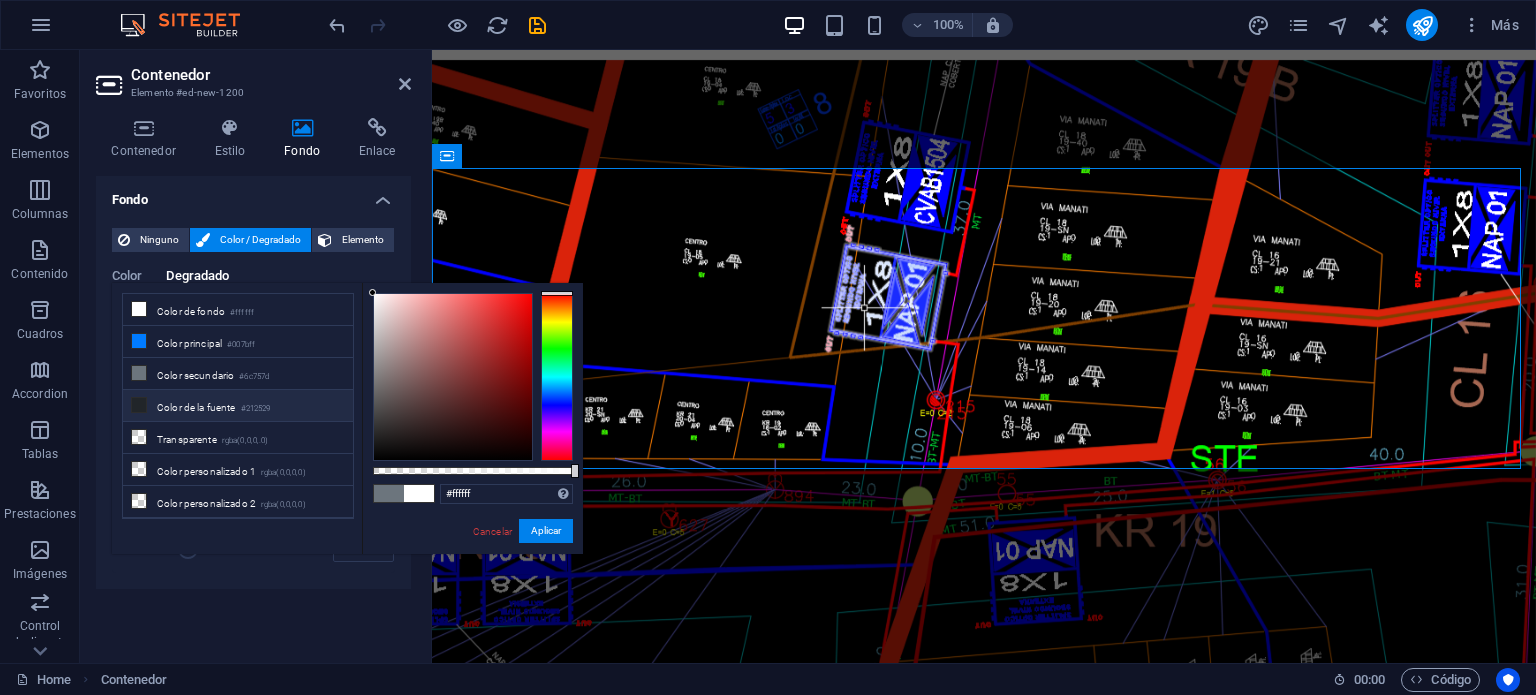 click at bounding box center (139, 405) 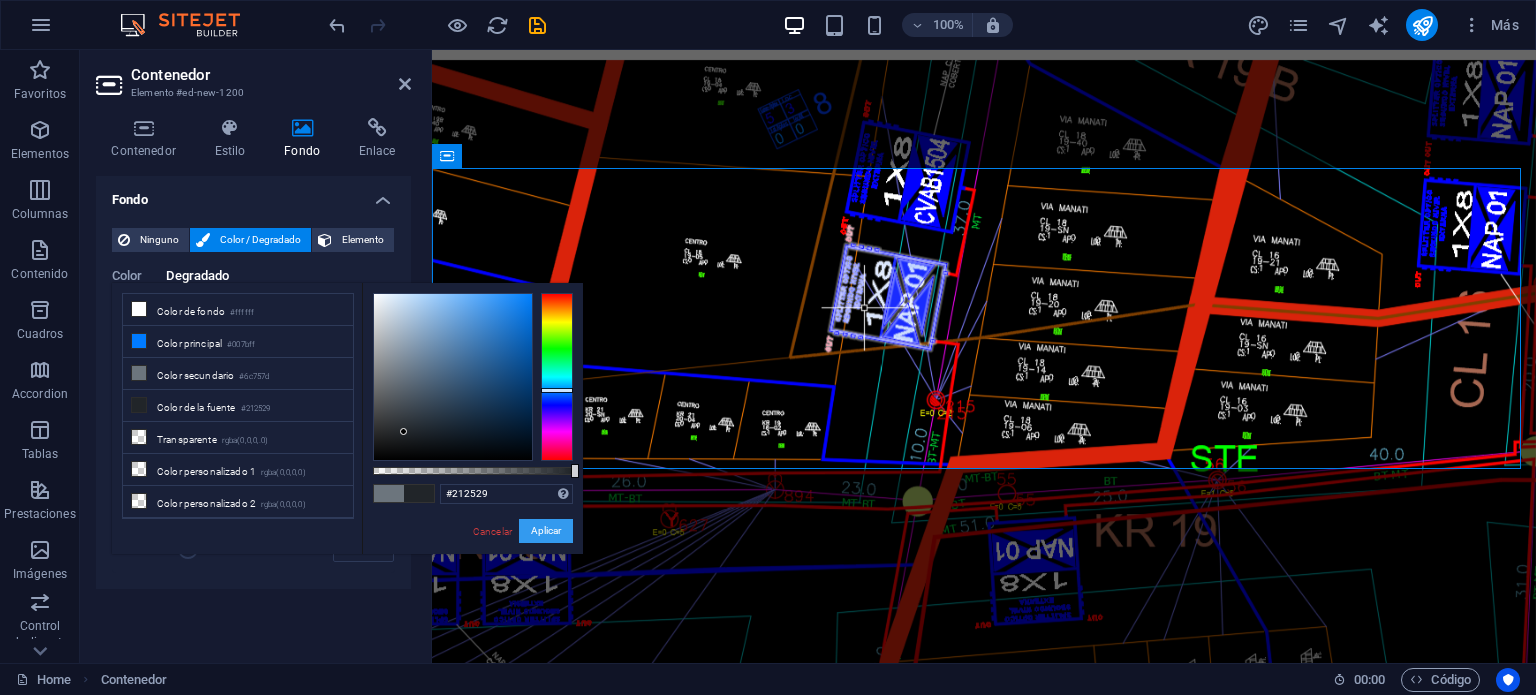 drag, startPoint x: 559, startPoint y: 531, endPoint x: 127, endPoint y: 481, distance: 434.88388 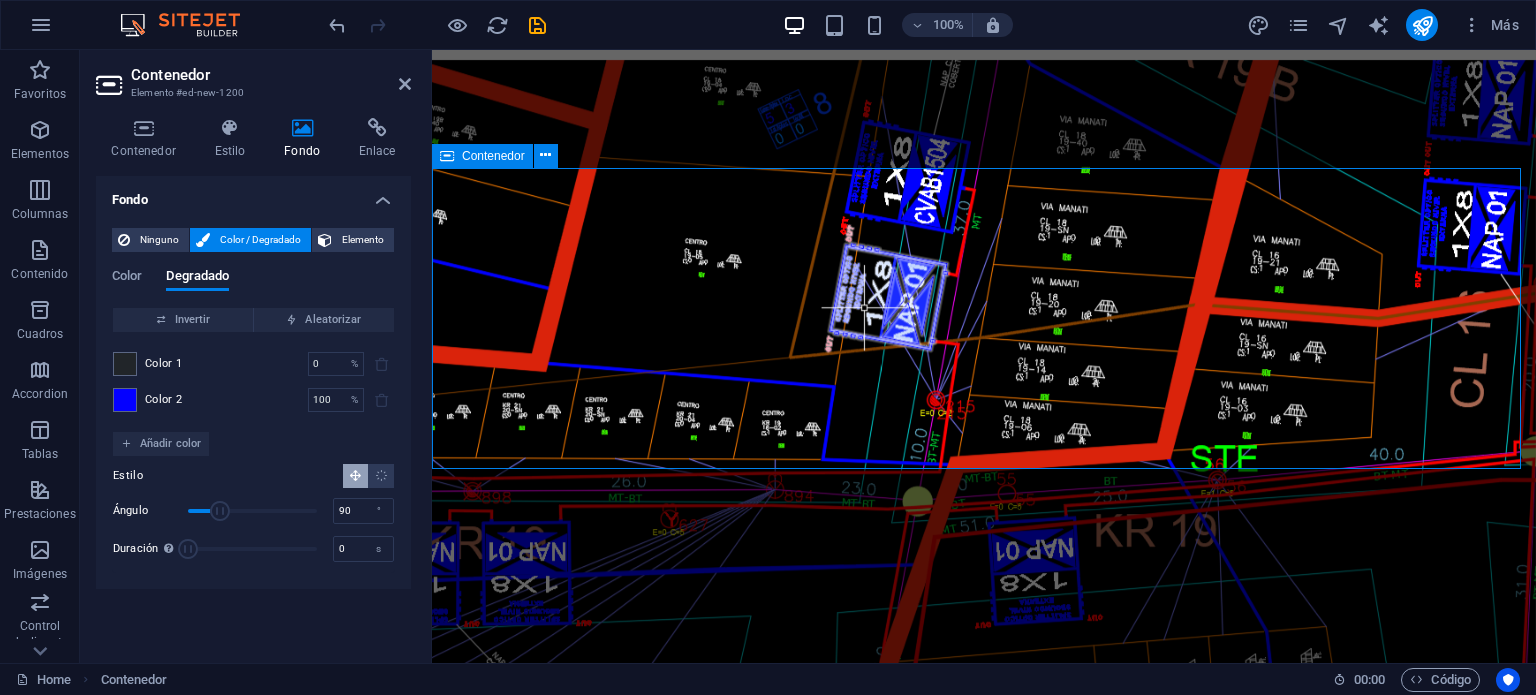 click on "Suelta el contenido aquí o  Añadir elementos  Pegar portapapeles" at bounding box center [984, 3290] 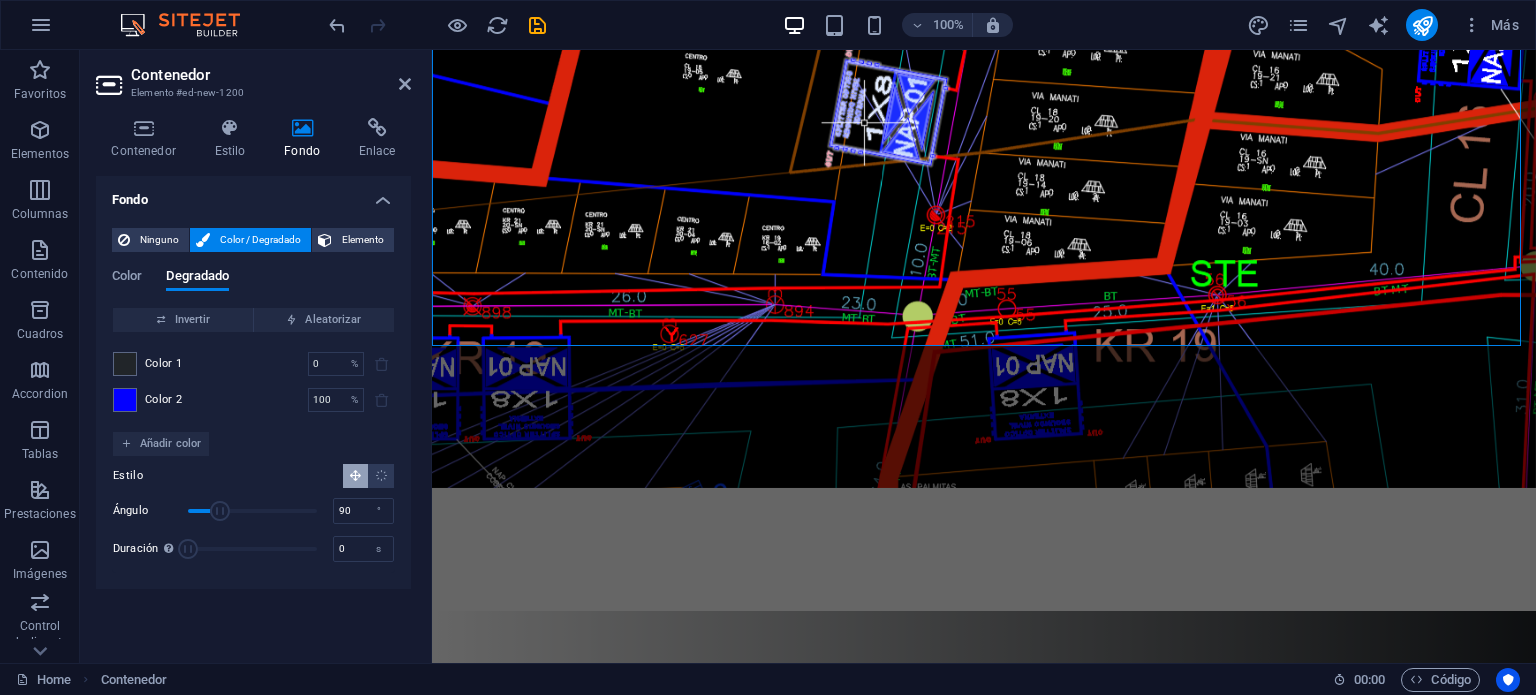 scroll, scrollTop: 5011, scrollLeft: 0, axis: vertical 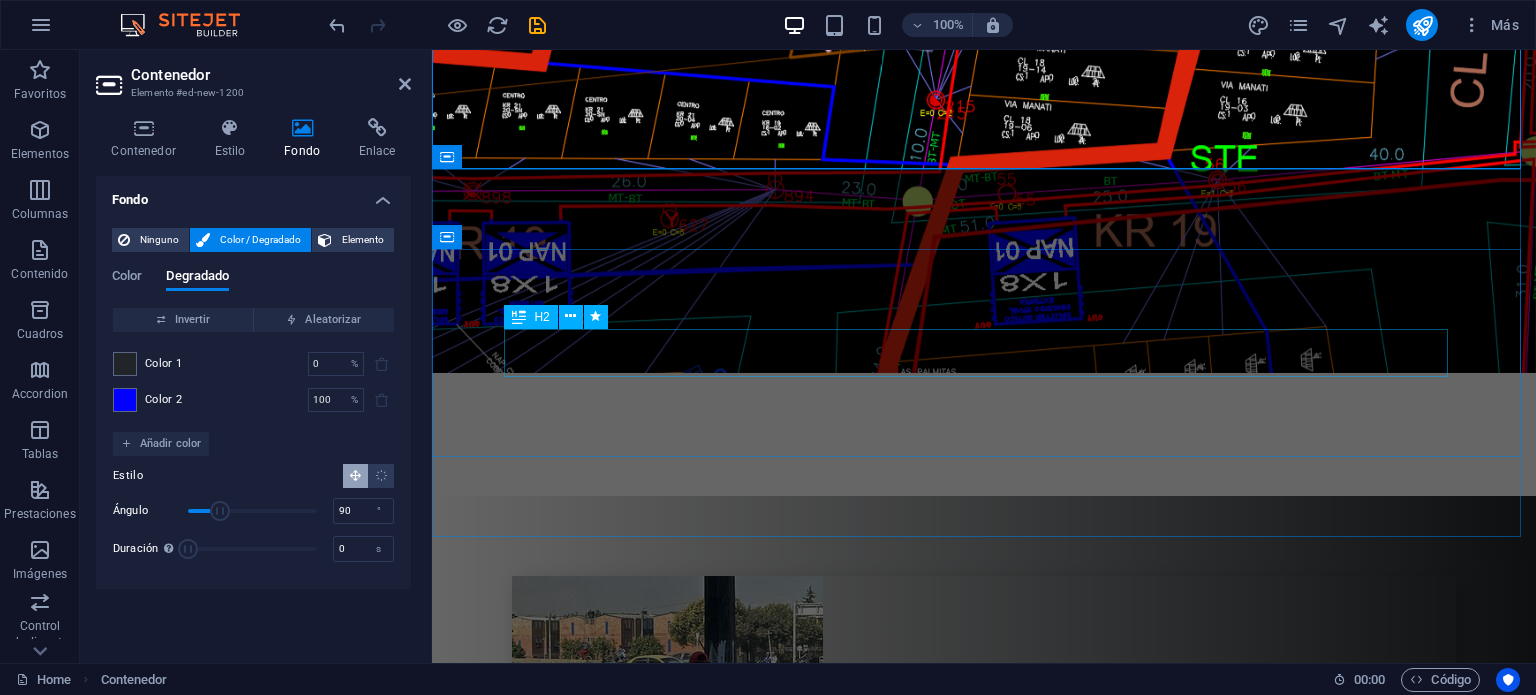 click on "Nuestro  equipo" at bounding box center (984, 3693) 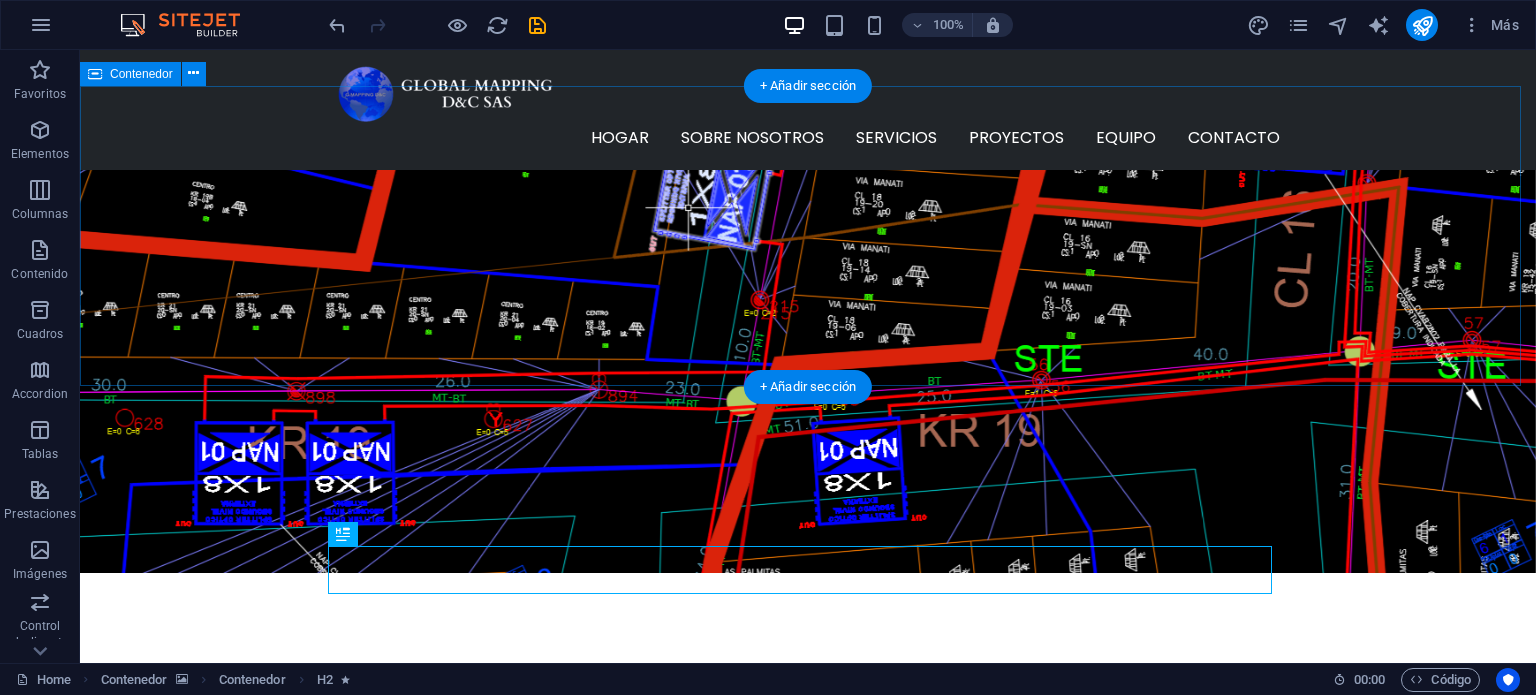 scroll, scrollTop: 4611, scrollLeft: 0, axis: vertical 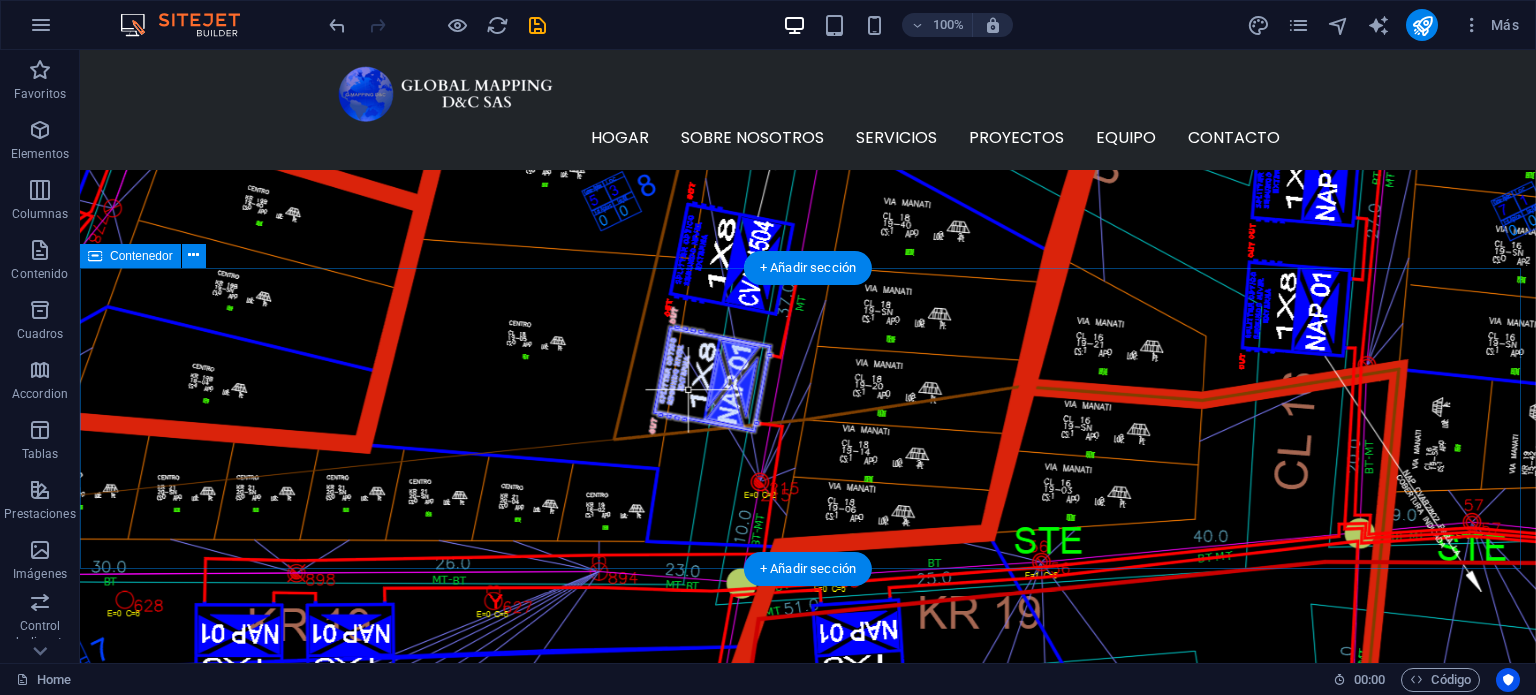 click on "Suelta el contenido aquí o  Añadir elementos  Pegar portapapeles" at bounding box center (808, 3373) 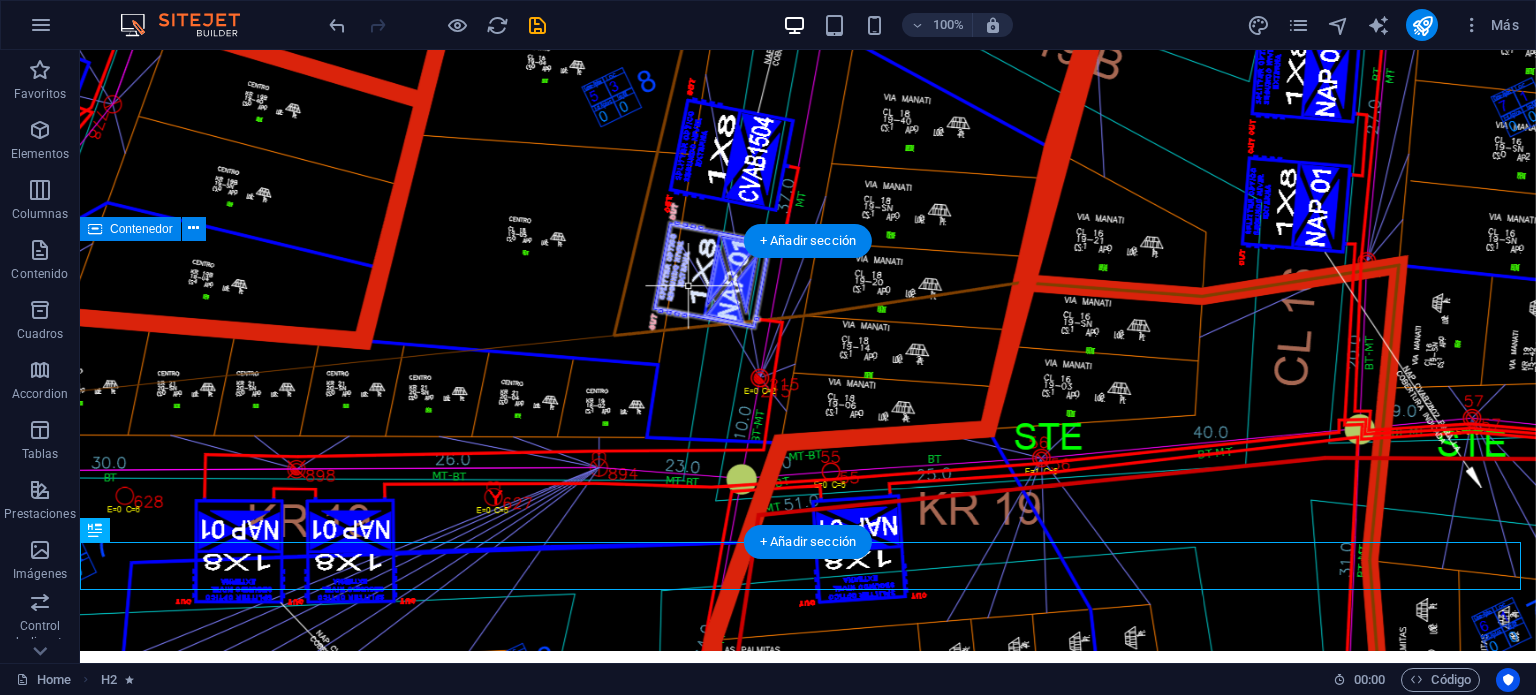 scroll, scrollTop: 5011, scrollLeft: 0, axis: vertical 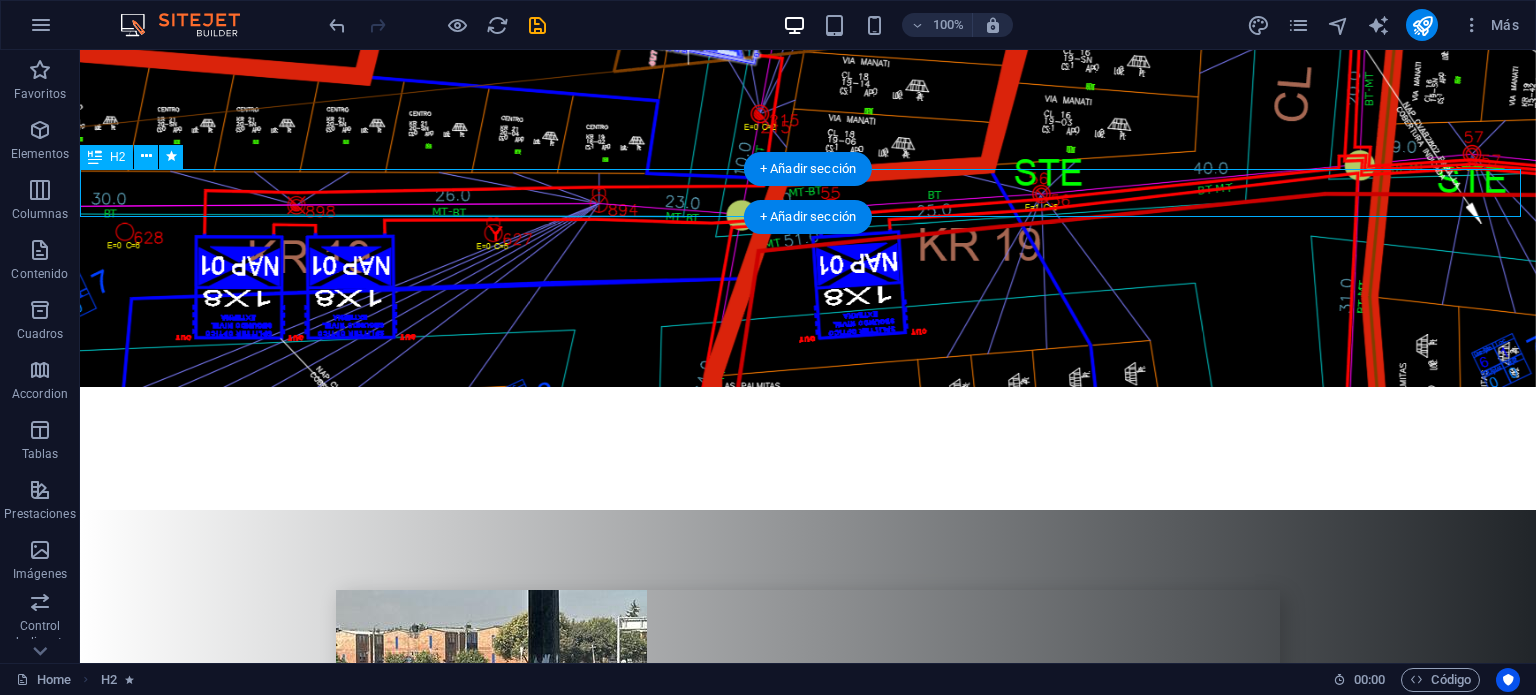 click on "Nuestro  equipo" at bounding box center [808, 3180] 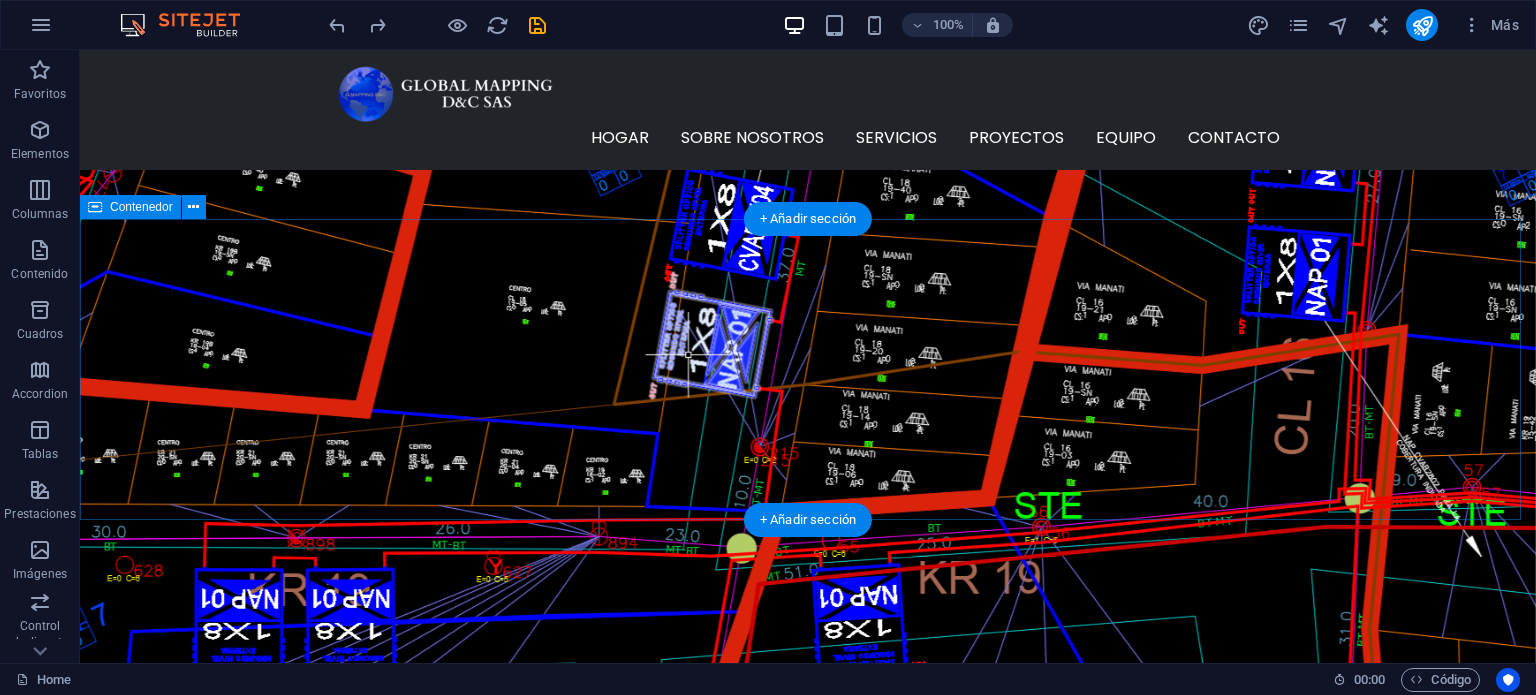 scroll, scrollTop: 4611, scrollLeft: 0, axis: vertical 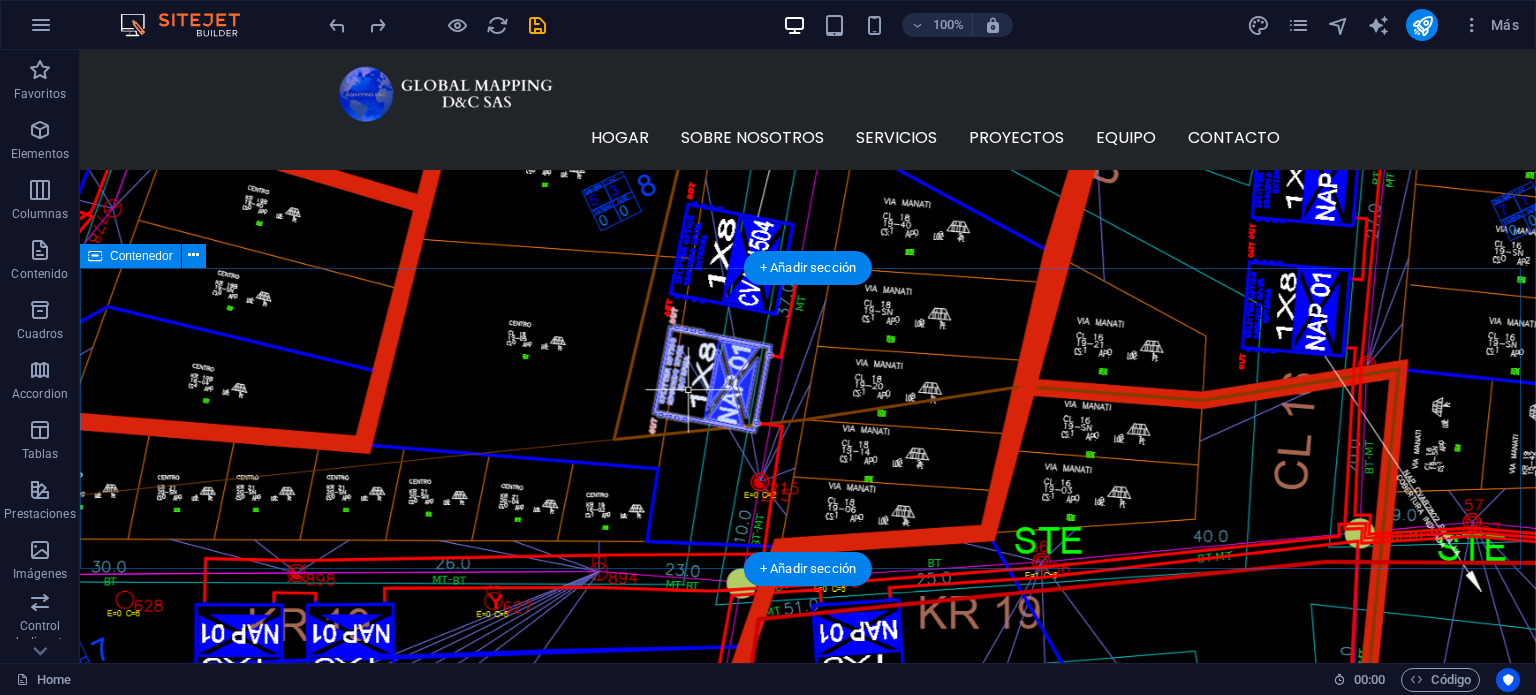 click on "Suelta el contenido aquí o  Añadir elementos  Pegar portapapeles" at bounding box center (808, 3373) 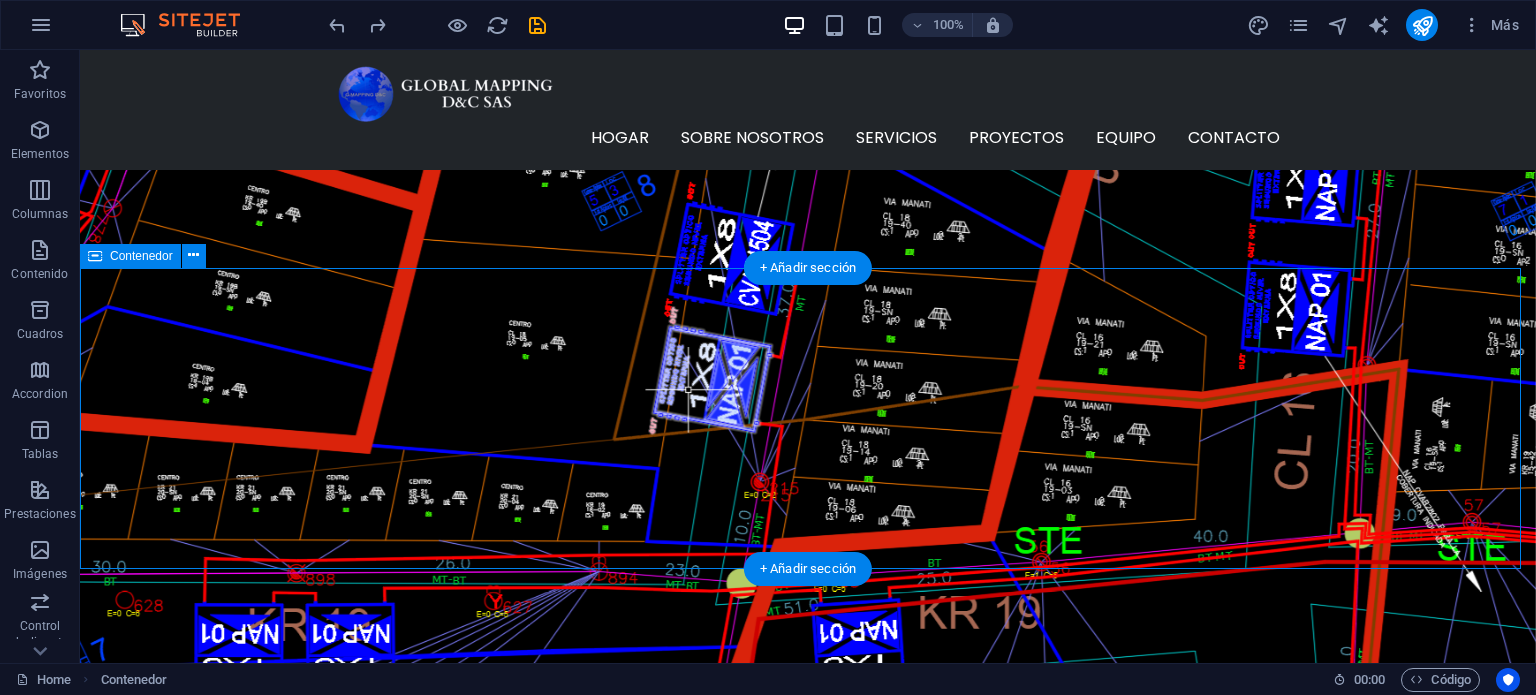 click on "Suelta el contenido aquí o  Añadir elementos  Pegar portapapeles" at bounding box center [808, 3373] 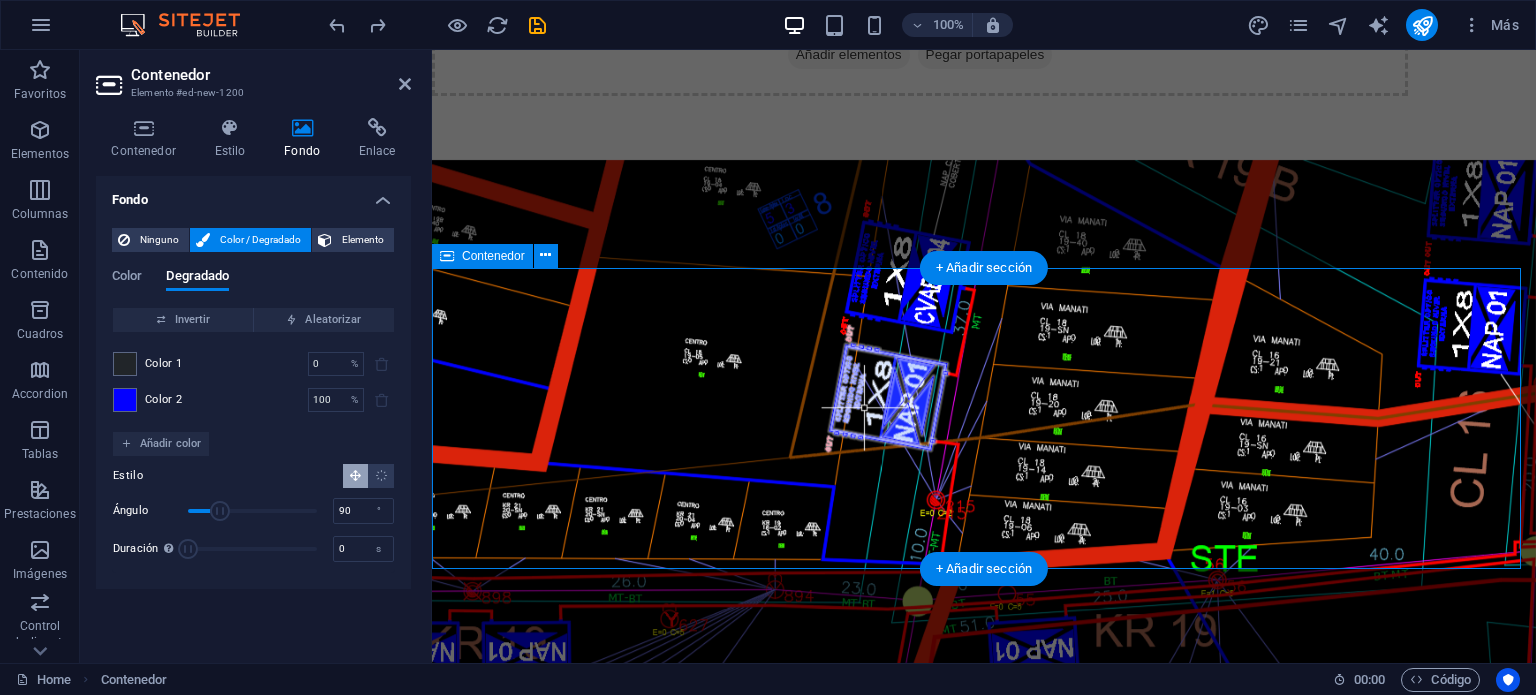 click on "Suelta el contenido aquí o  Añadir elementos  Pegar portapapeles" at bounding box center (984, 3390) 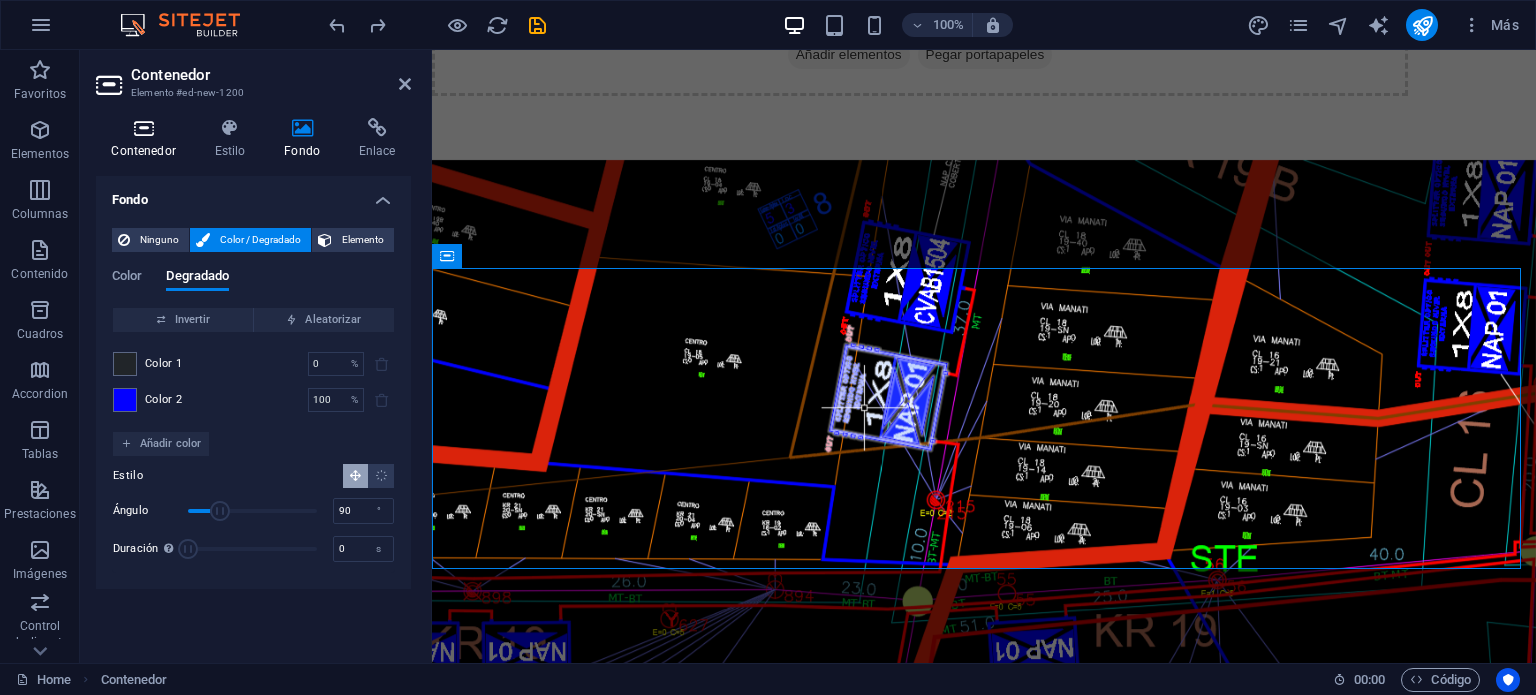 click at bounding box center (143, 128) 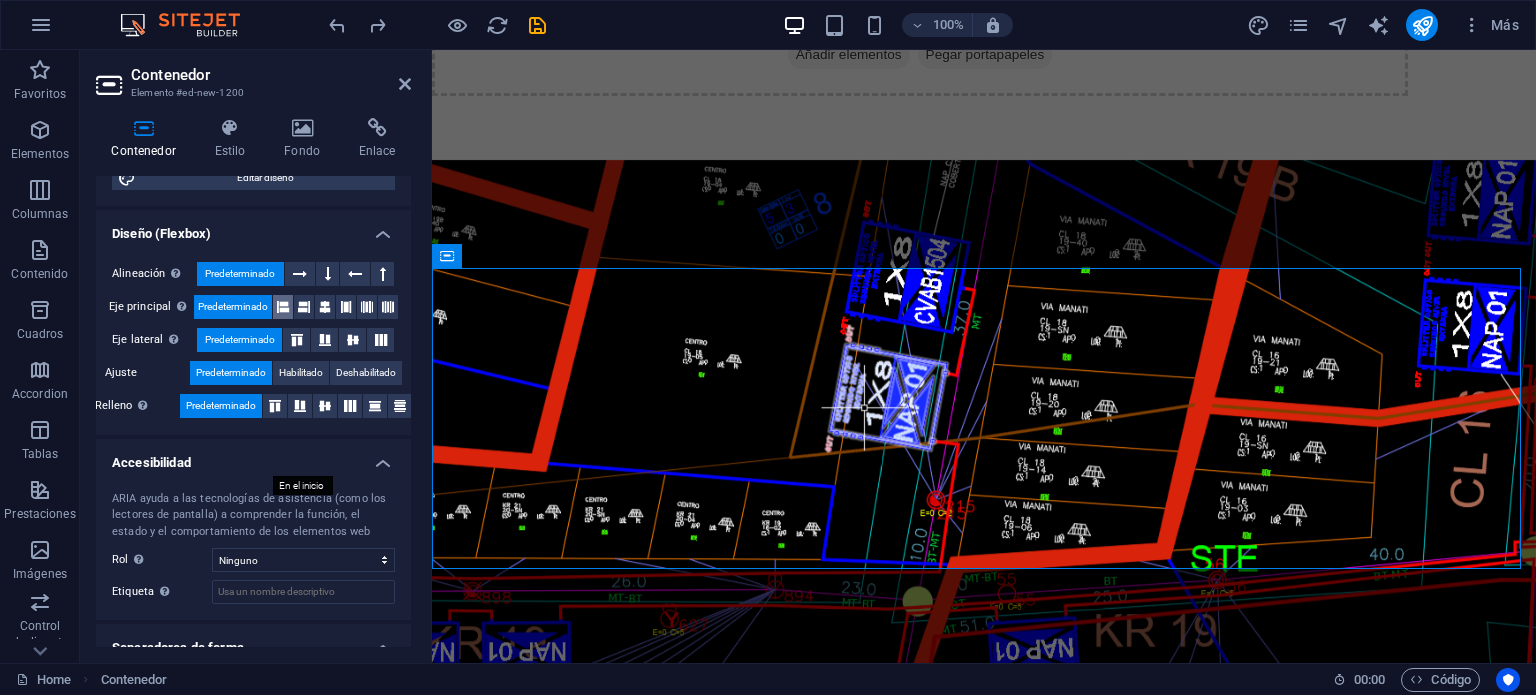scroll, scrollTop: 300, scrollLeft: 0, axis: vertical 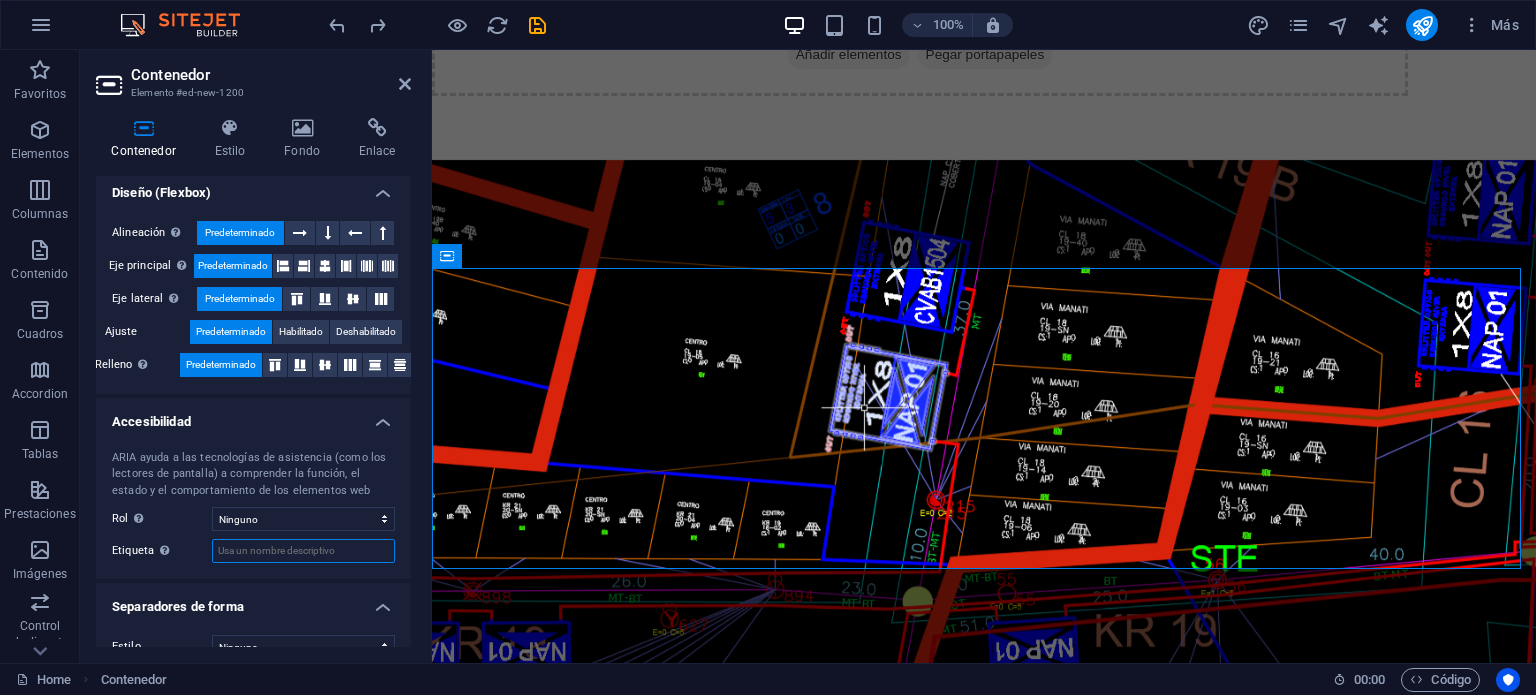 click on "Etiqueta Usa la  etiqueta ARIA  para proporcionar un nombre claro y descriptivo a los elementos que no se explican por sí solos." at bounding box center [303, 551] 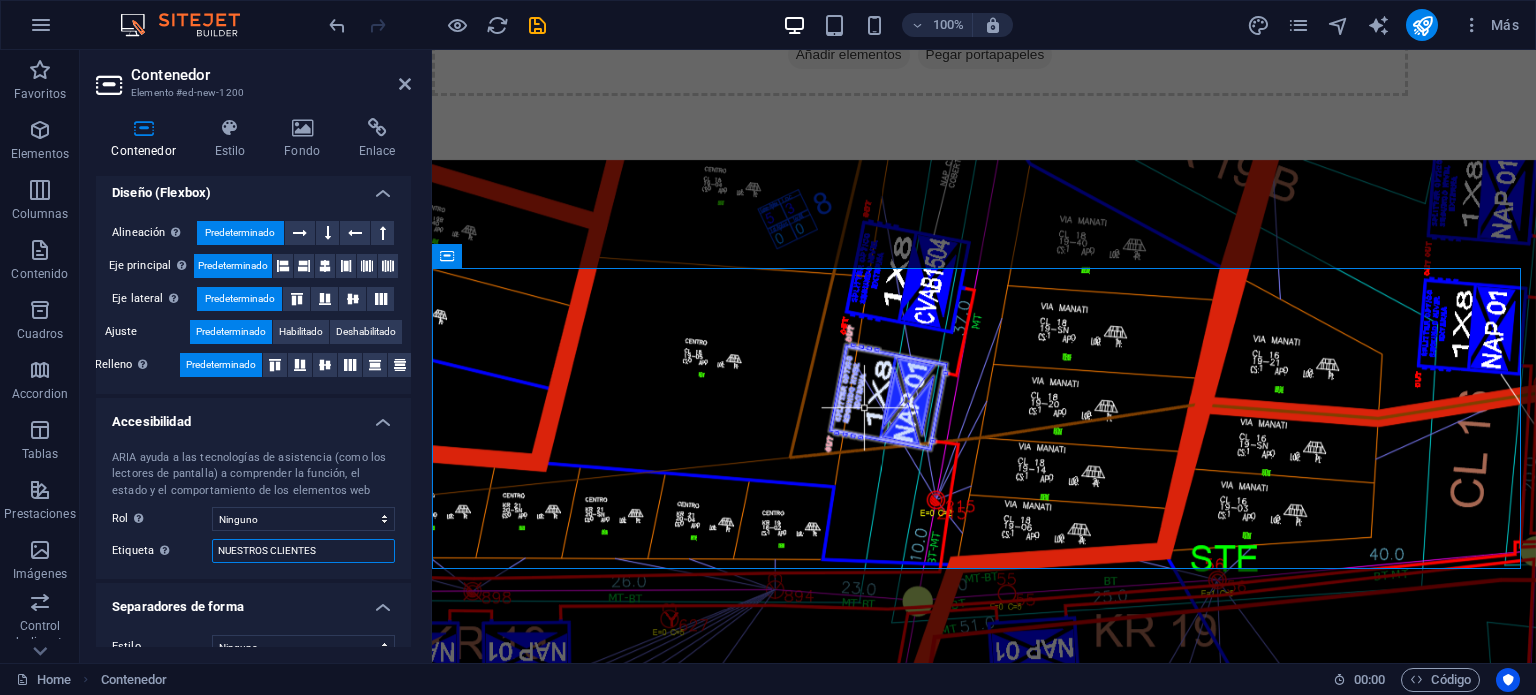 type on "NUESTROS CLIENTES" 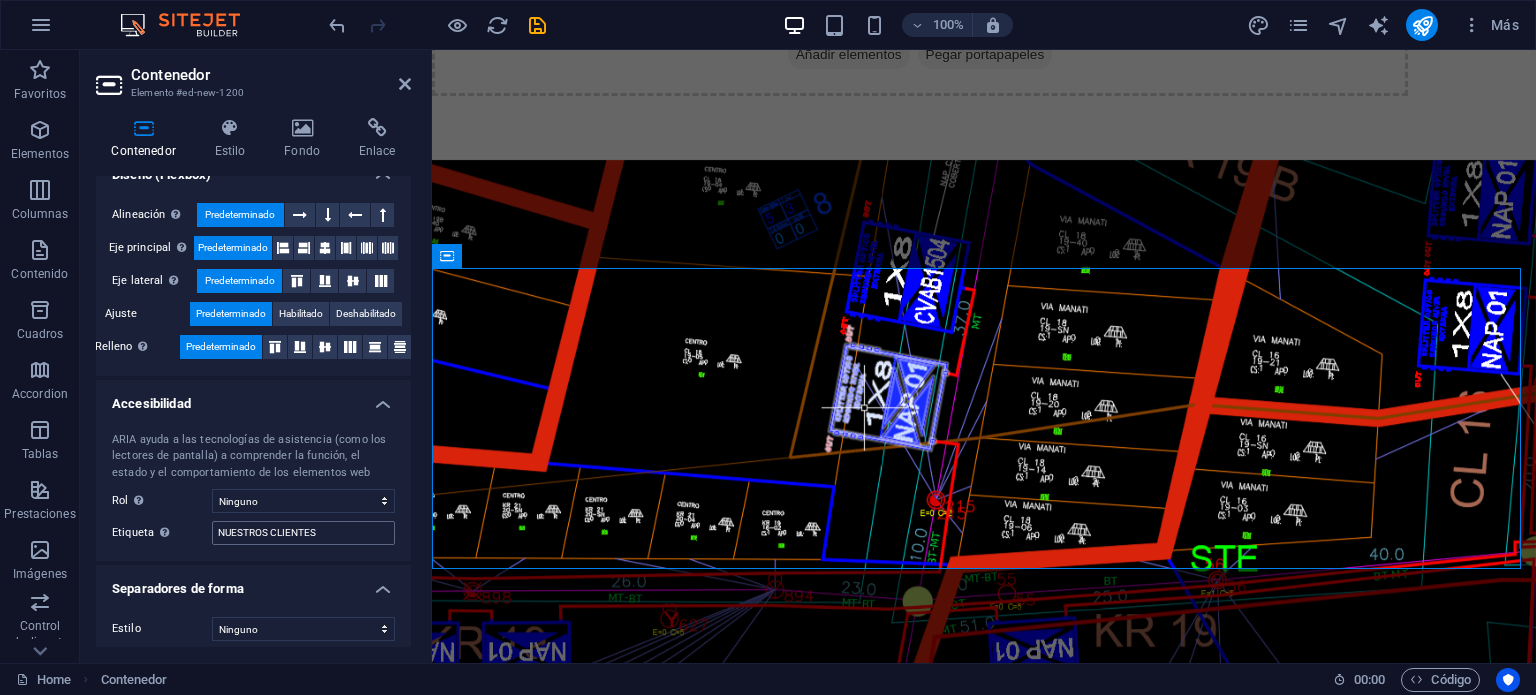 scroll, scrollTop: 326, scrollLeft: 0, axis: vertical 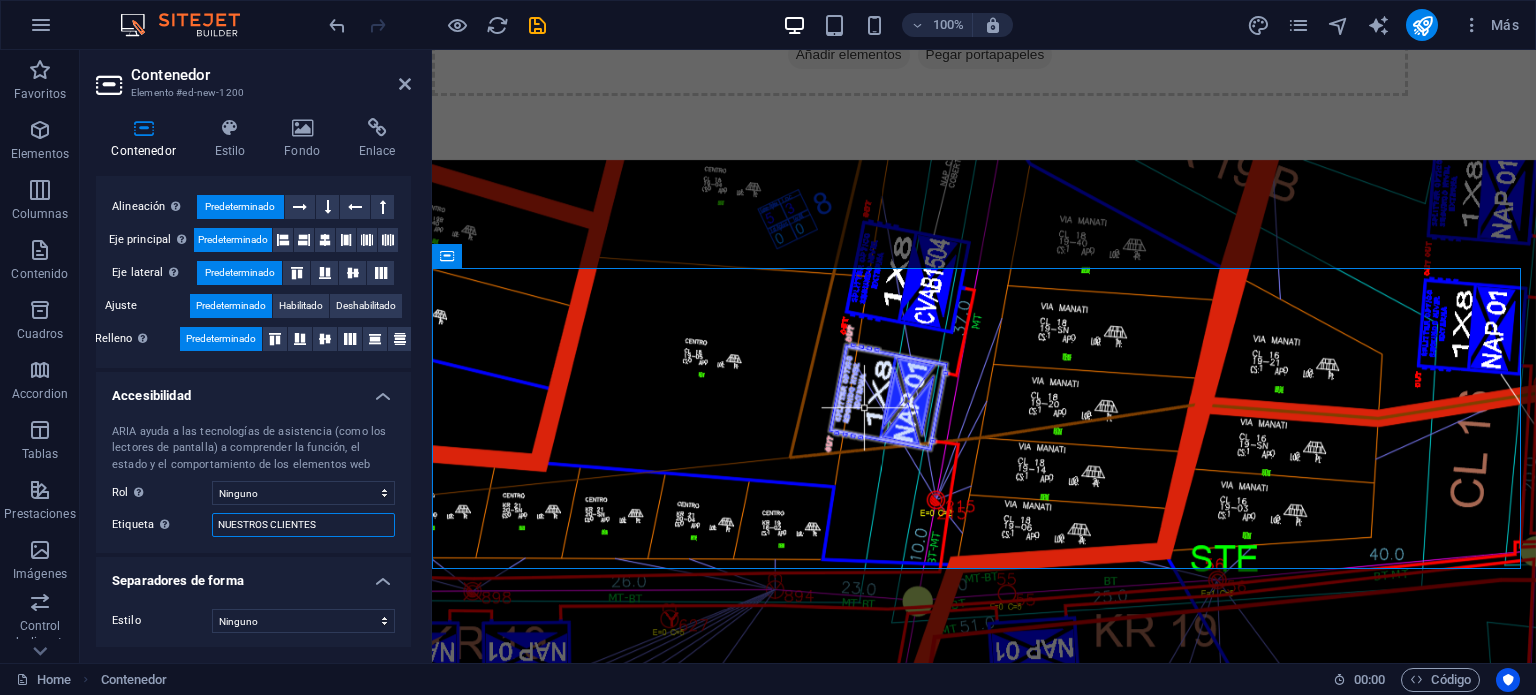 drag, startPoint x: 332, startPoint y: 521, endPoint x: 149, endPoint y: 519, distance: 183.01093 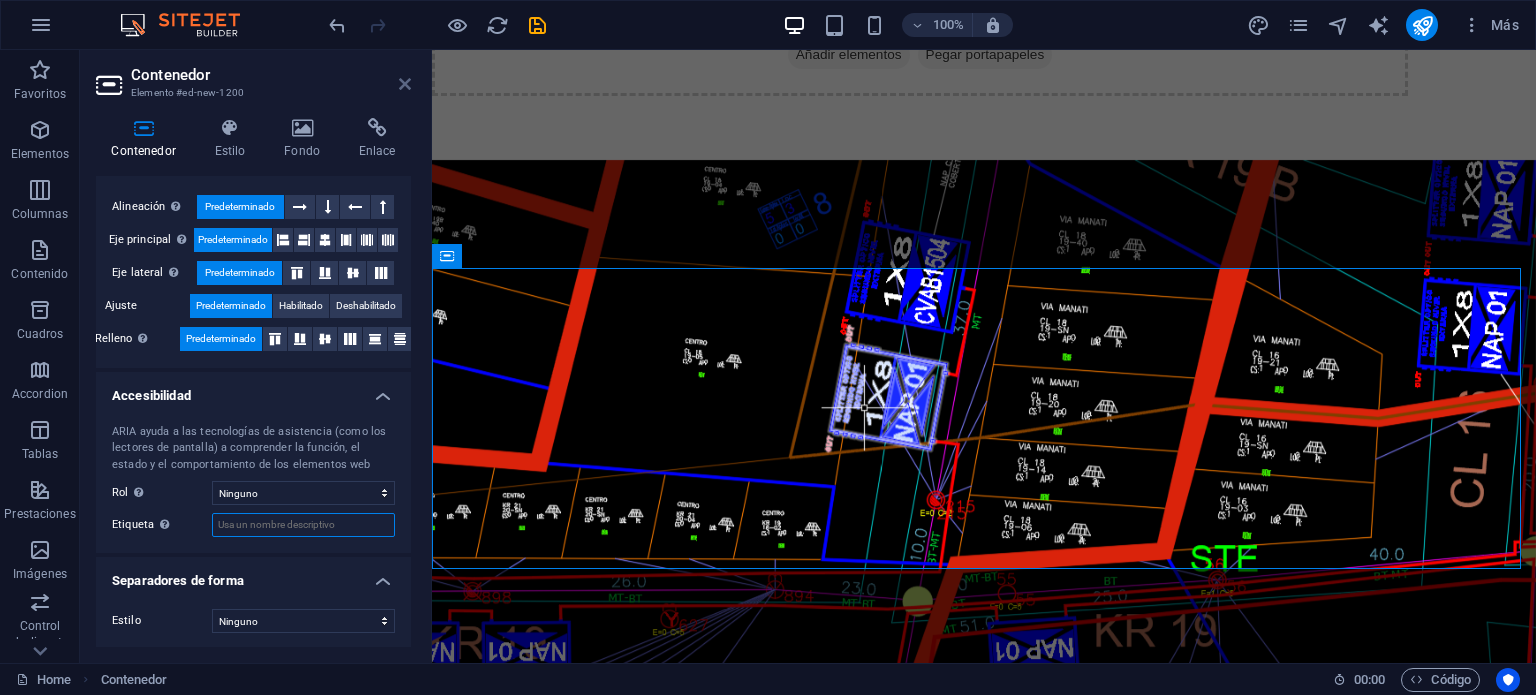 type 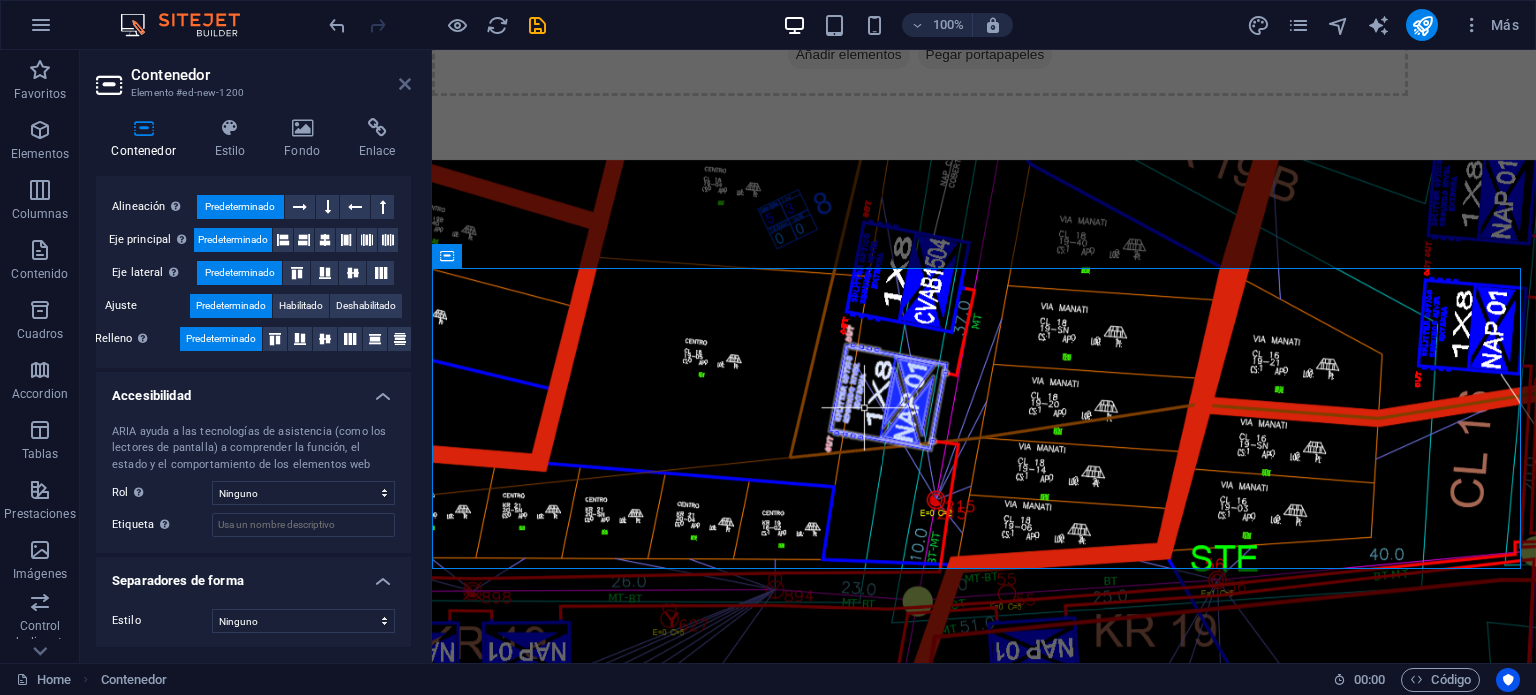 click at bounding box center [405, 84] 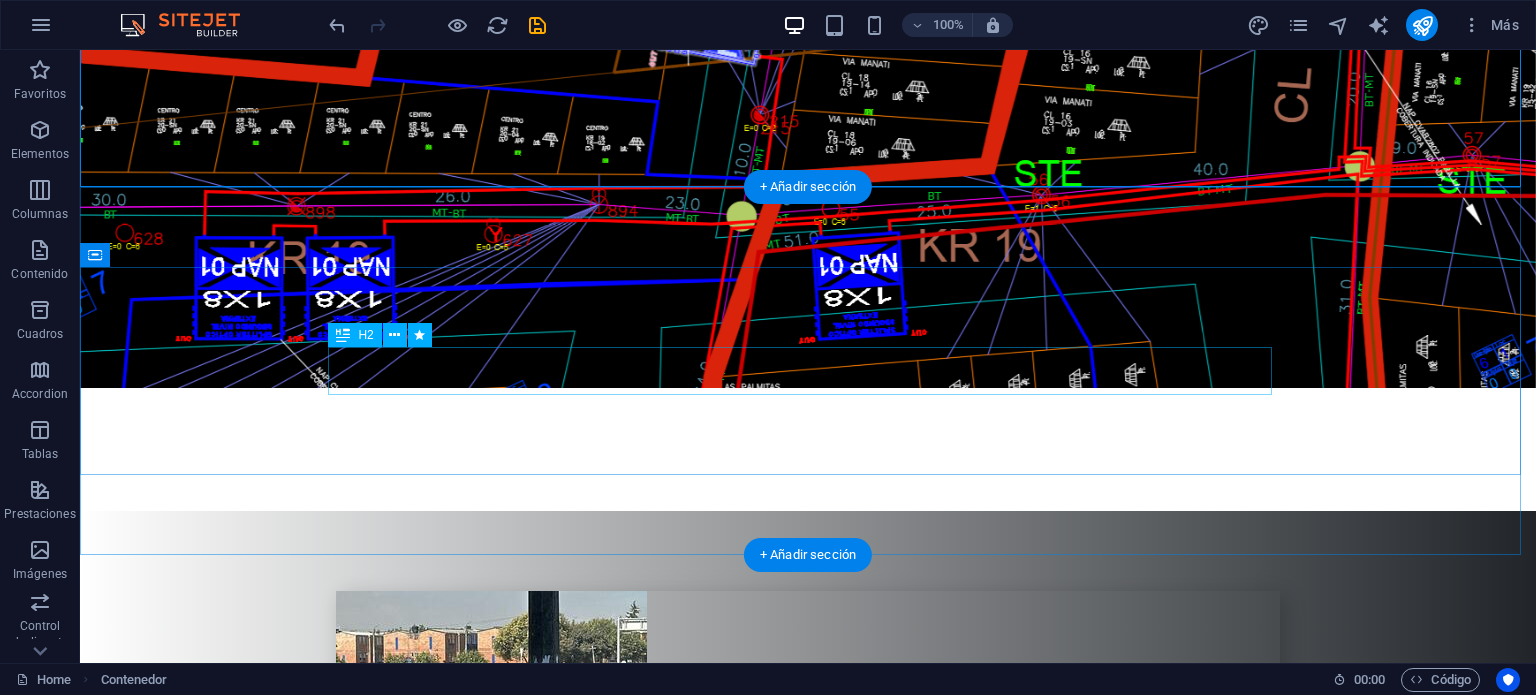 scroll, scrollTop: 5011, scrollLeft: 0, axis: vertical 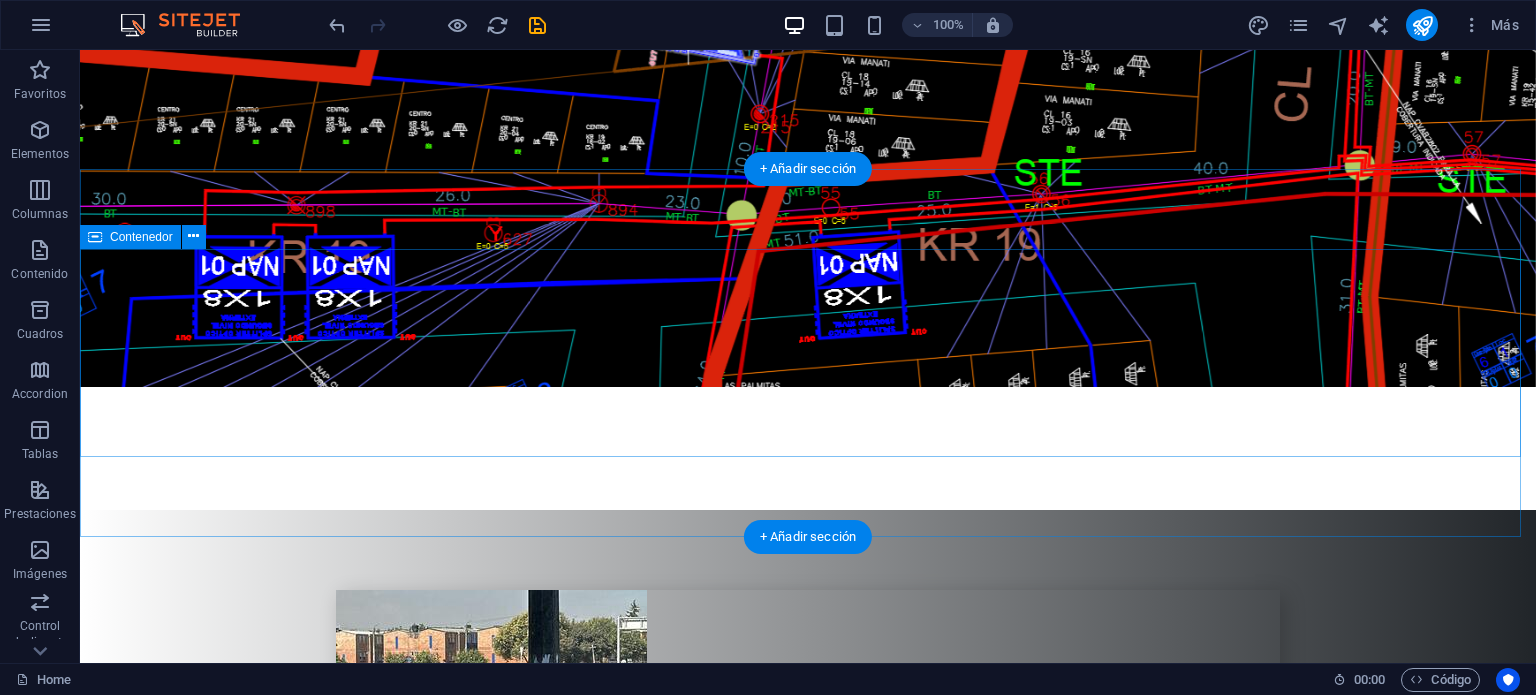 click on "Nuestro  equipo" at bounding box center [808, 3708] 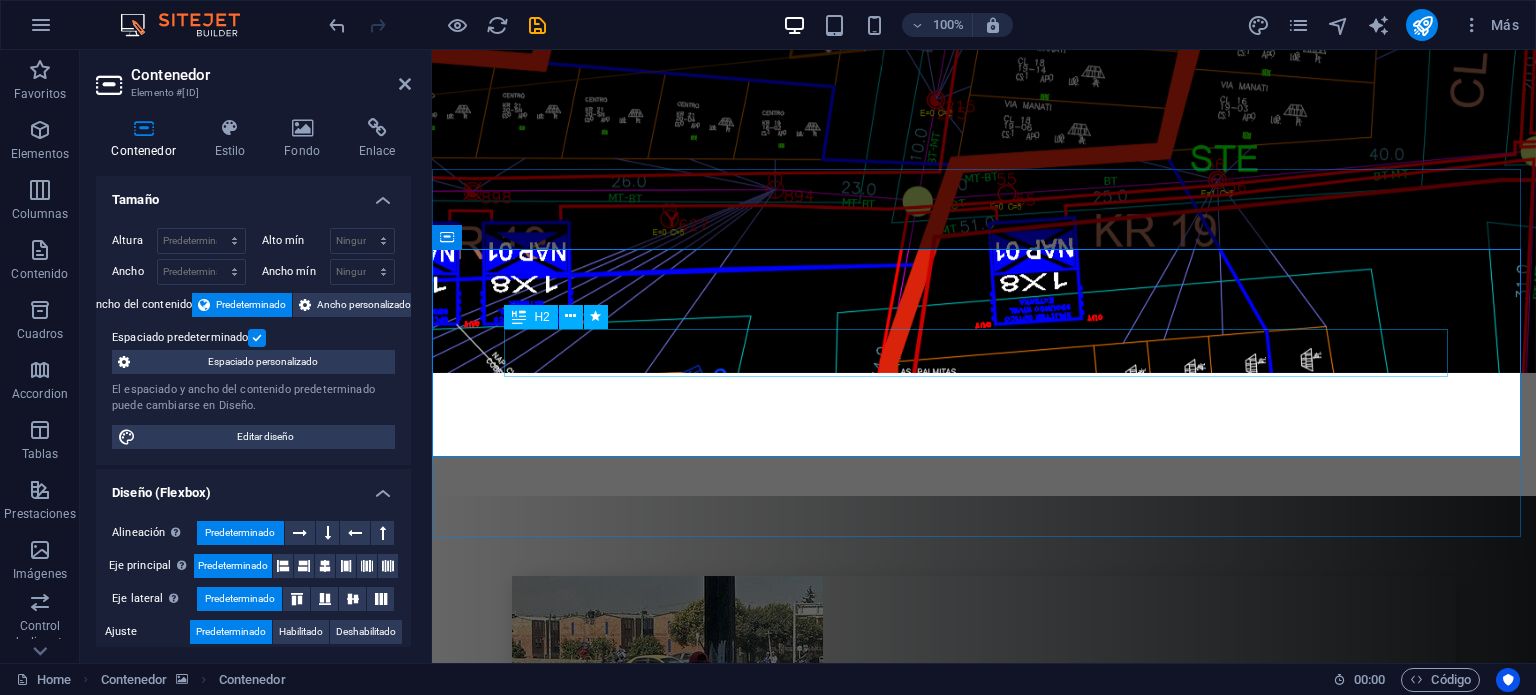 click on "Nuestro  equipo" at bounding box center [984, 3693] 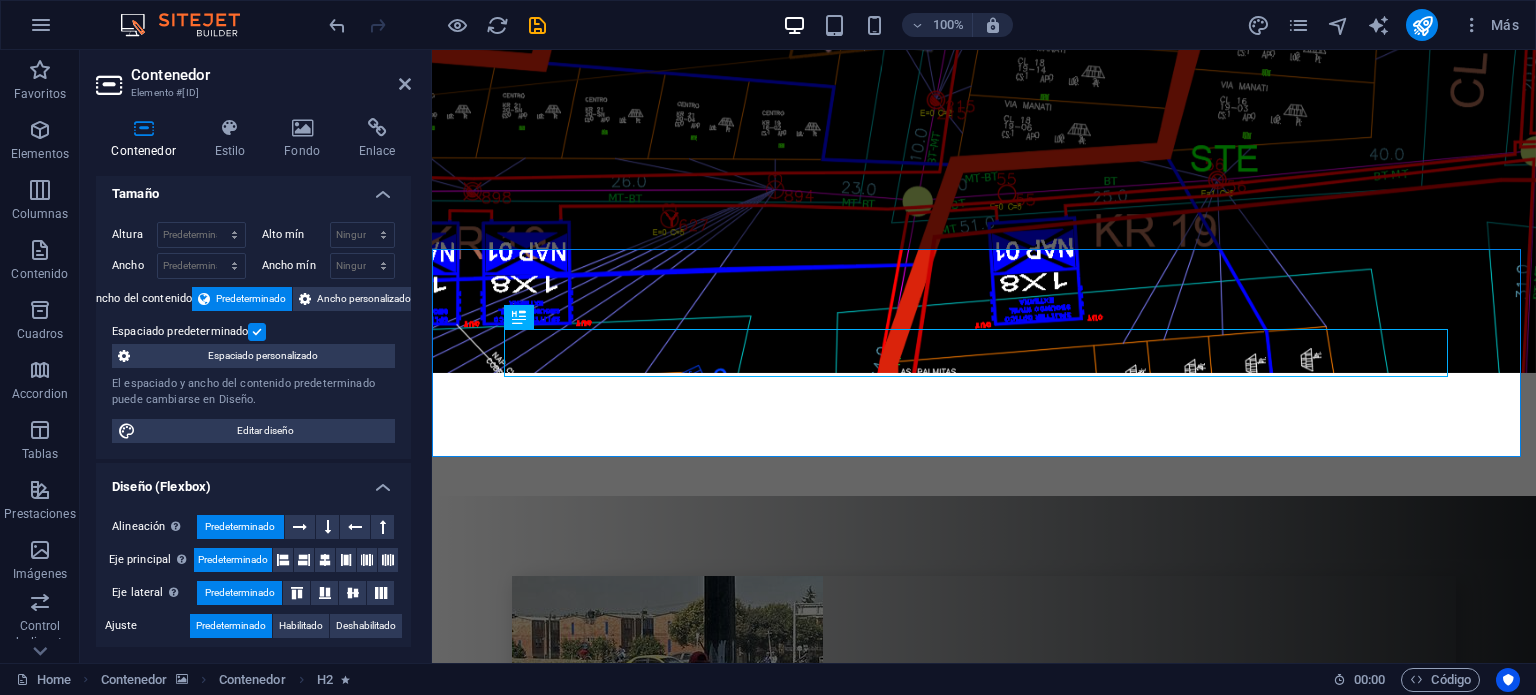 scroll, scrollTop: 0, scrollLeft: 0, axis: both 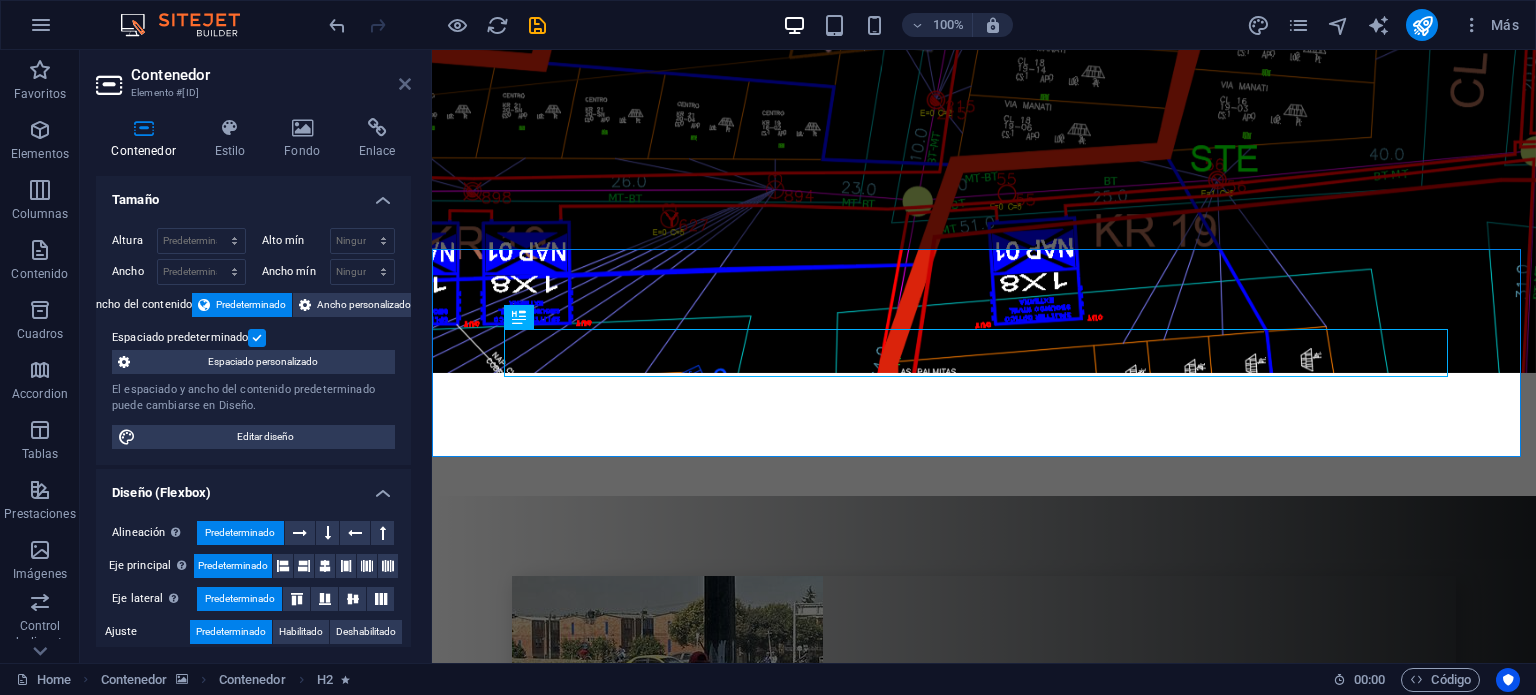 click at bounding box center [405, 84] 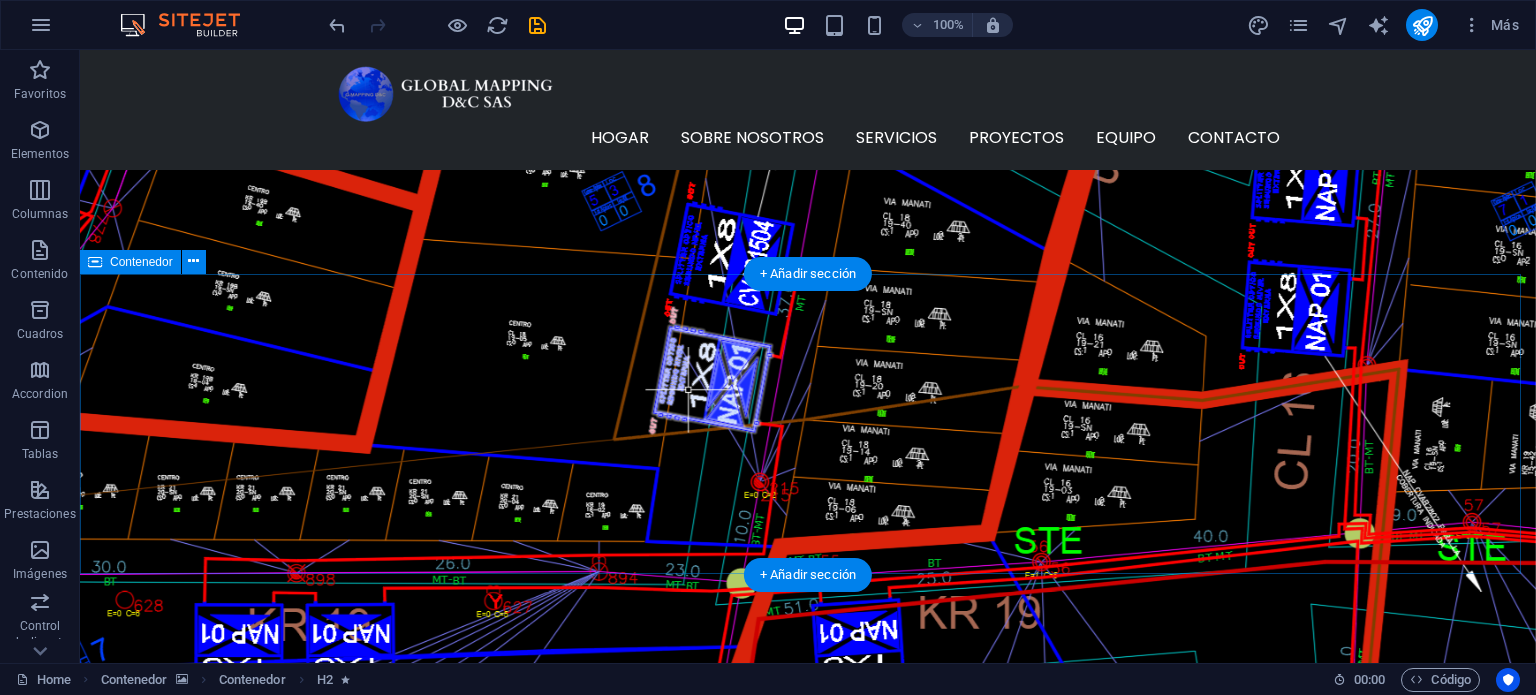 scroll, scrollTop: 4511, scrollLeft: 0, axis: vertical 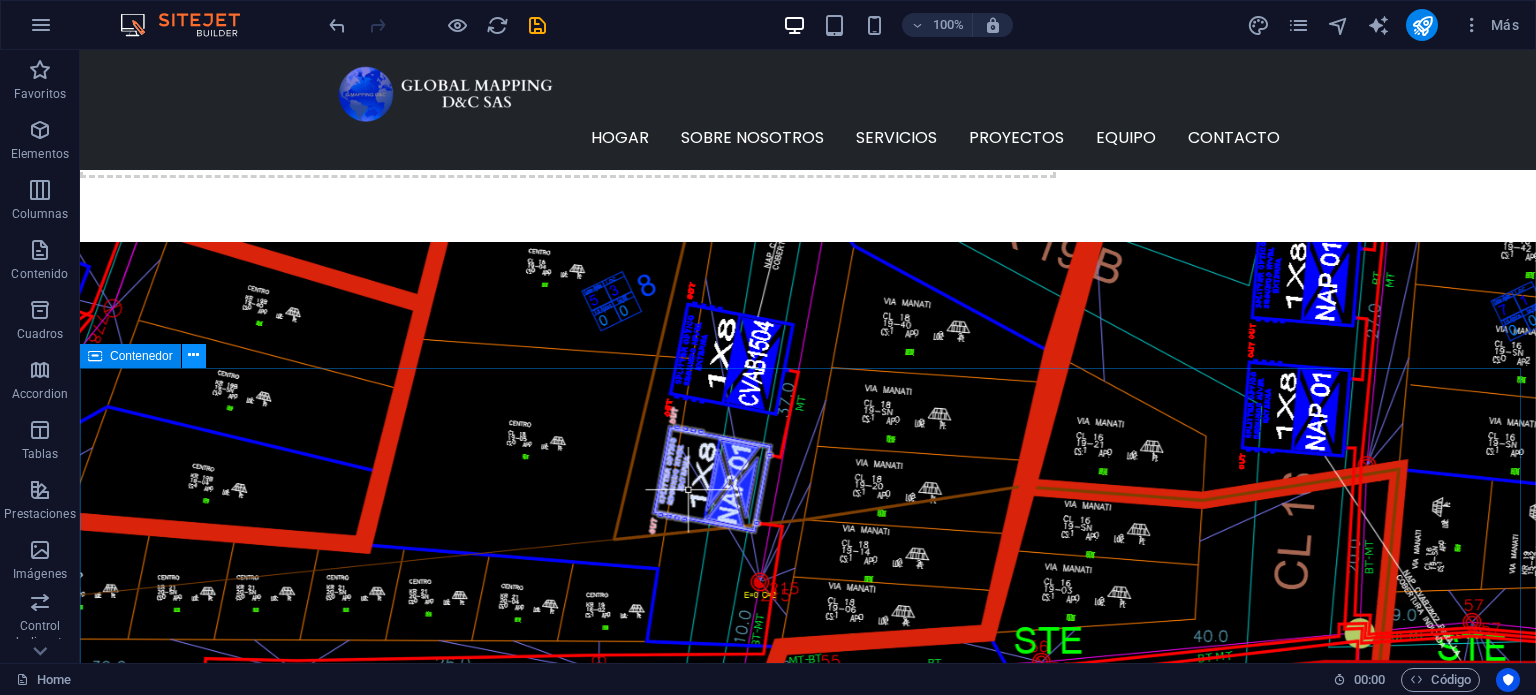 click at bounding box center [193, 355] 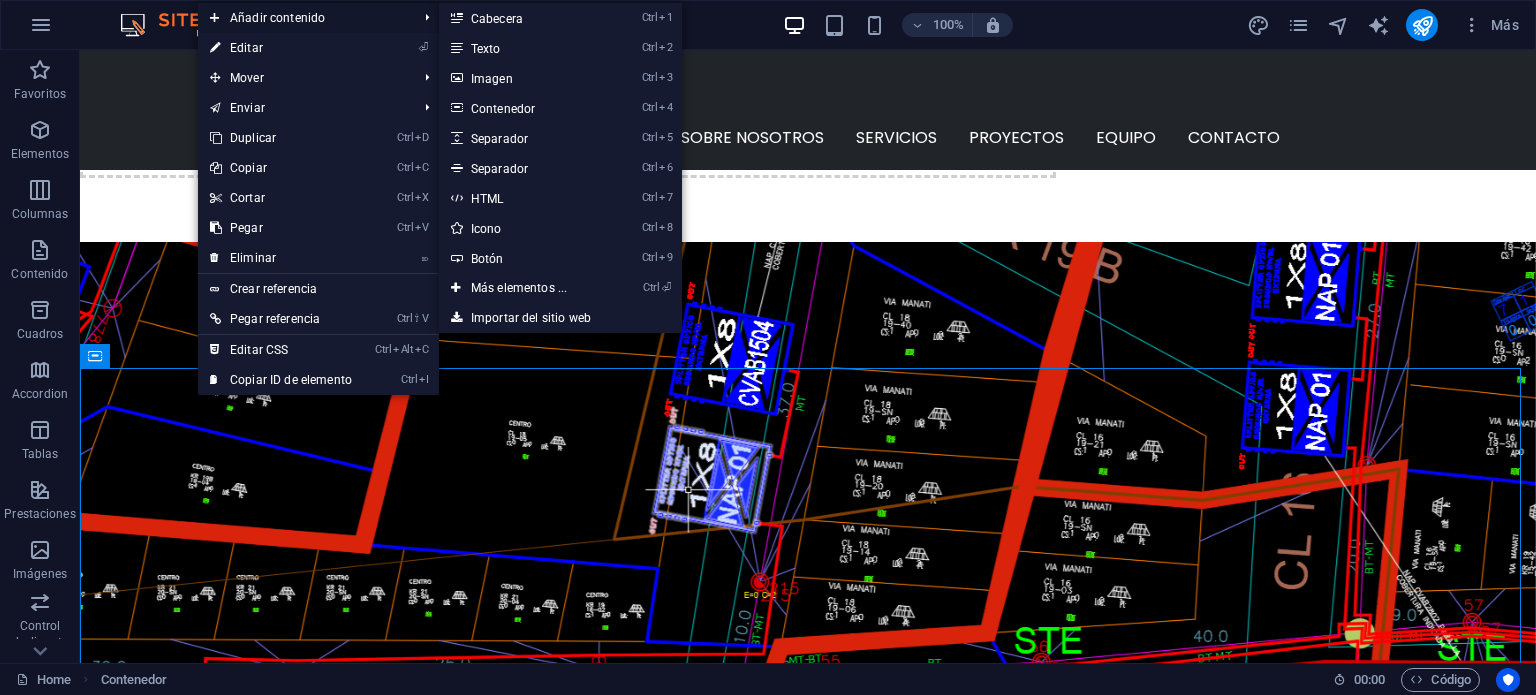 click on "Añadir contenido" at bounding box center (303, 18) 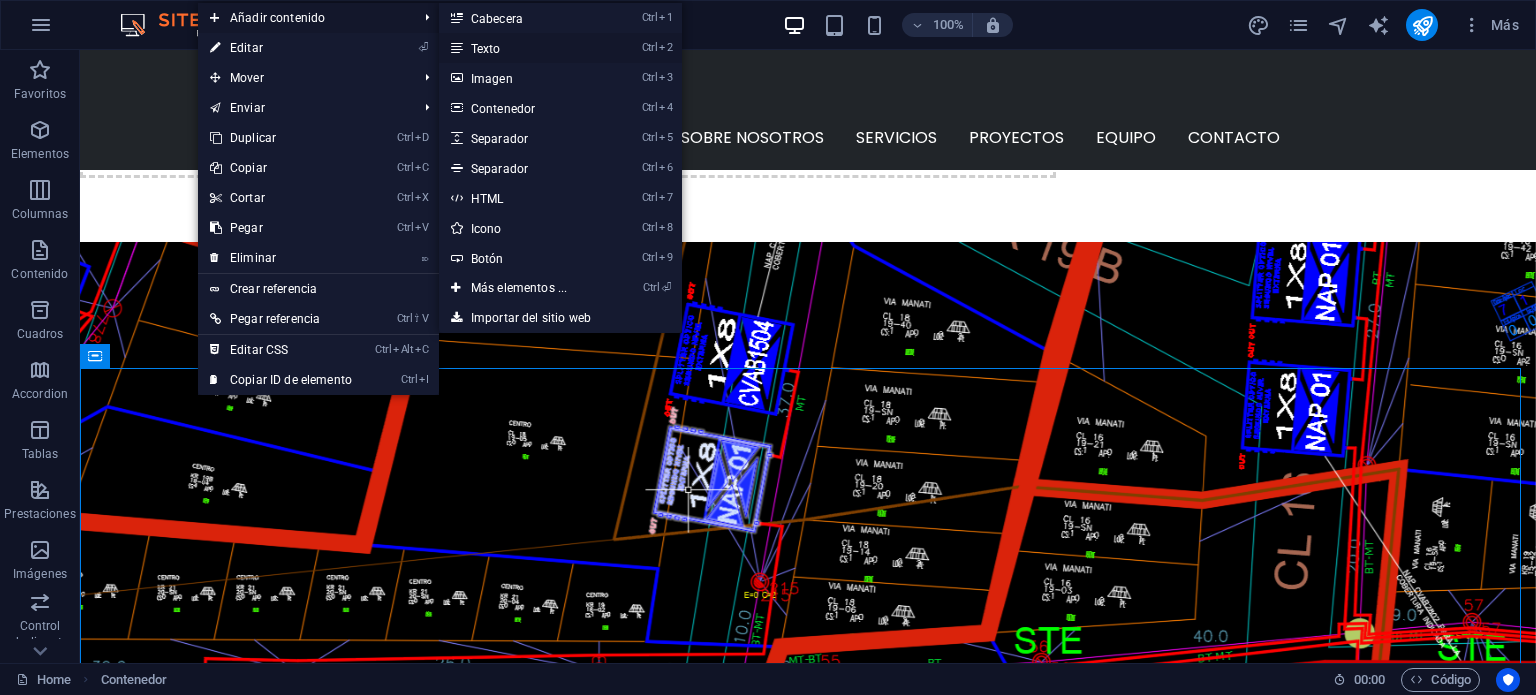 click on "Ctrl 2  Texto" at bounding box center (523, 48) 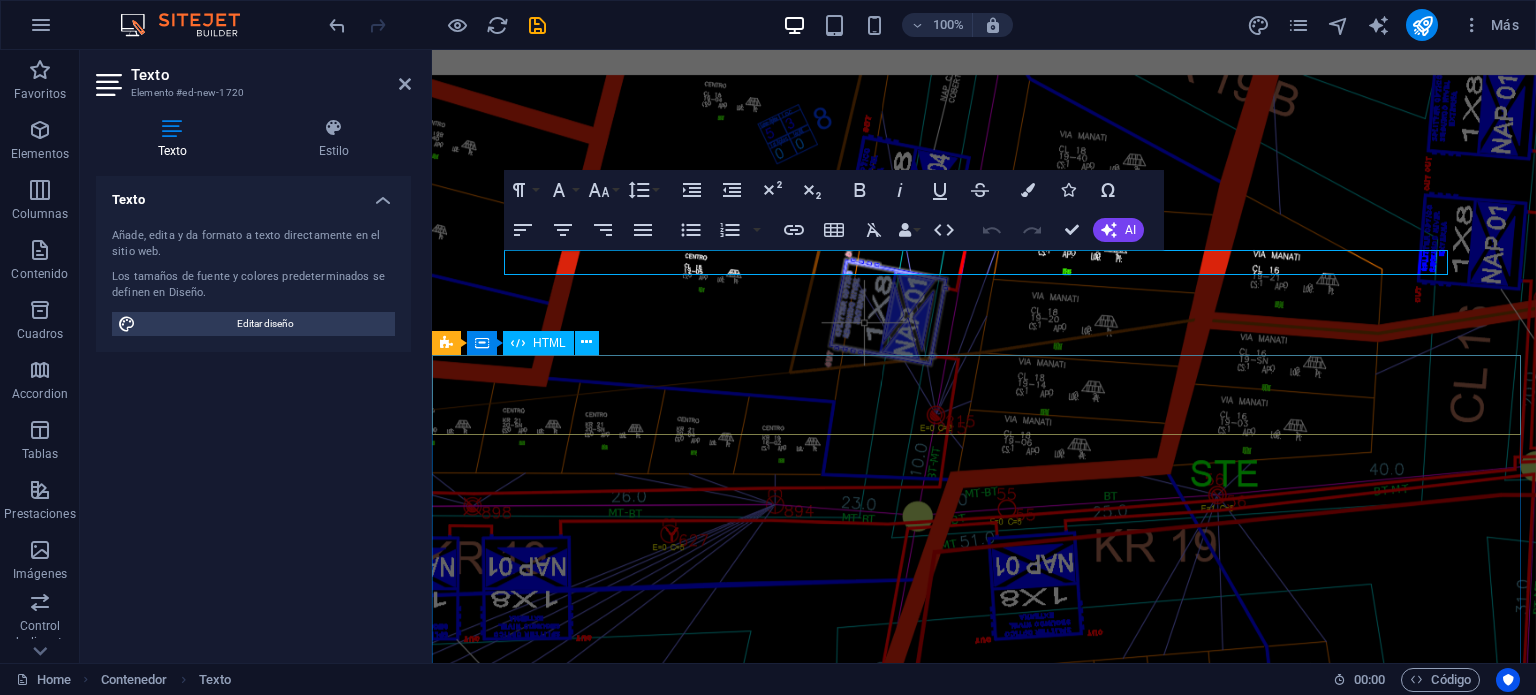 scroll, scrollTop: 4711, scrollLeft: 0, axis: vertical 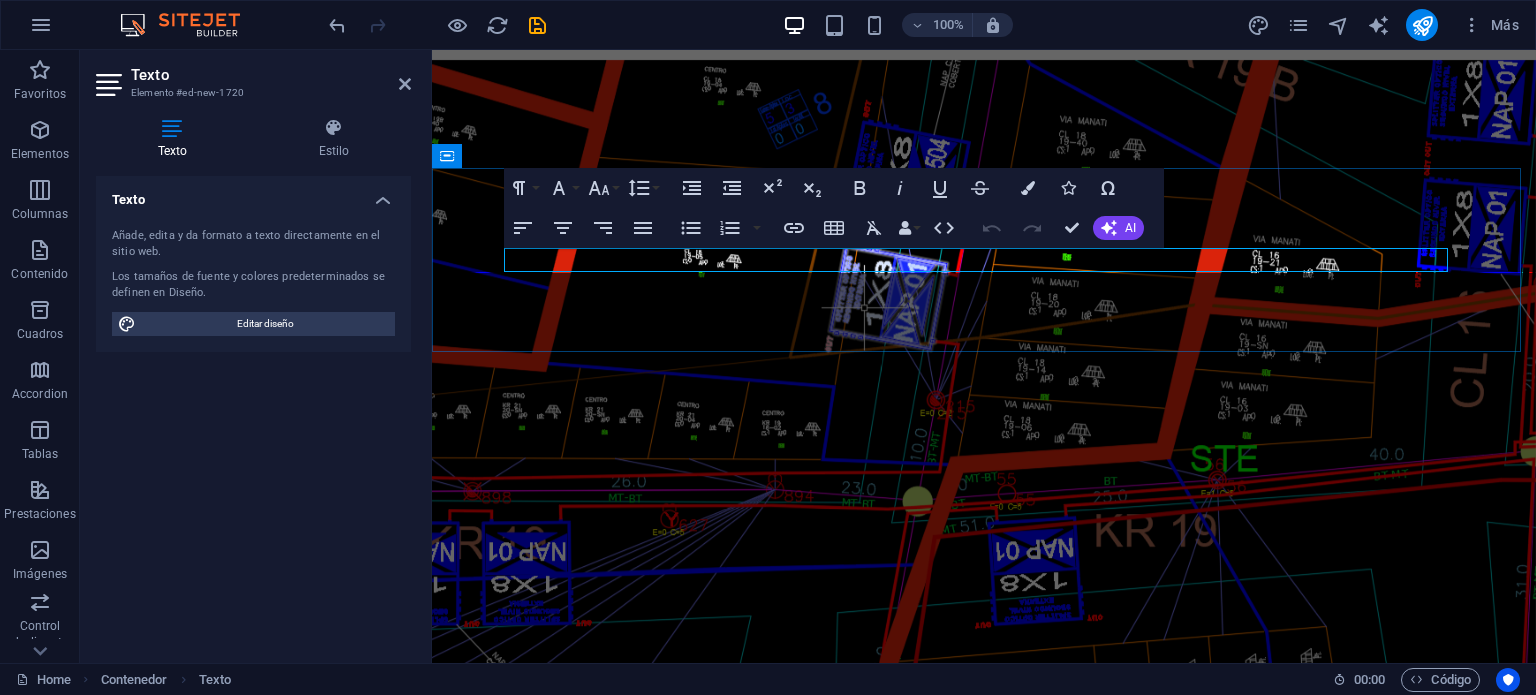 click on "Nuevo elemento de texto" at bounding box center [984, 3231] 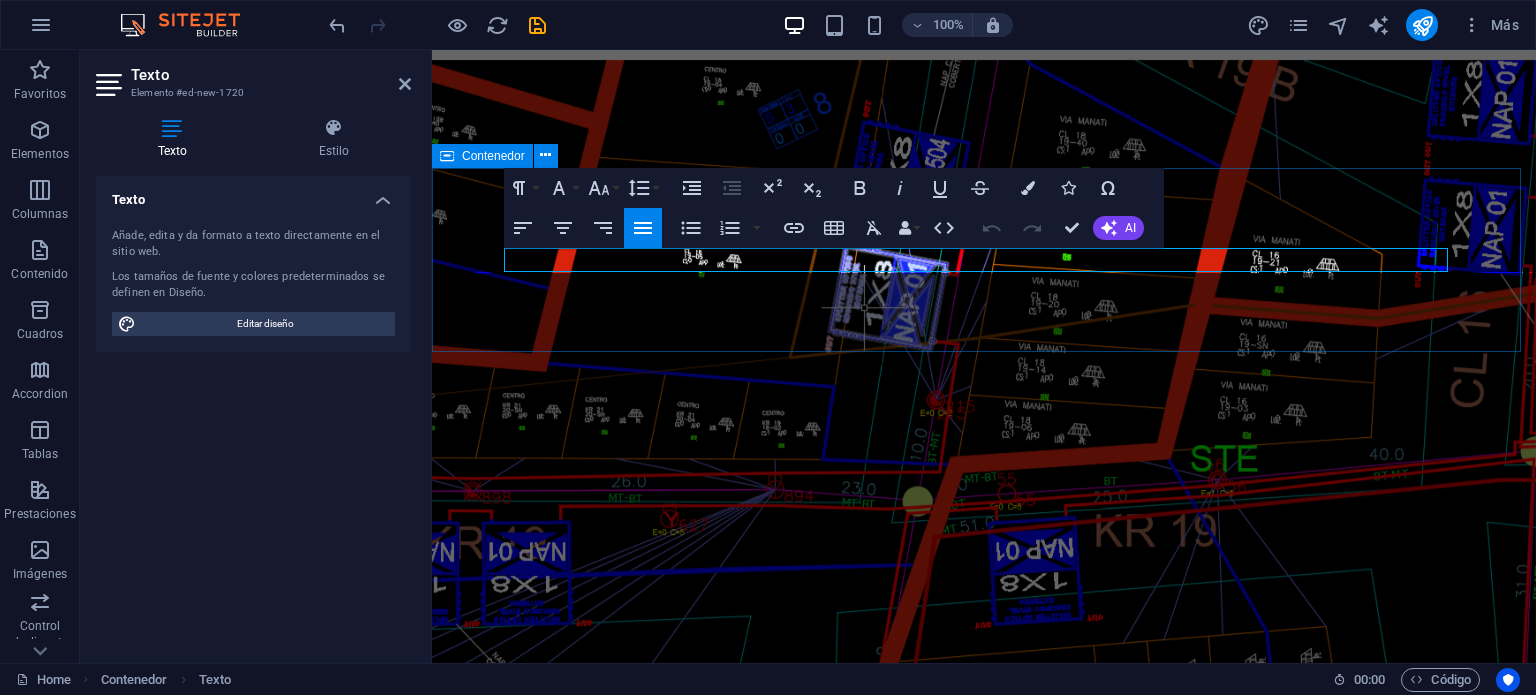drag, startPoint x: 742, startPoint y: 261, endPoint x: 456, endPoint y: 265, distance: 286.02798 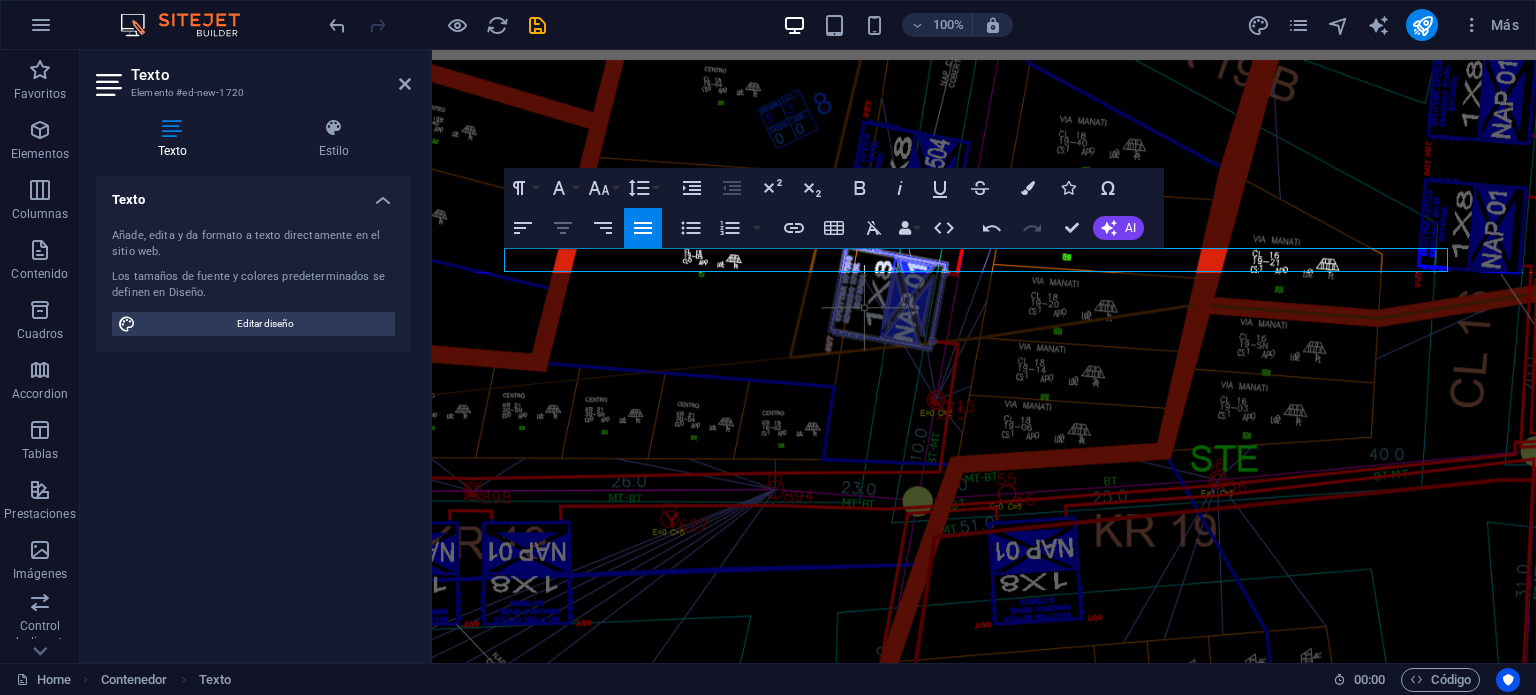 click 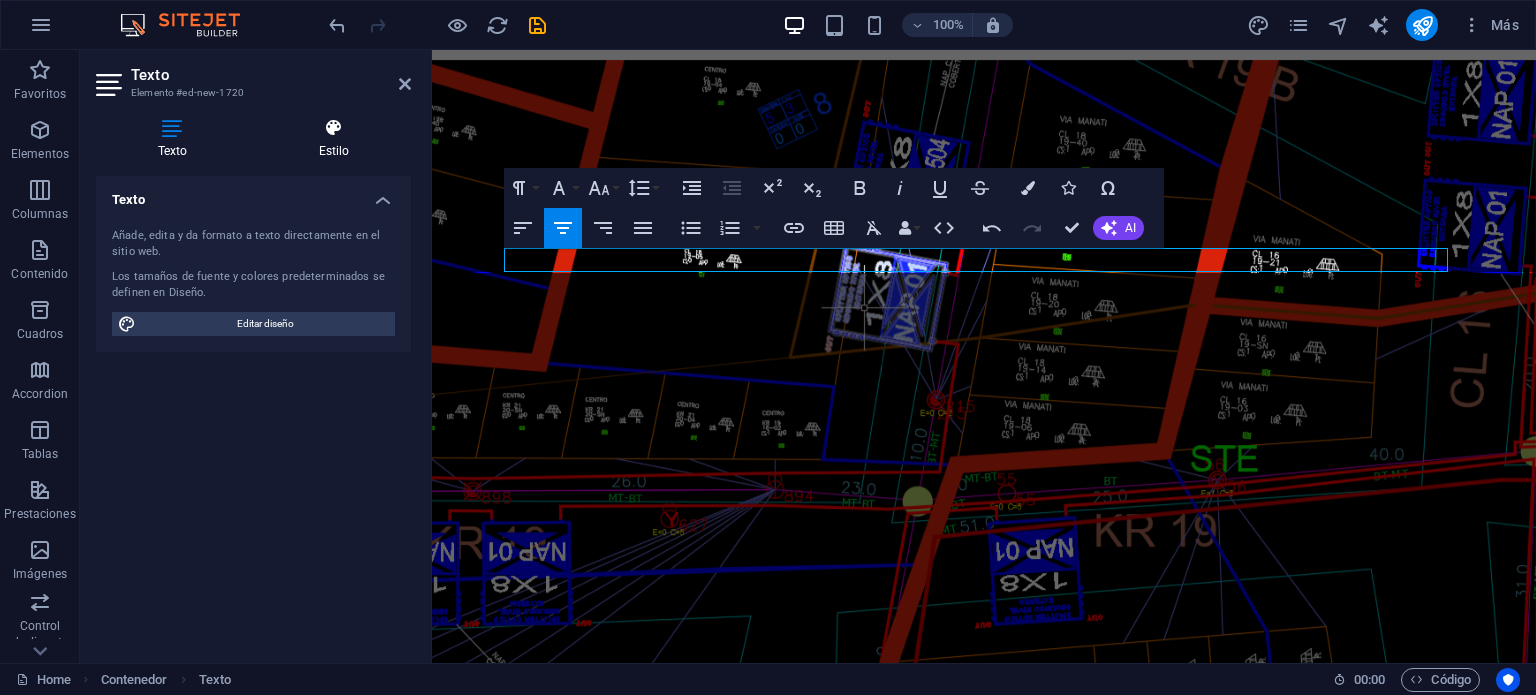 click at bounding box center (334, 128) 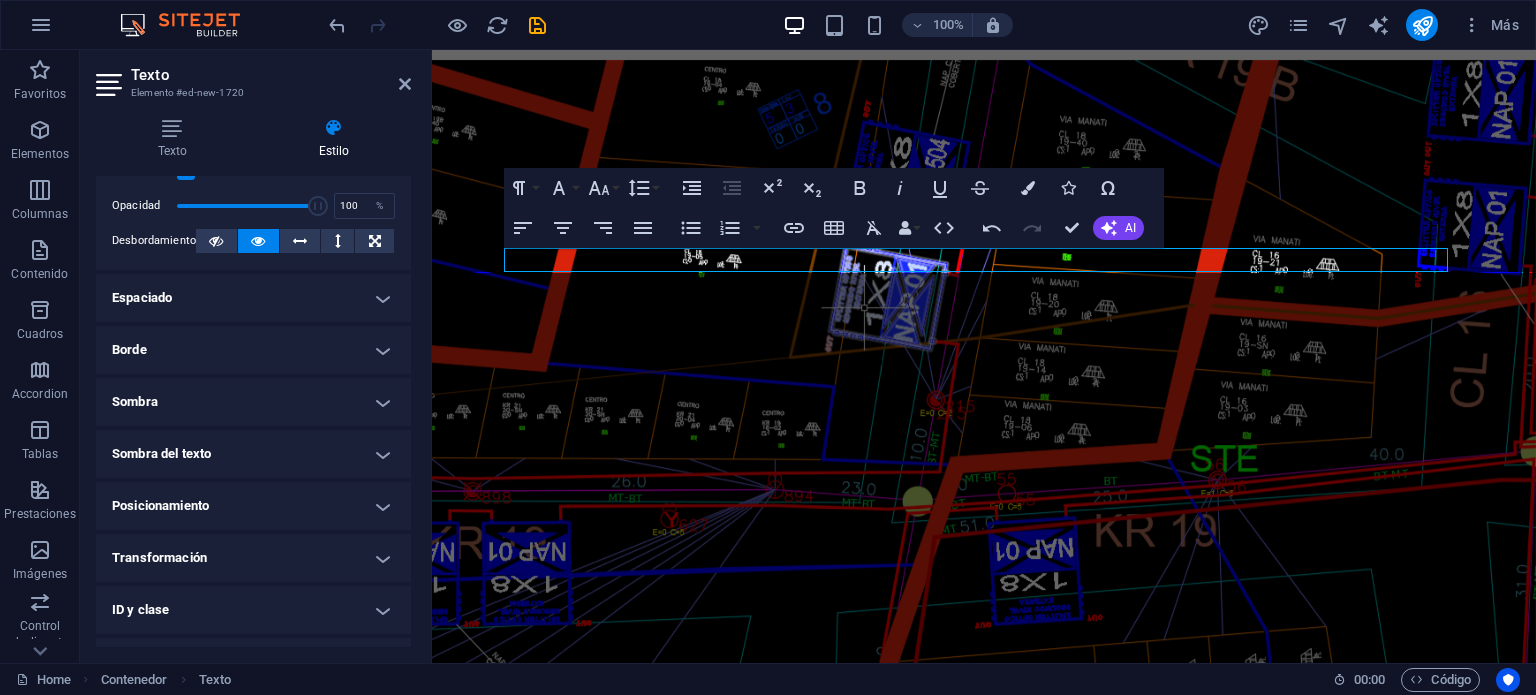 scroll, scrollTop: 389, scrollLeft: 0, axis: vertical 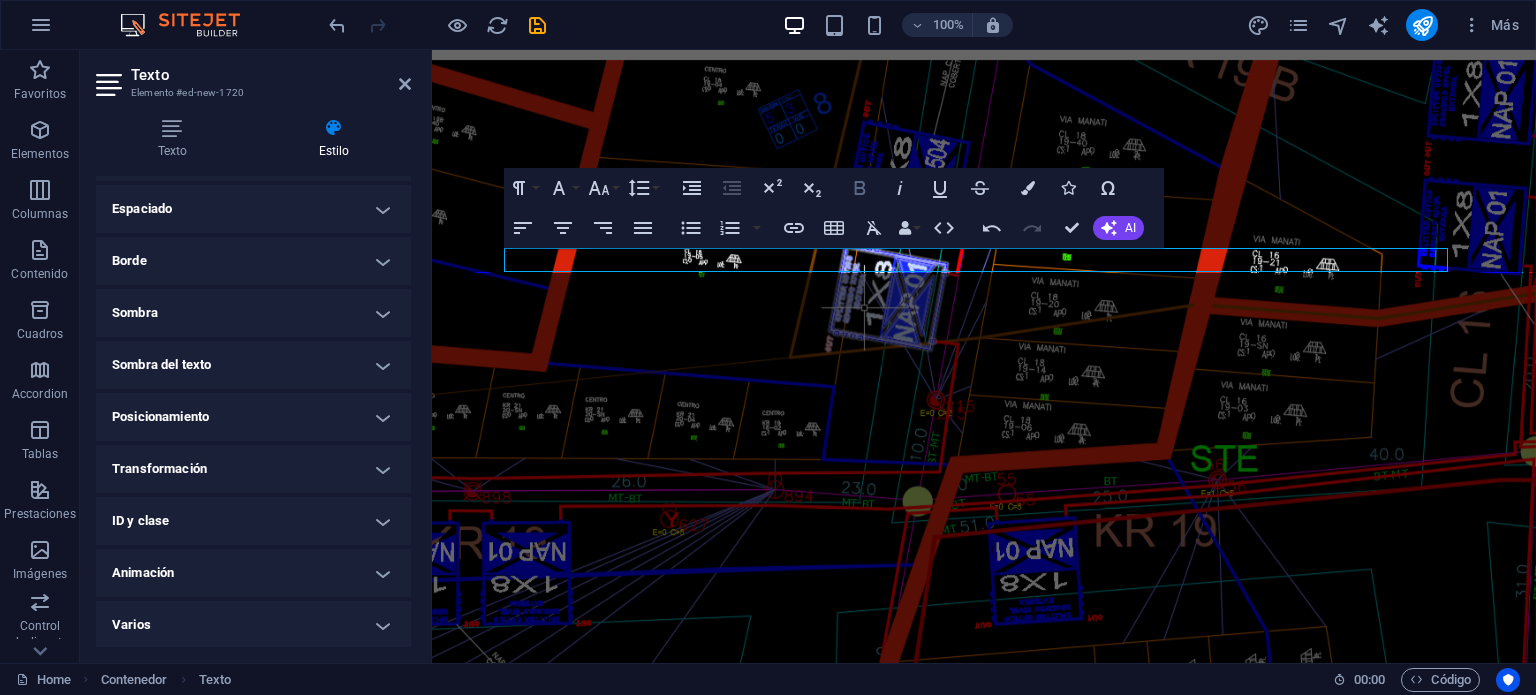 click 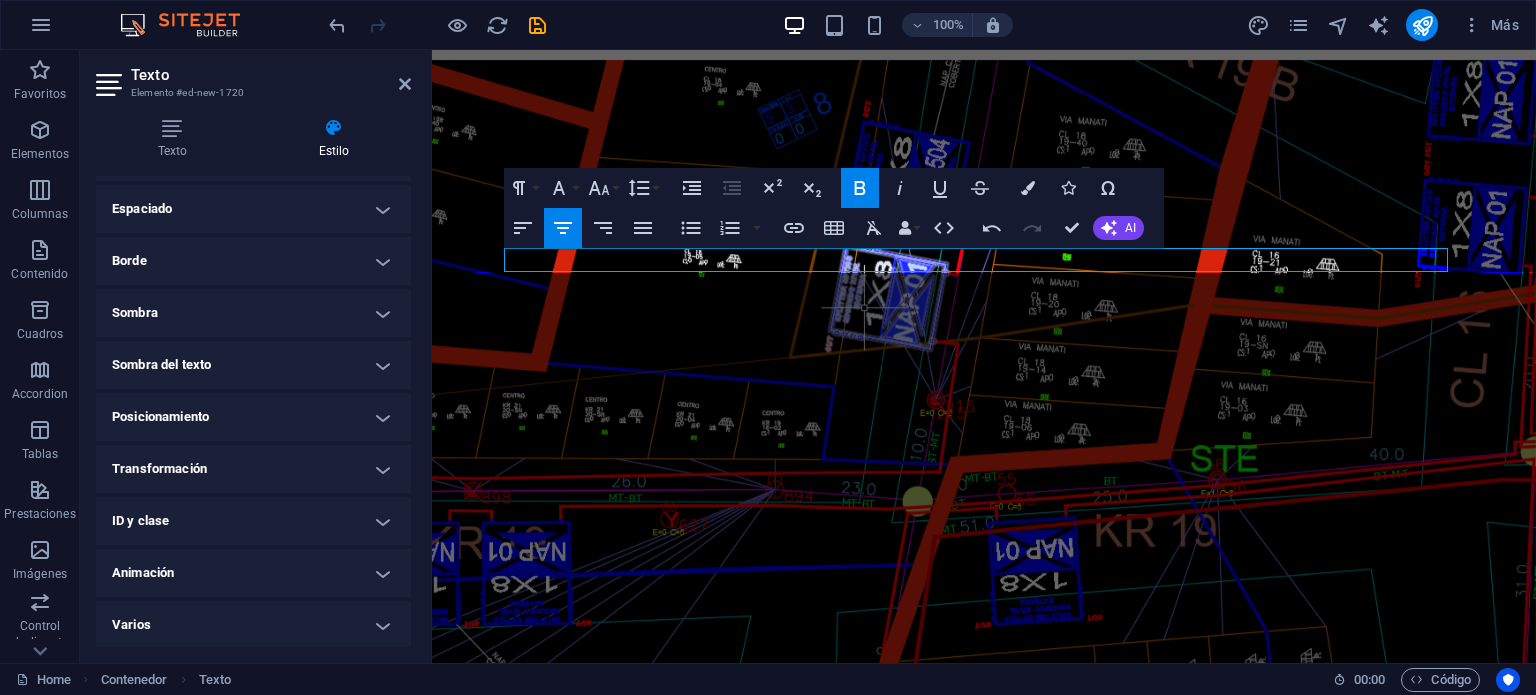 click 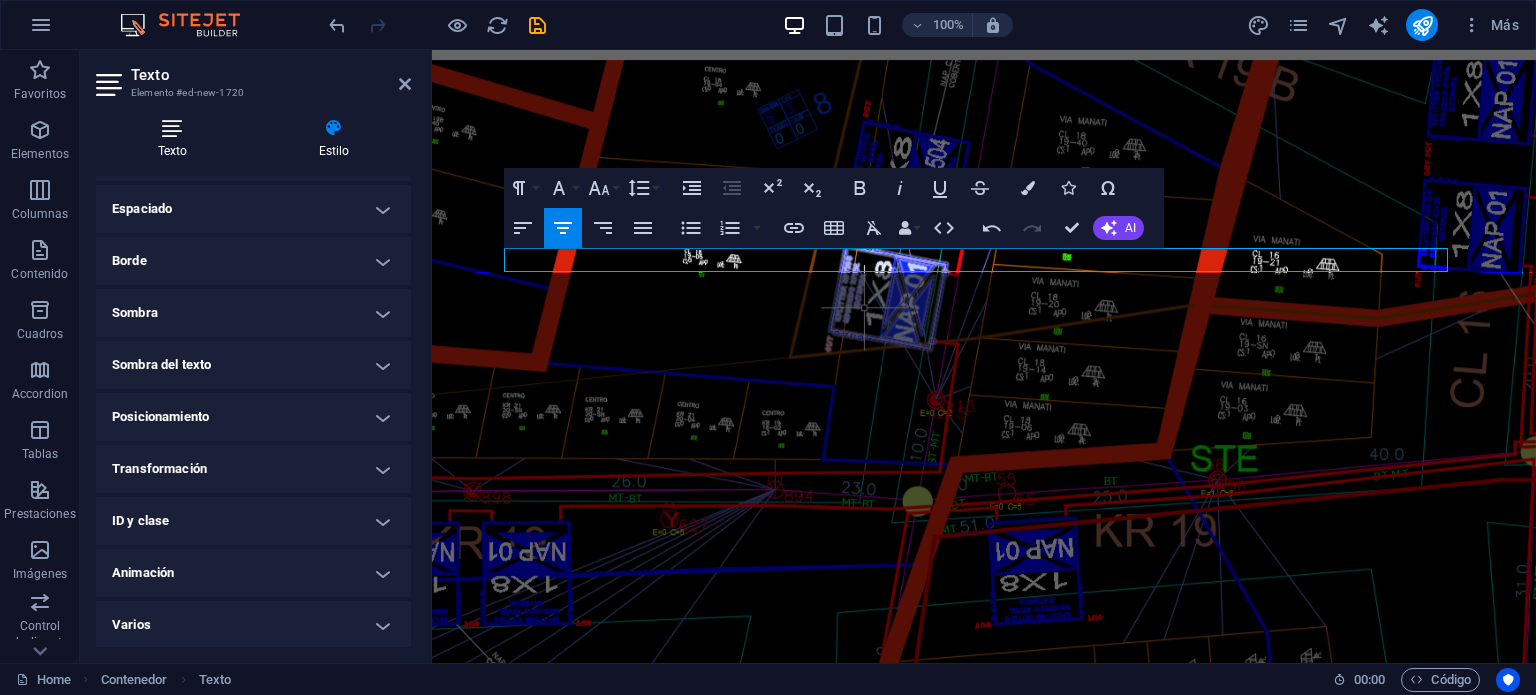click on "Texto" at bounding box center (176, 139) 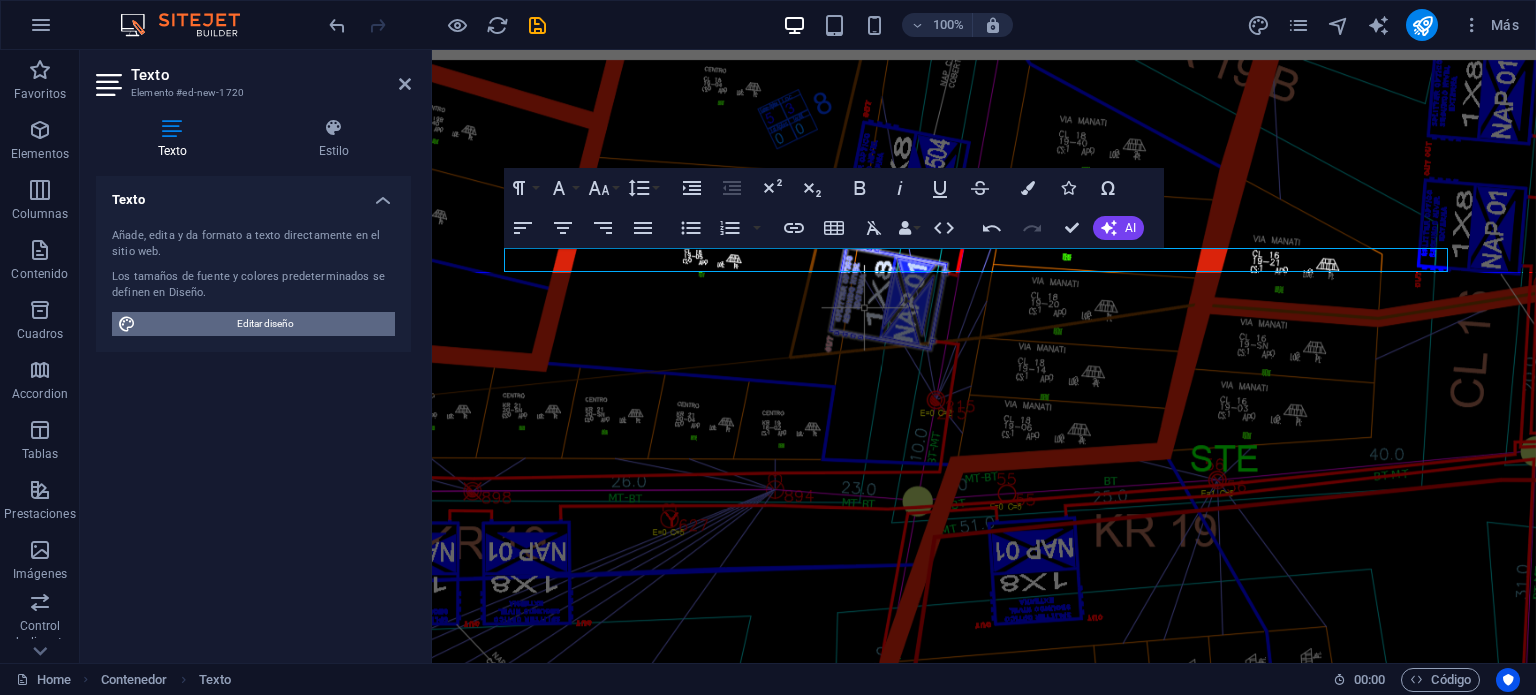 click on "Editar diseño" at bounding box center [265, 324] 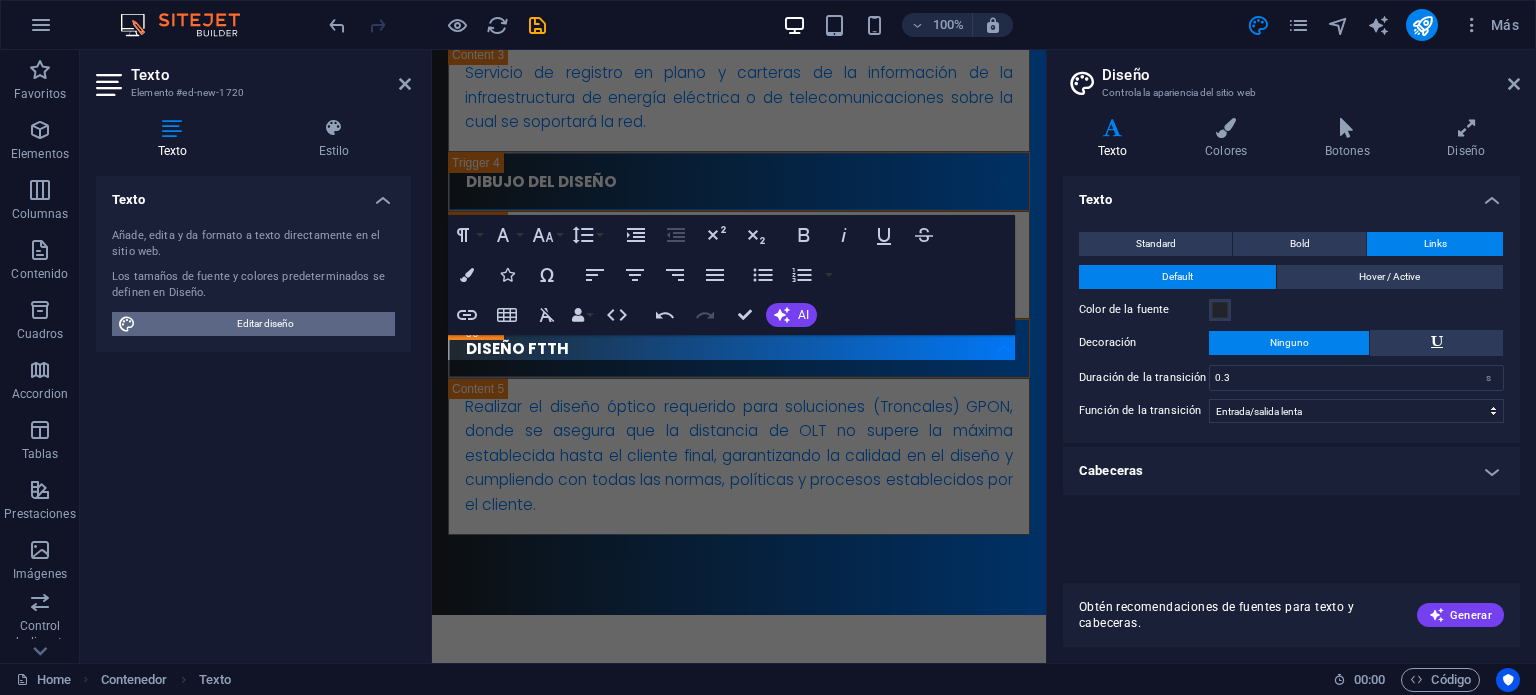 scroll, scrollTop: 5590, scrollLeft: 0, axis: vertical 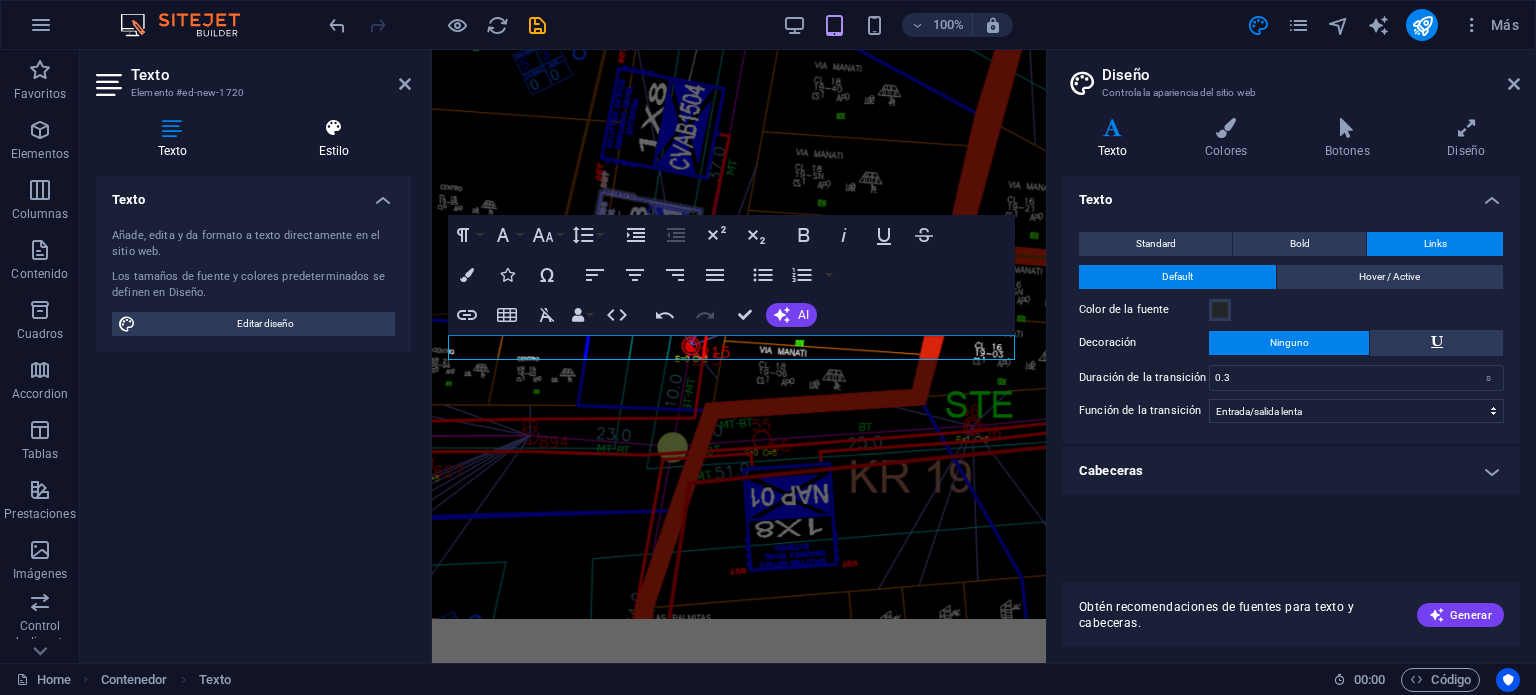 click at bounding box center (334, 128) 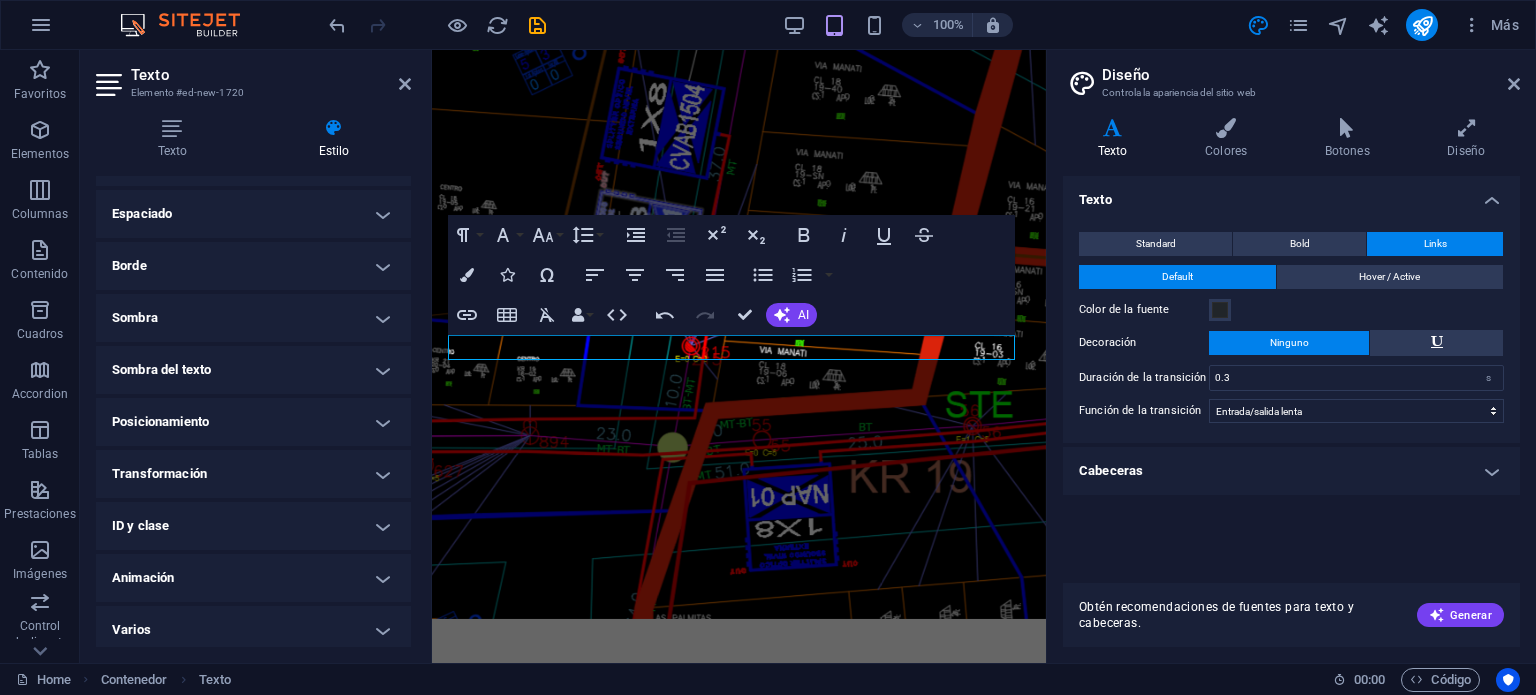 scroll, scrollTop: 389, scrollLeft: 0, axis: vertical 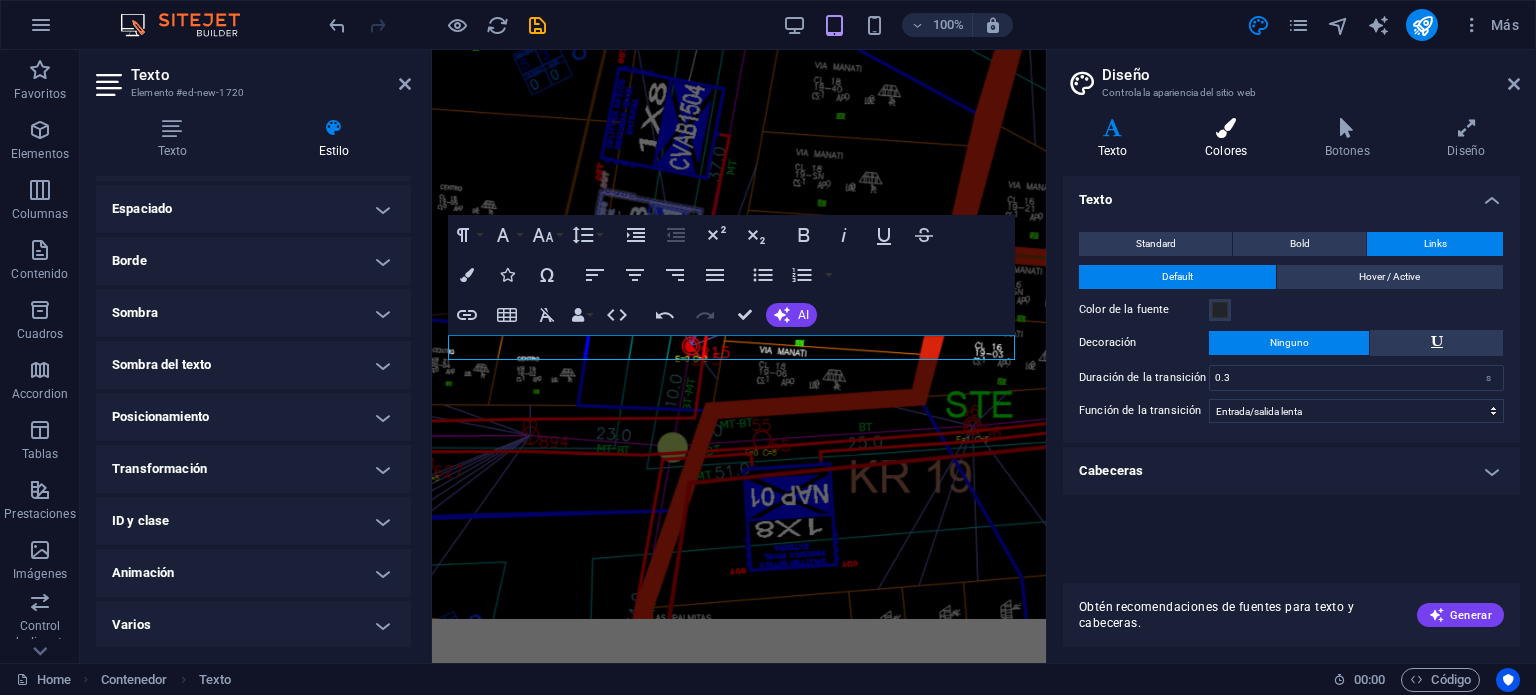 click at bounding box center (1226, 128) 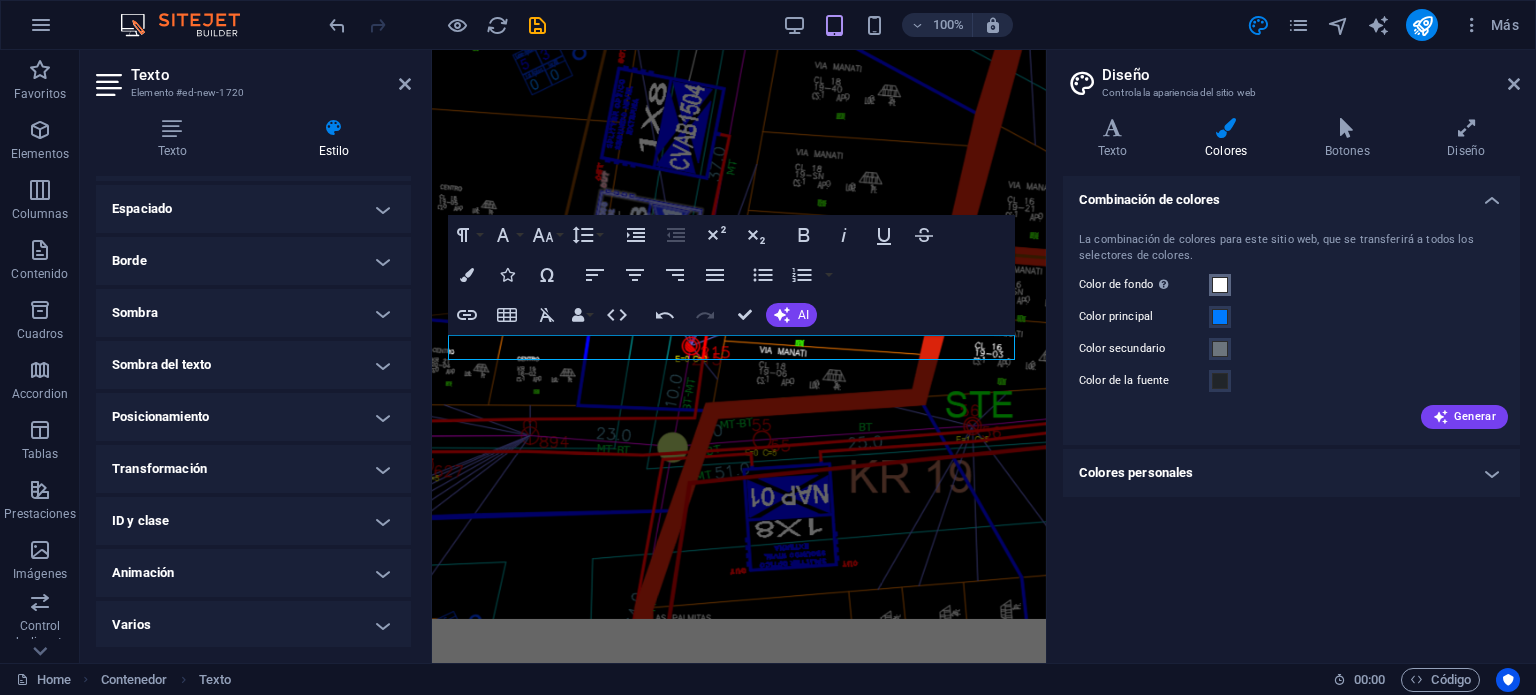 click at bounding box center (1220, 285) 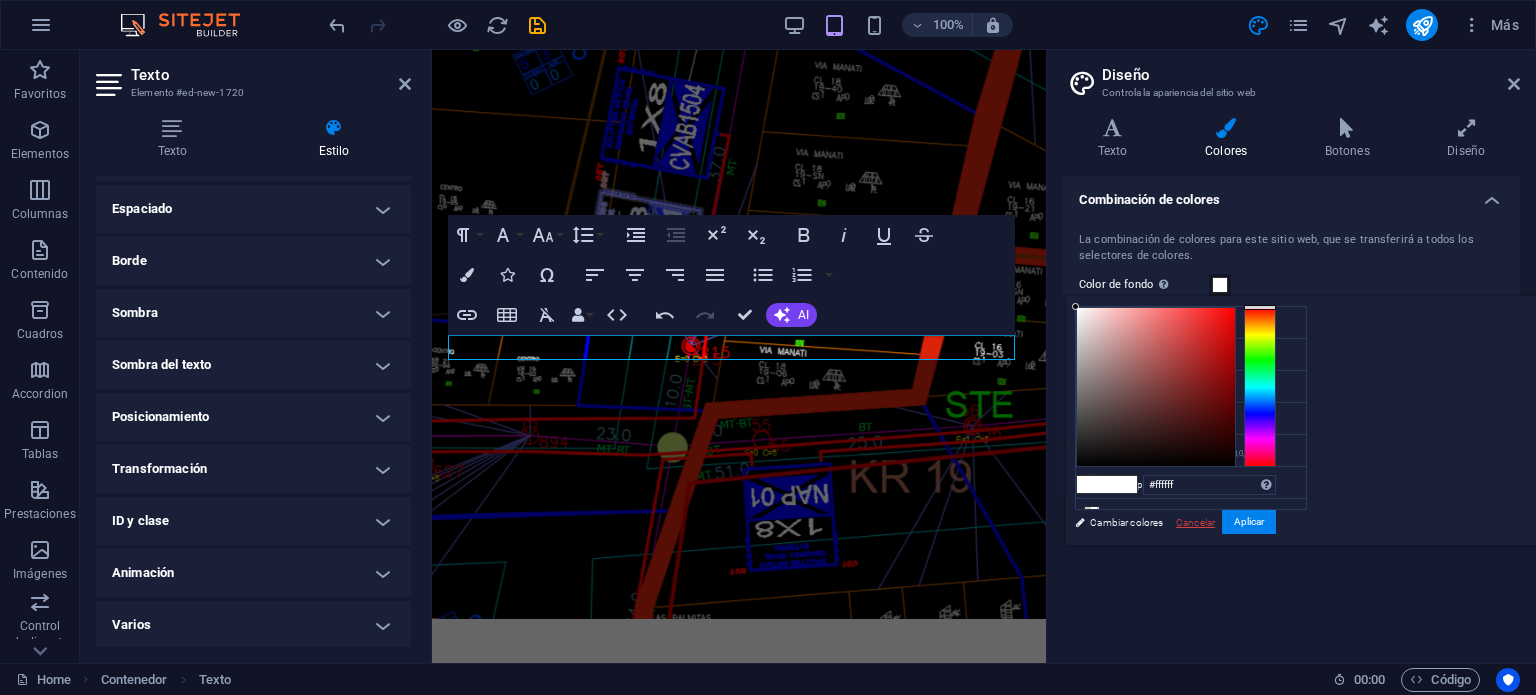 click on "Cancelar" at bounding box center [1195, 522] 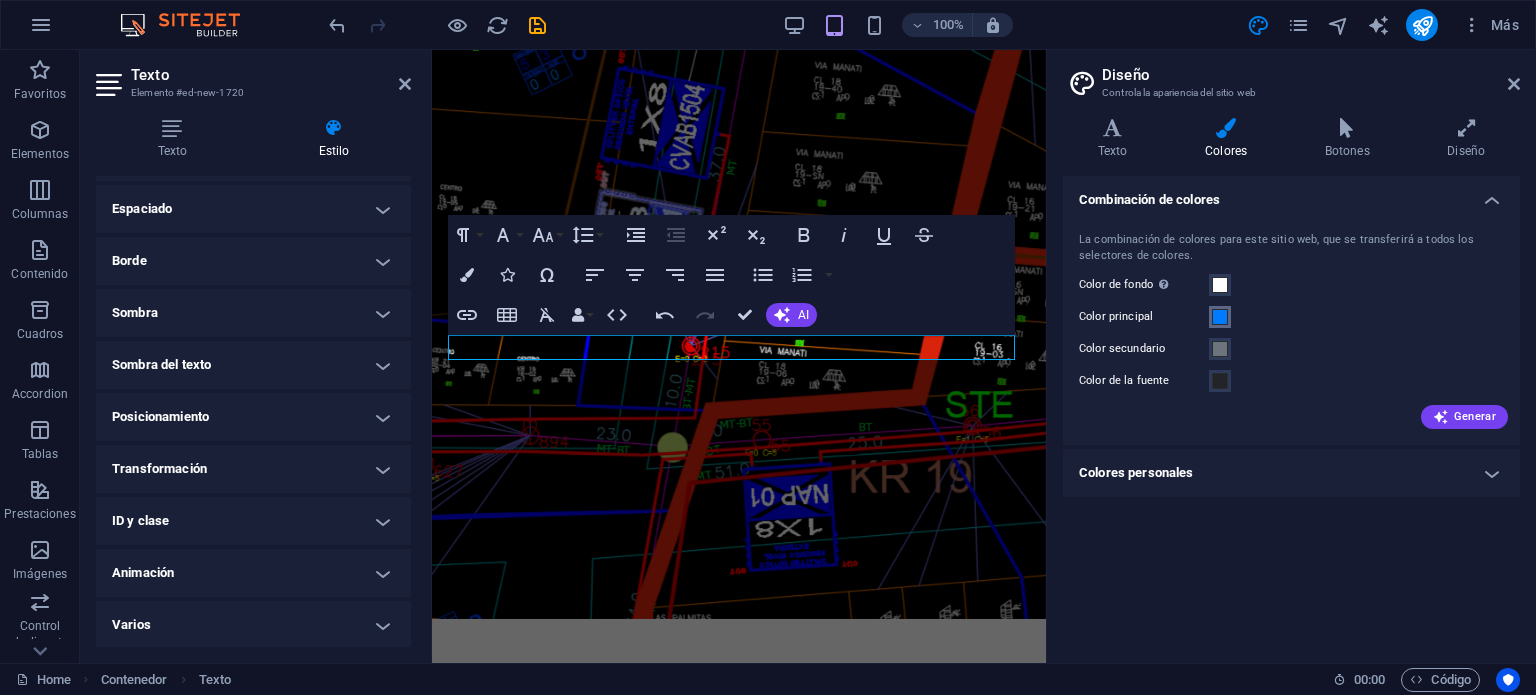 click at bounding box center (1220, 317) 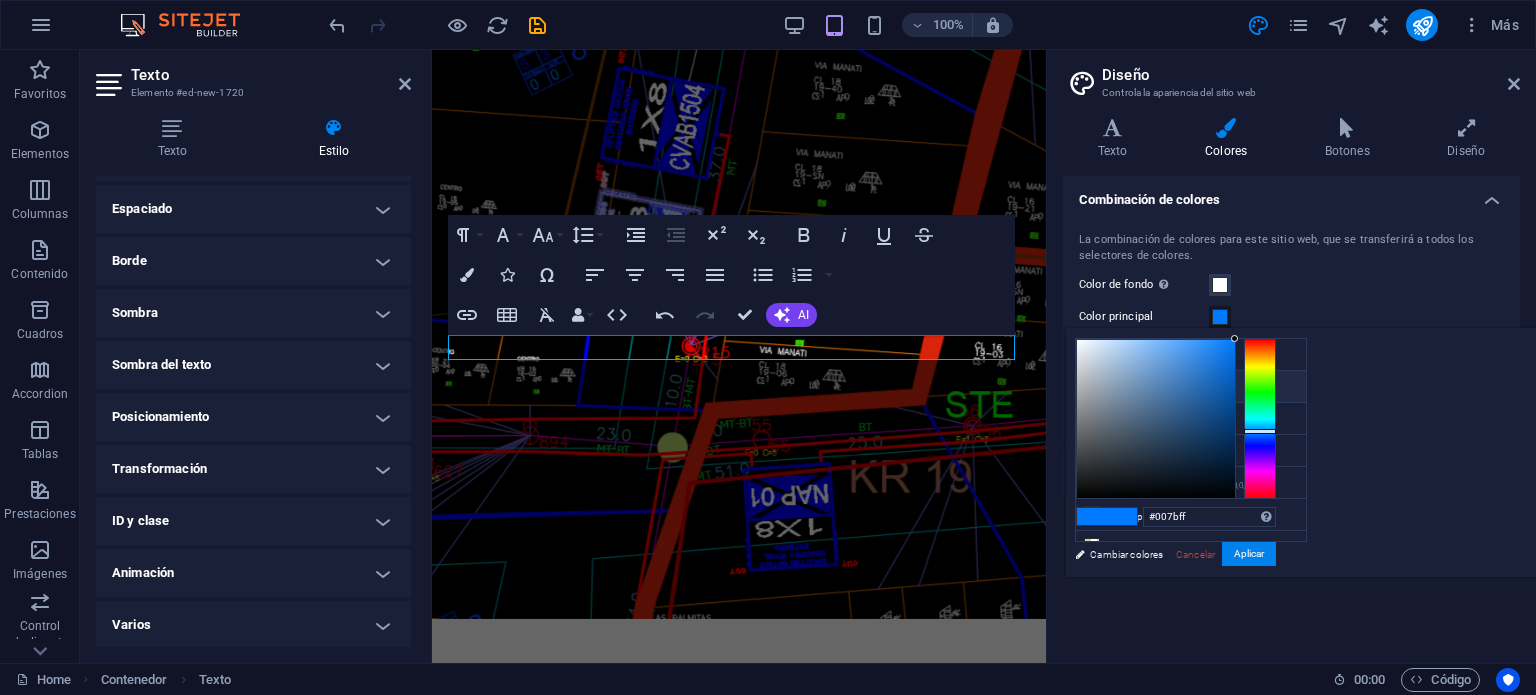 click on "Color principal
#007bff" at bounding box center [1191, 387] 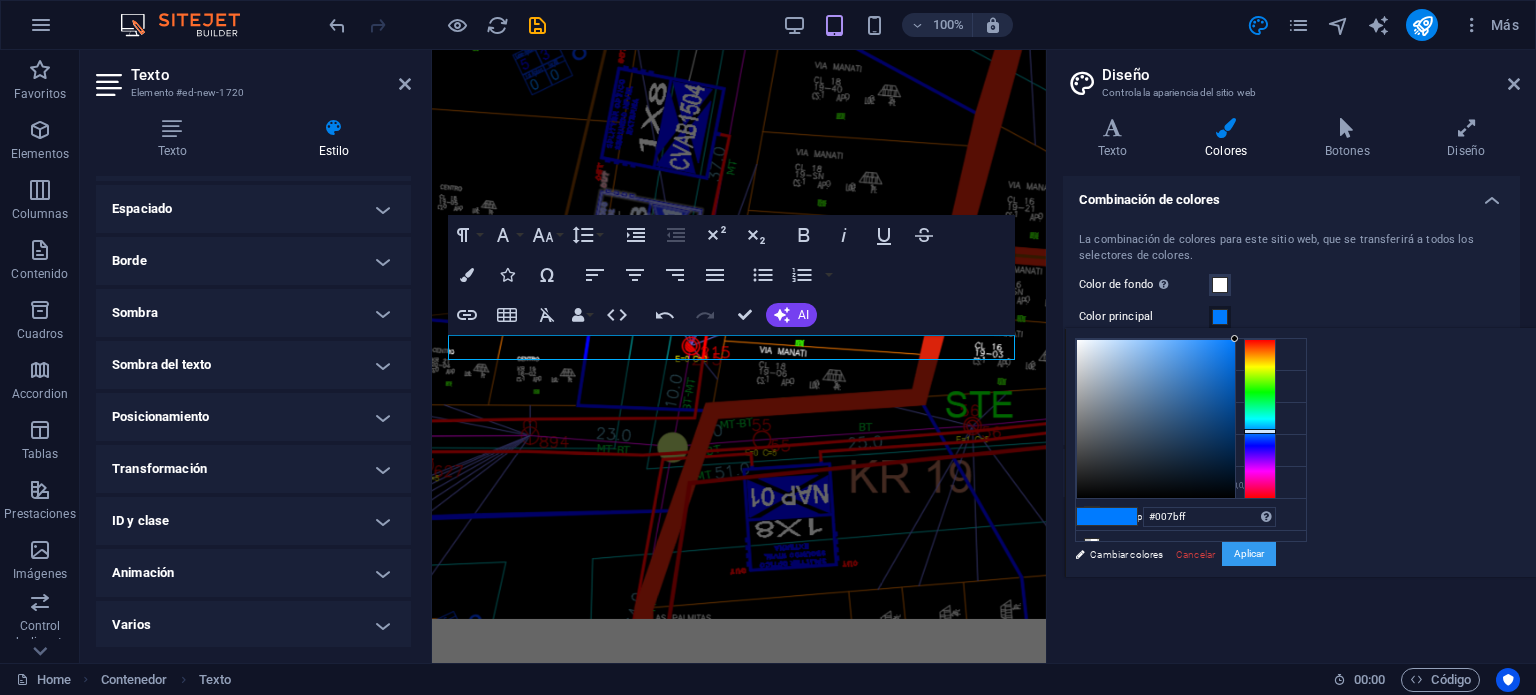 click on "Aplicar" at bounding box center [1249, 554] 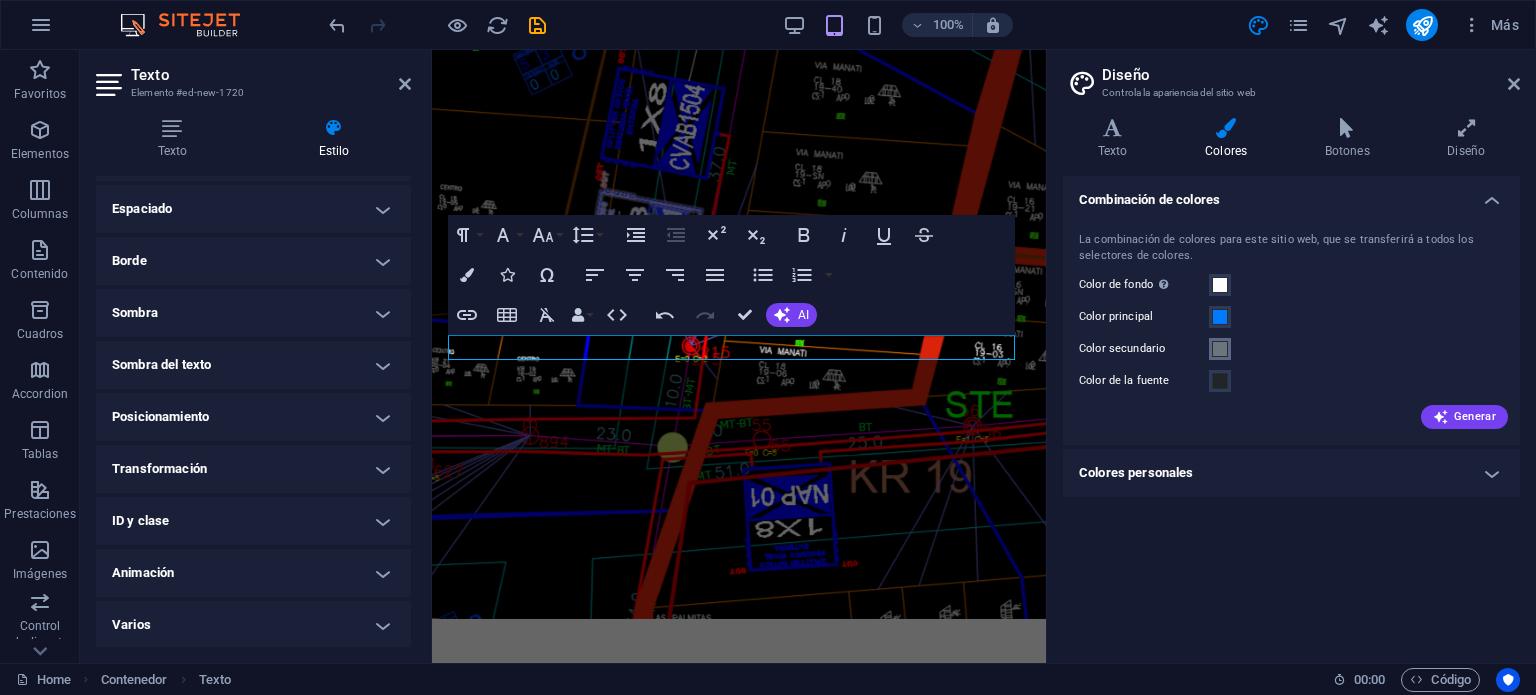 click at bounding box center (1220, 349) 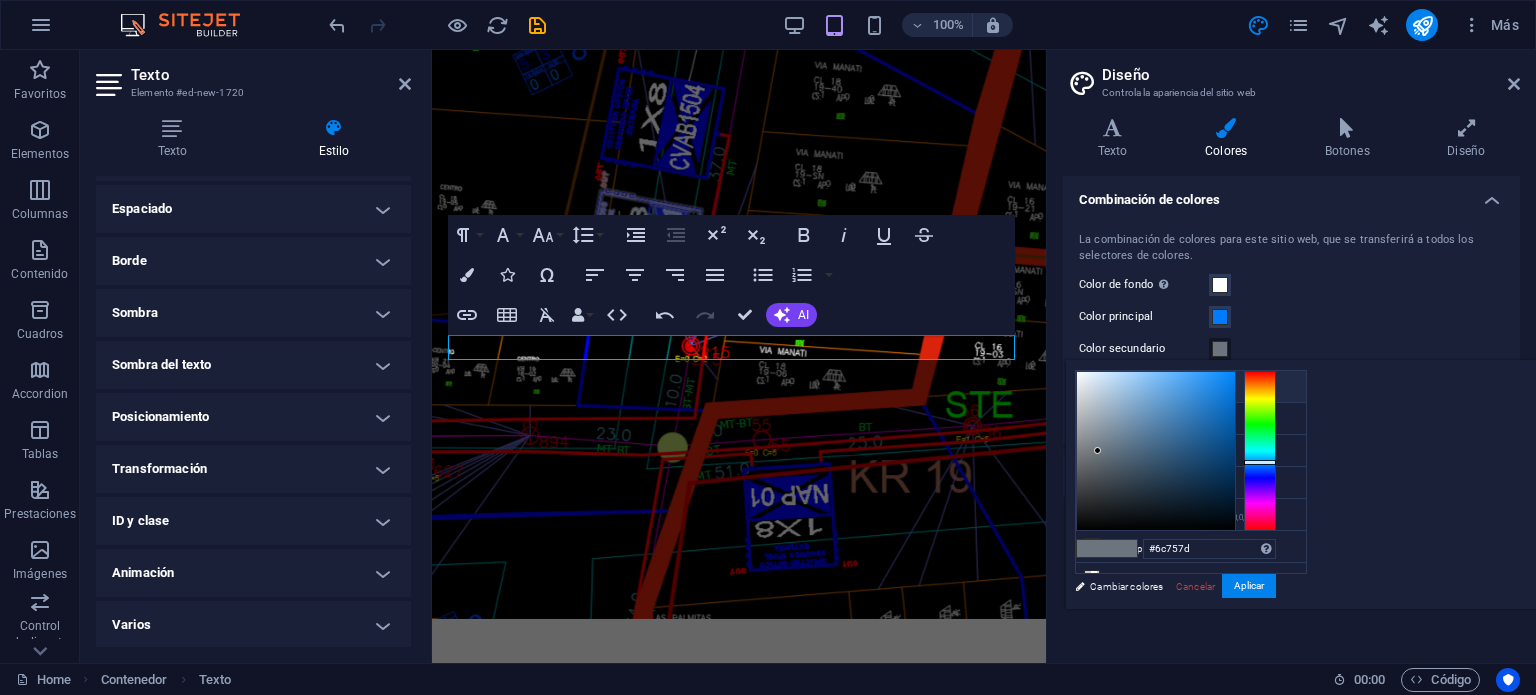 click on "Color de fondo
#ffffff" at bounding box center (1191, 387) 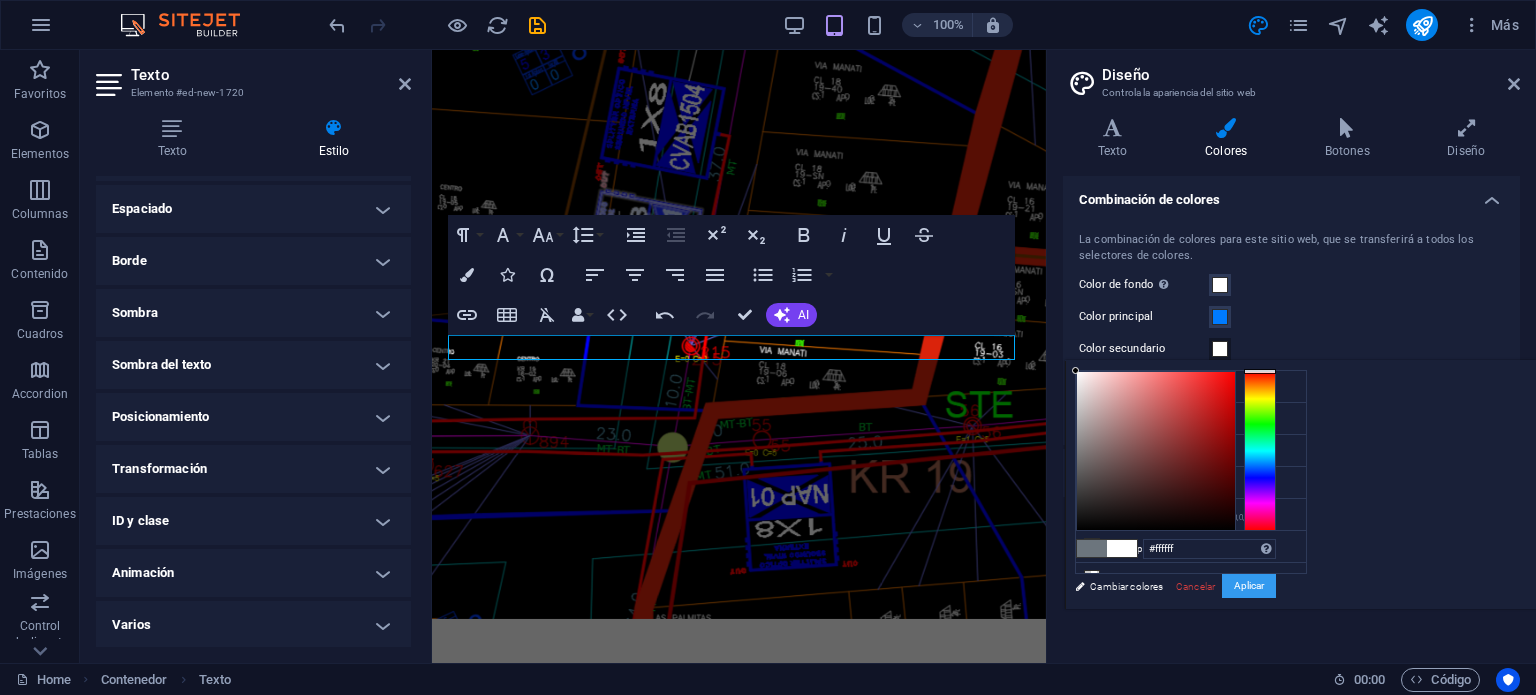 click on "Aplicar" at bounding box center [1249, 586] 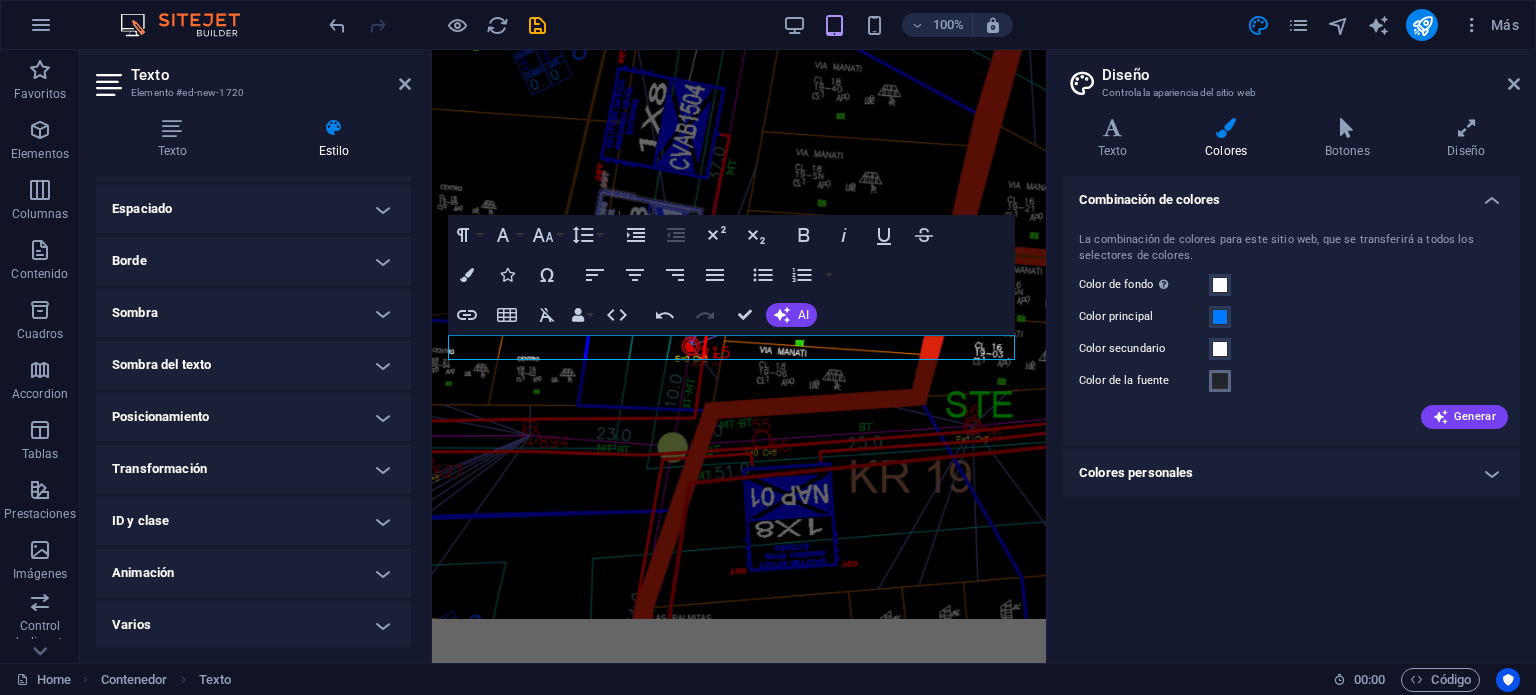 click at bounding box center (1220, 381) 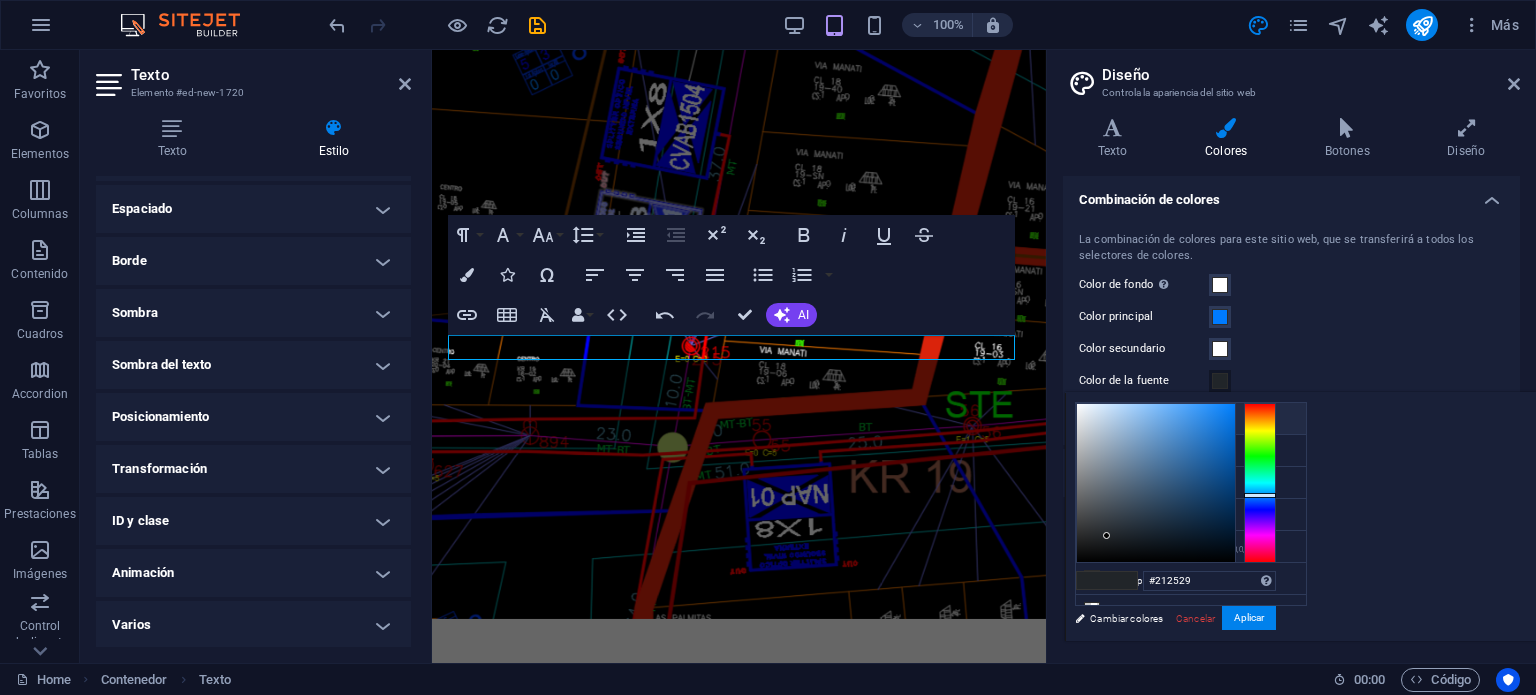 click on "Color de fondo
#ffffff" at bounding box center [1191, 419] 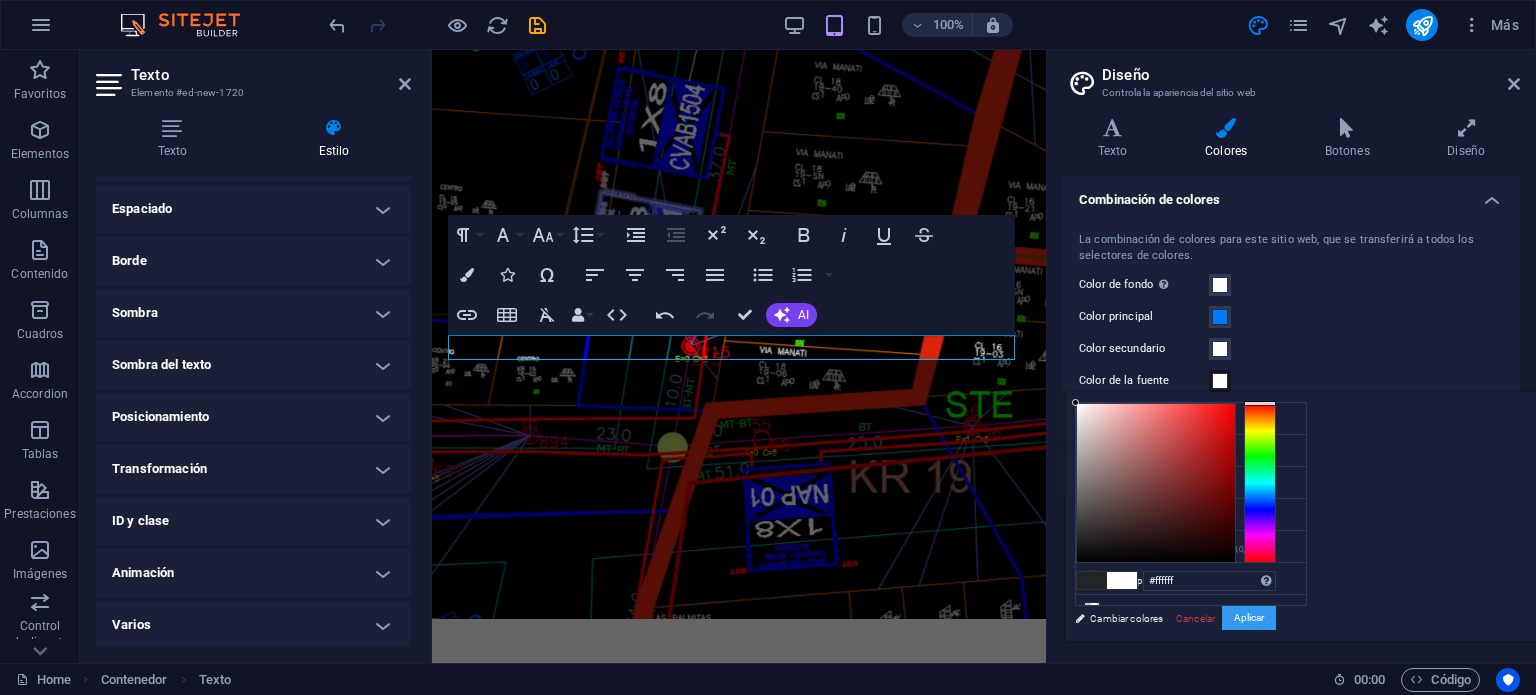 click on "Aplicar" at bounding box center (1249, 618) 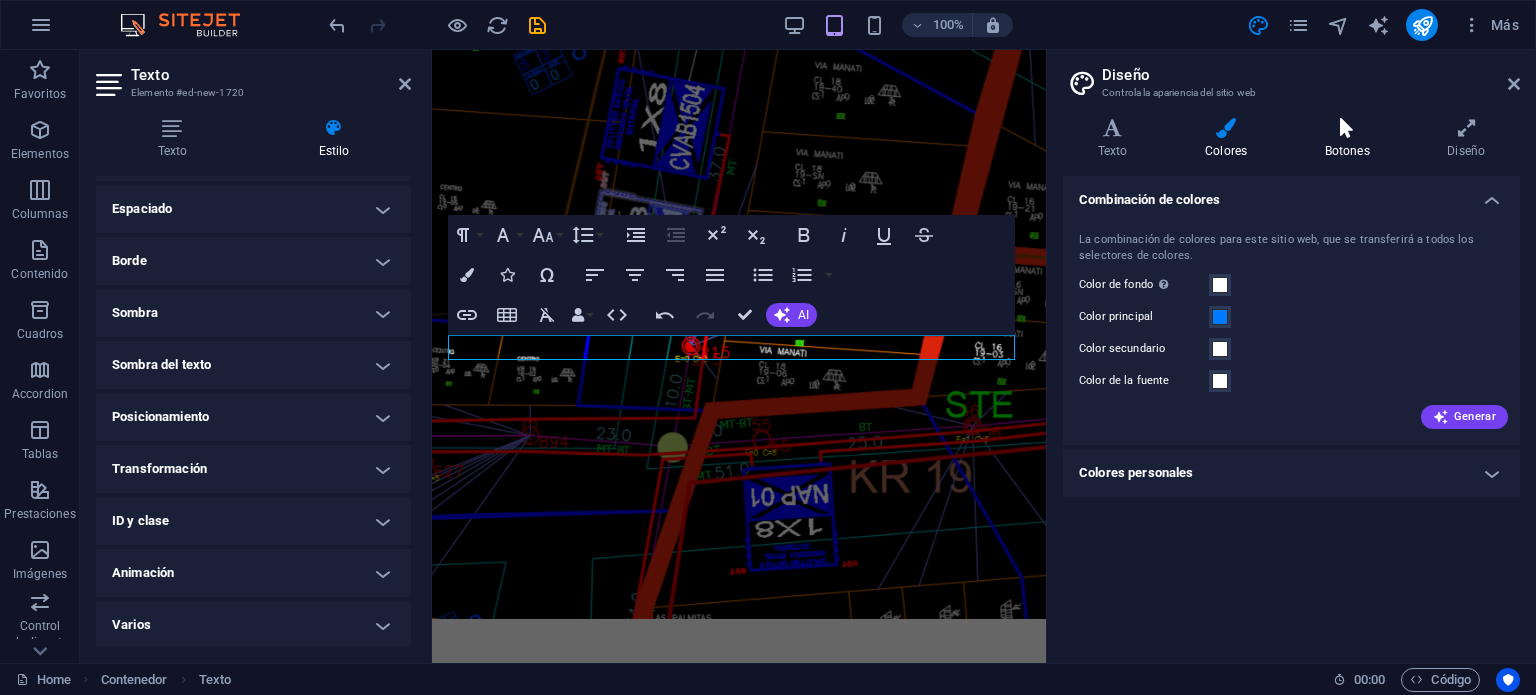 click at bounding box center (1347, 128) 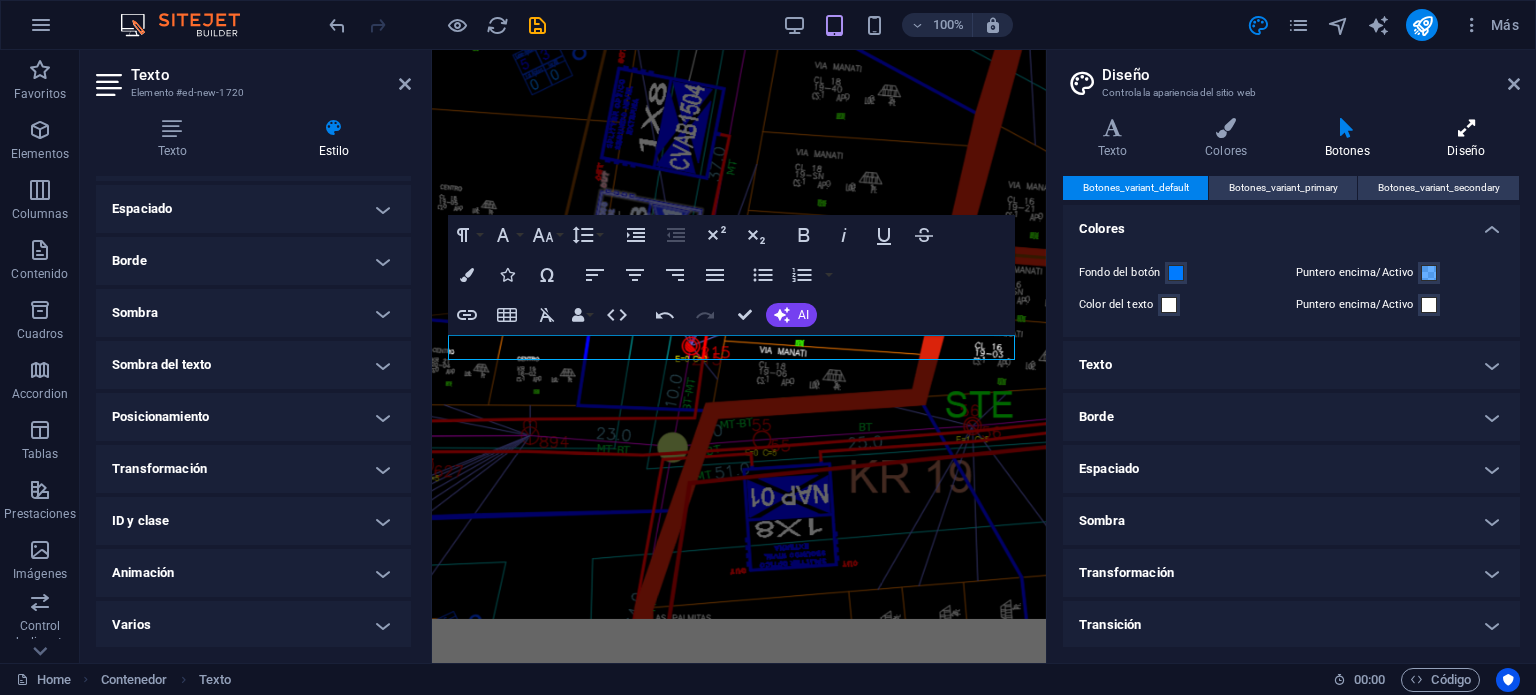 click on "Diseño" at bounding box center (1466, 139) 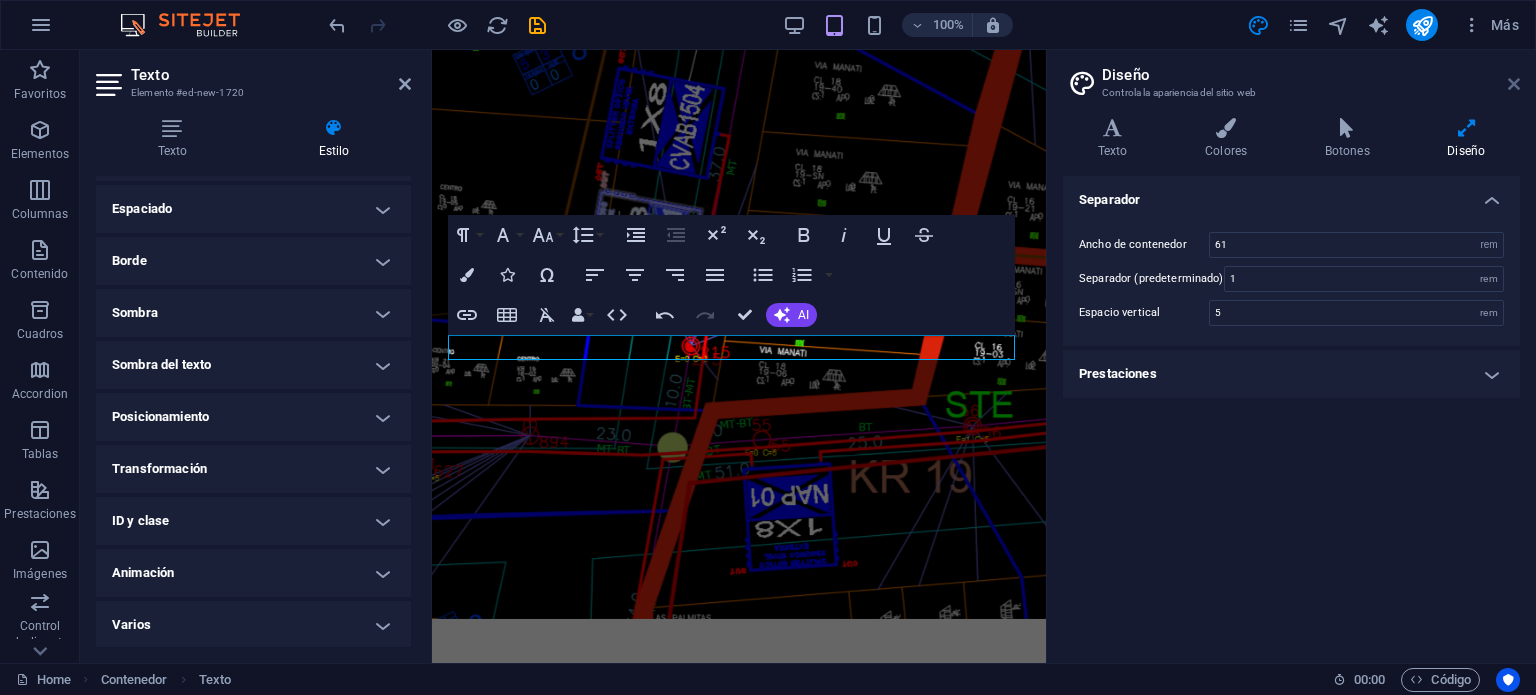 click at bounding box center [1514, 84] 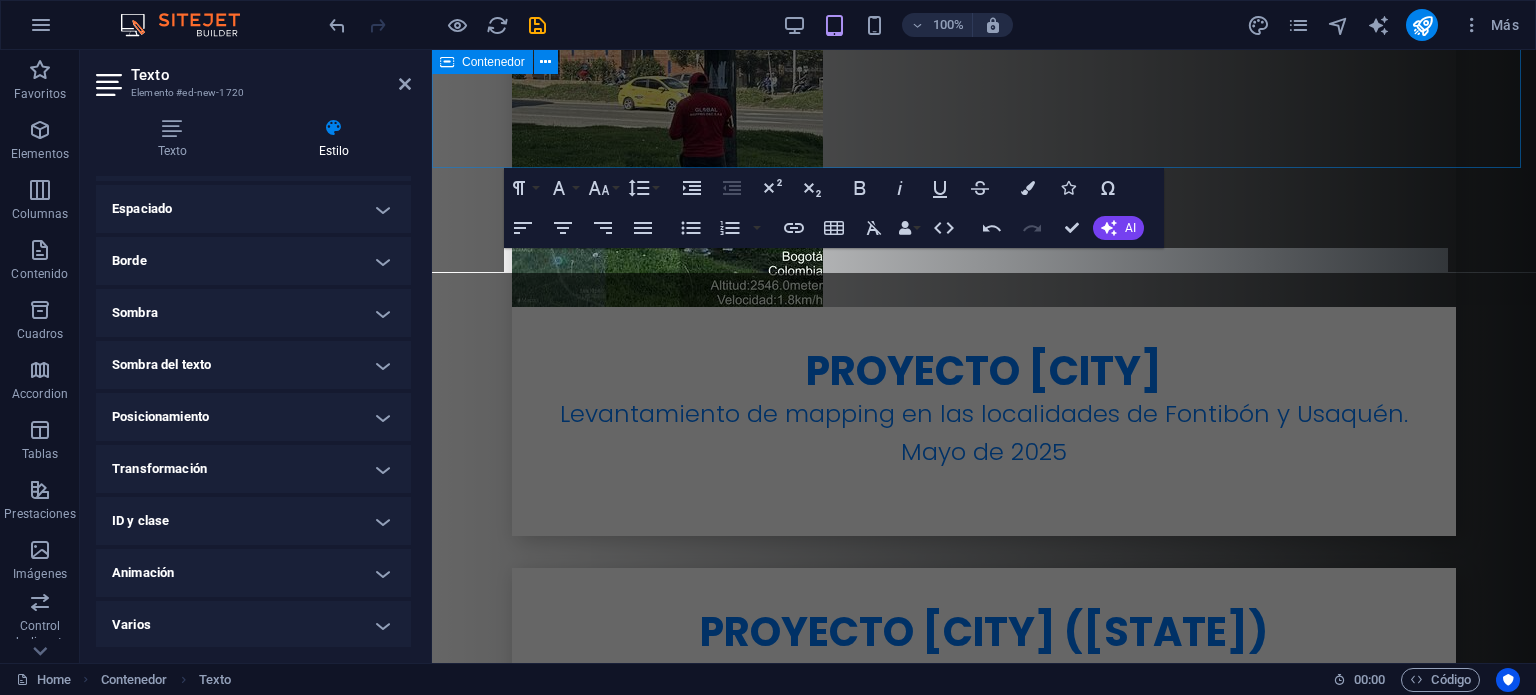 scroll, scrollTop: 4711, scrollLeft: 0, axis: vertical 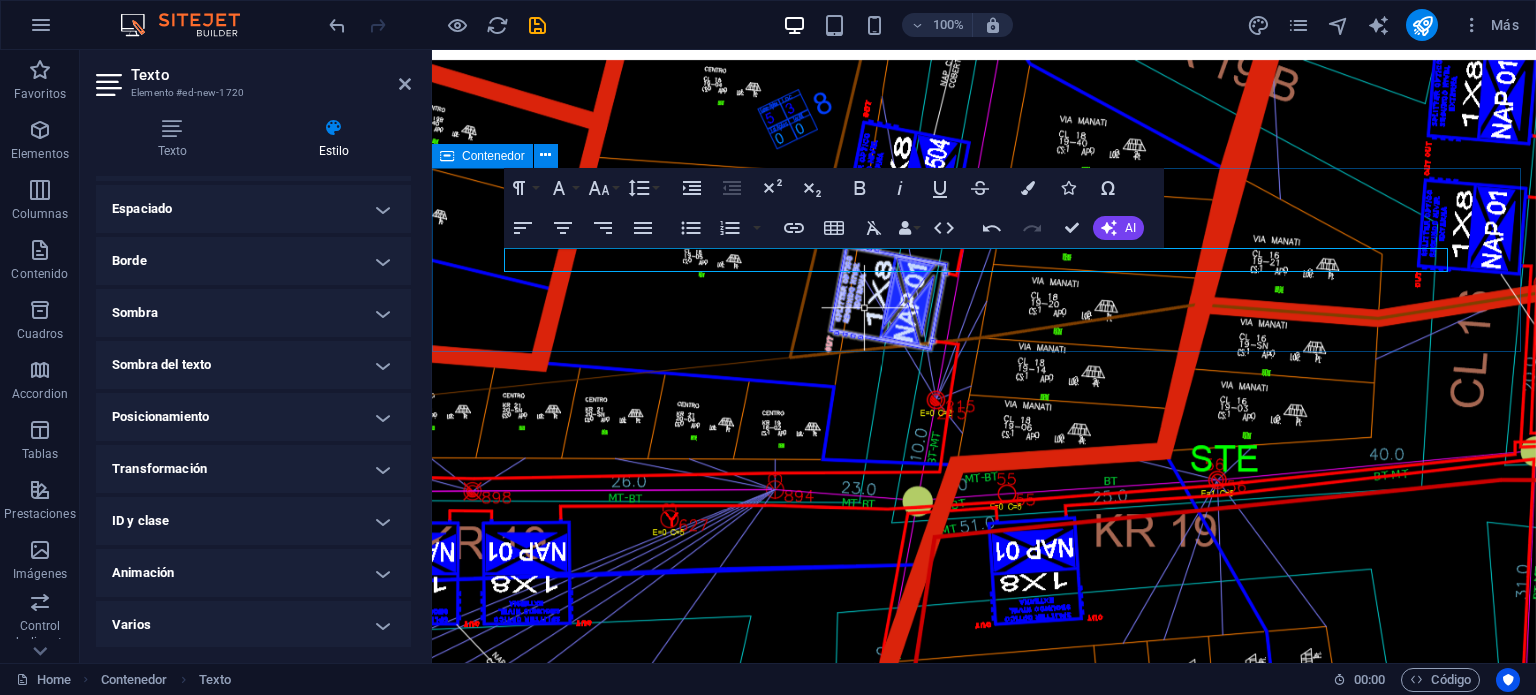 click on "NUESTROS CLIENTES​" at bounding box center [984, 3231] 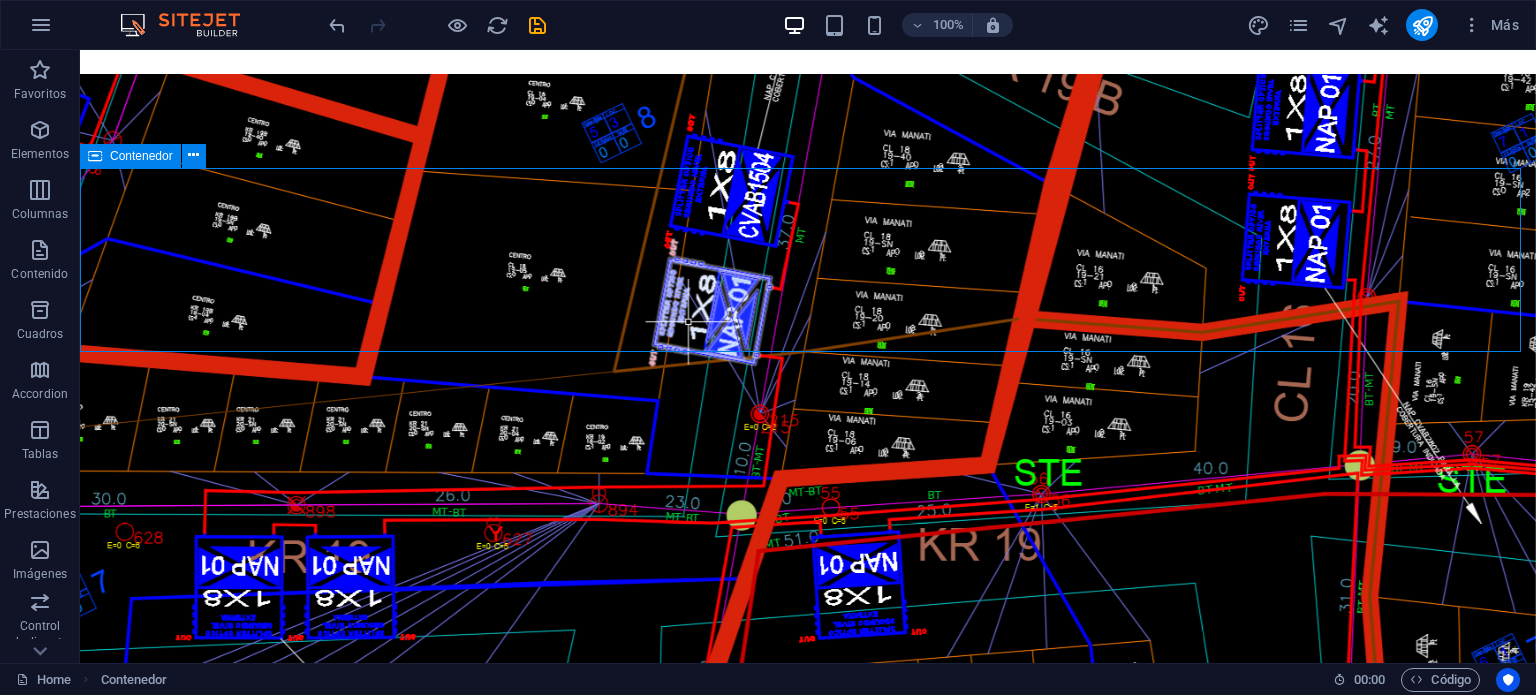 click on "NUESTROS CLIENTES" at bounding box center (808, 3246) 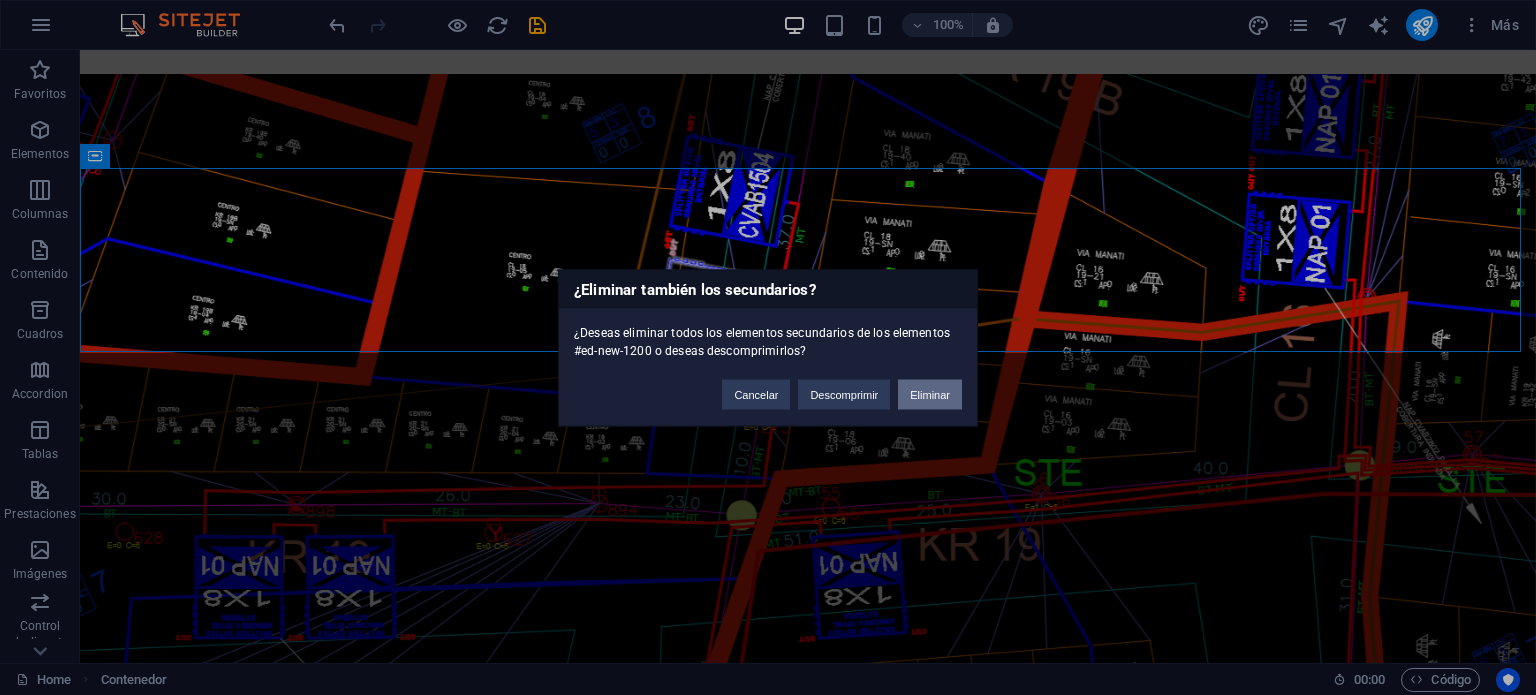 click on "Eliminar" at bounding box center (930, 394) 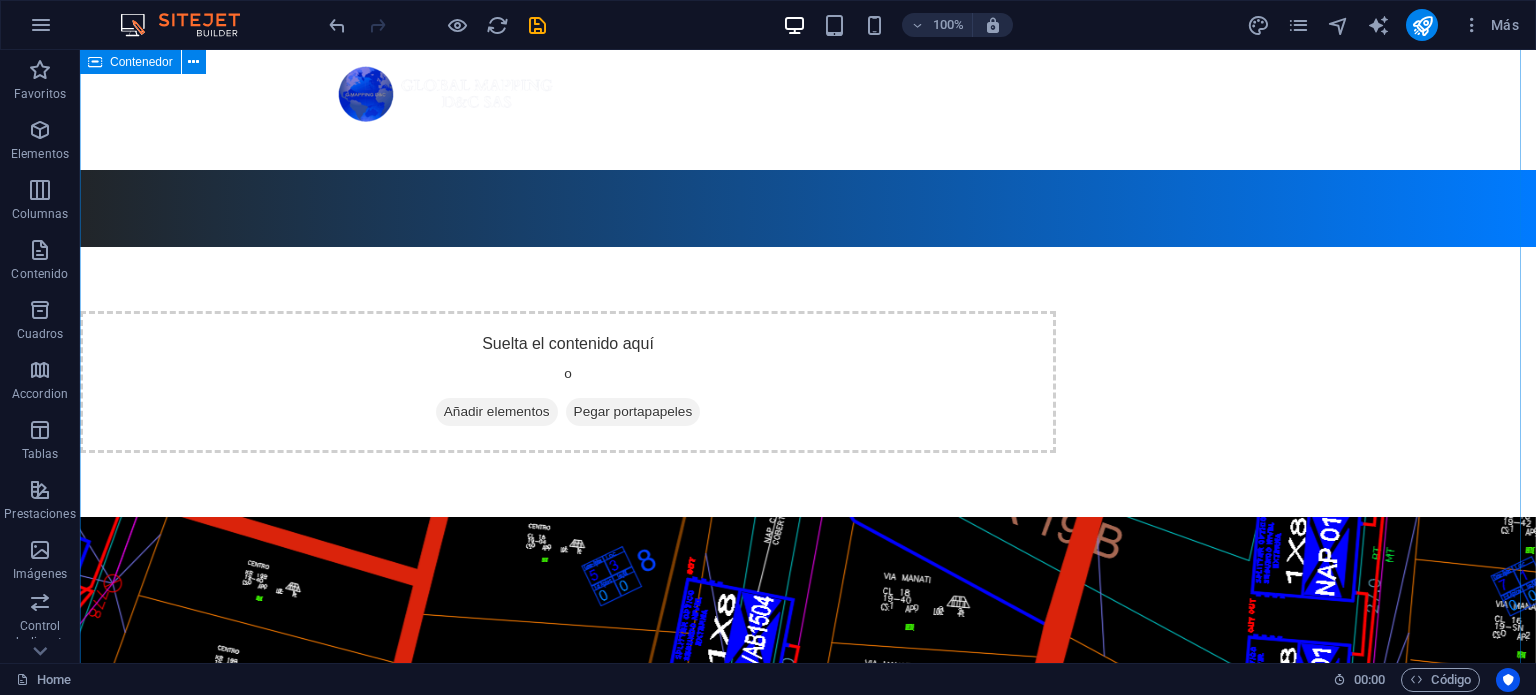 scroll, scrollTop: 4111, scrollLeft: 0, axis: vertical 